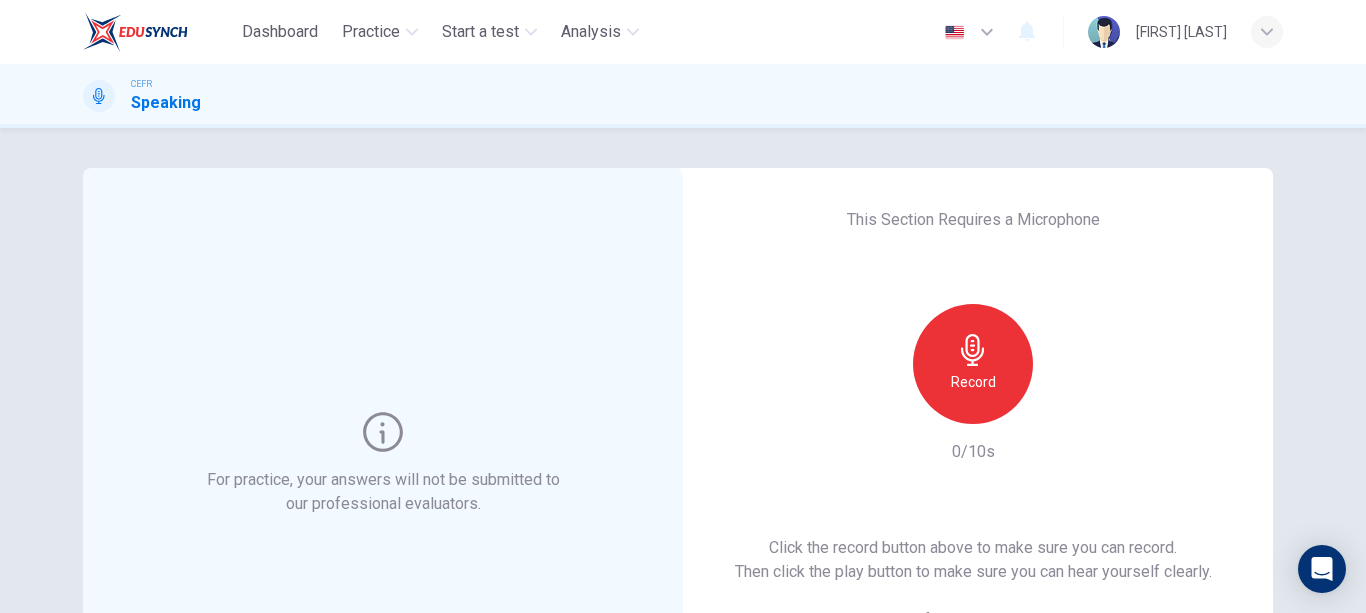 scroll, scrollTop: 0, scrollLeft: 0, axis: both 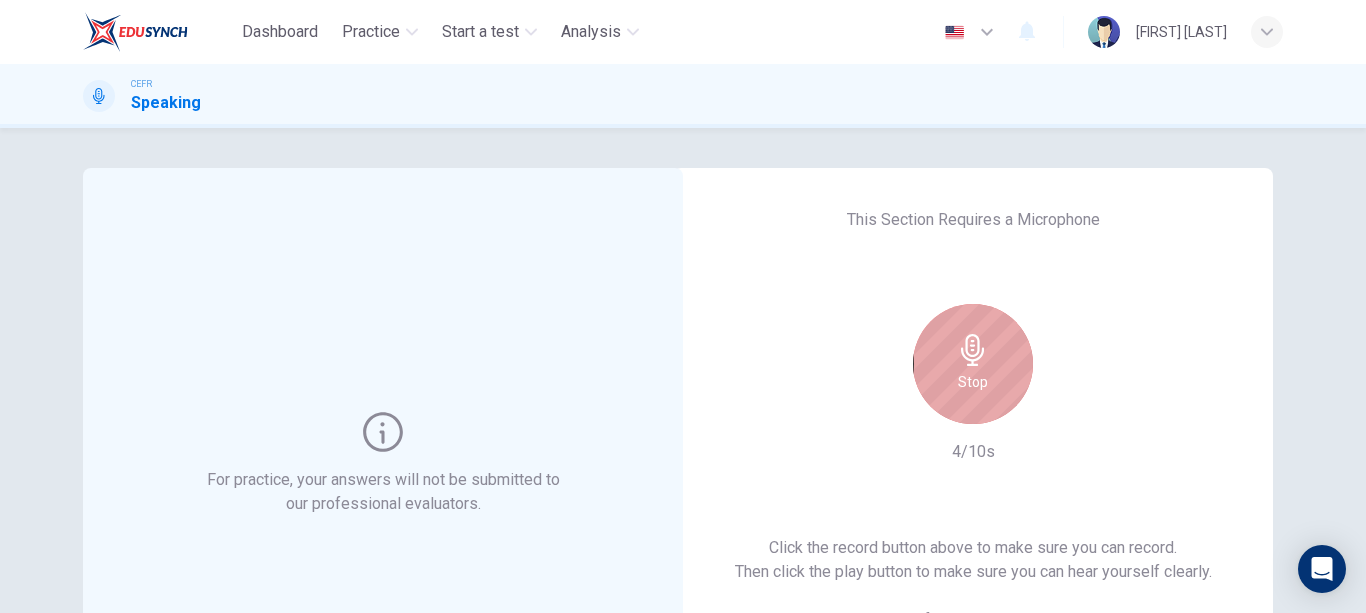click on "Stop" at bounding box center [973, 364] 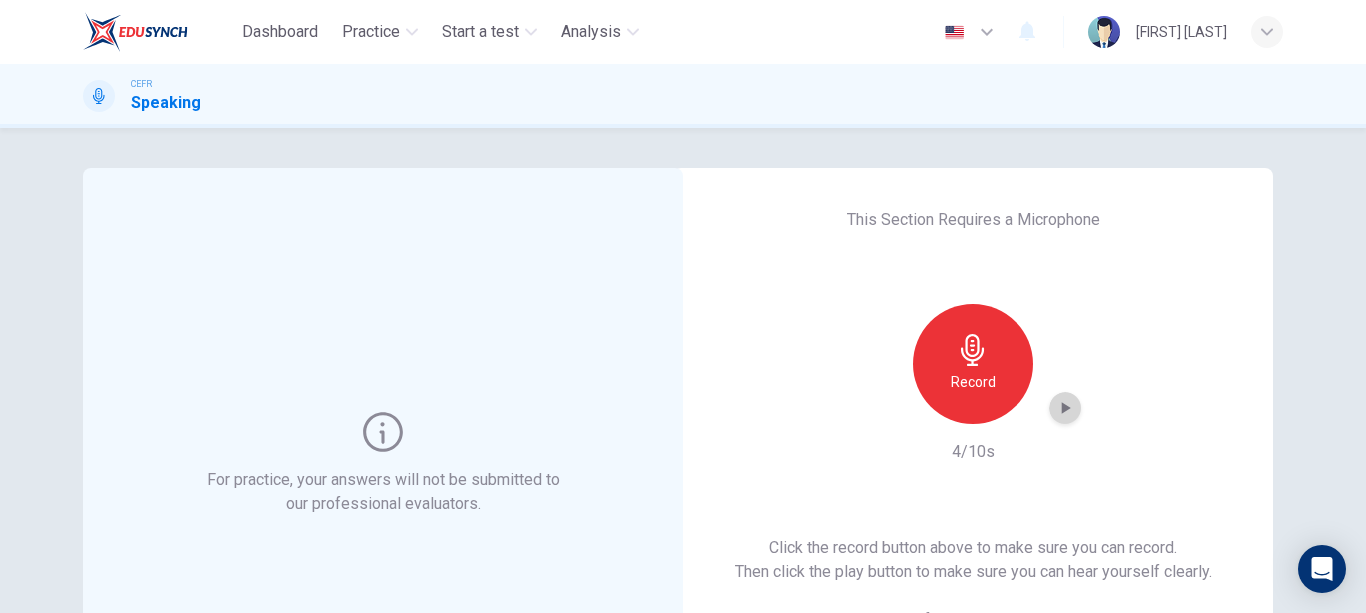 click at bounding box center (1065, 408) 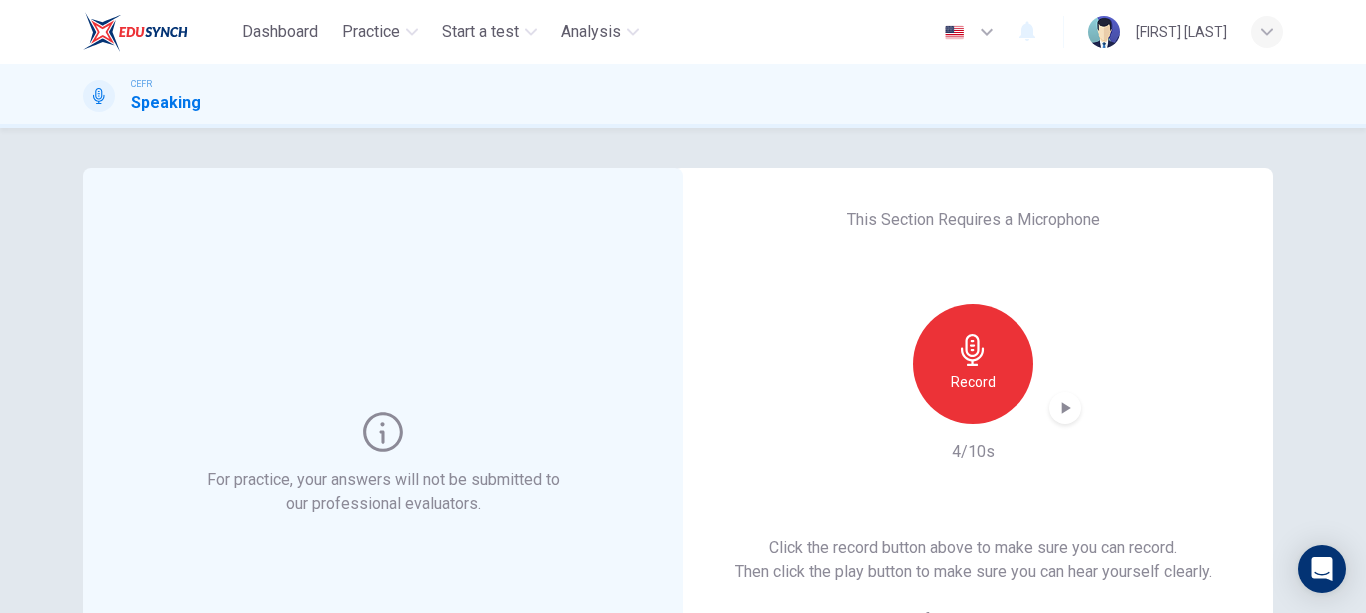 click on "Record" at bounding box center [973, 382] 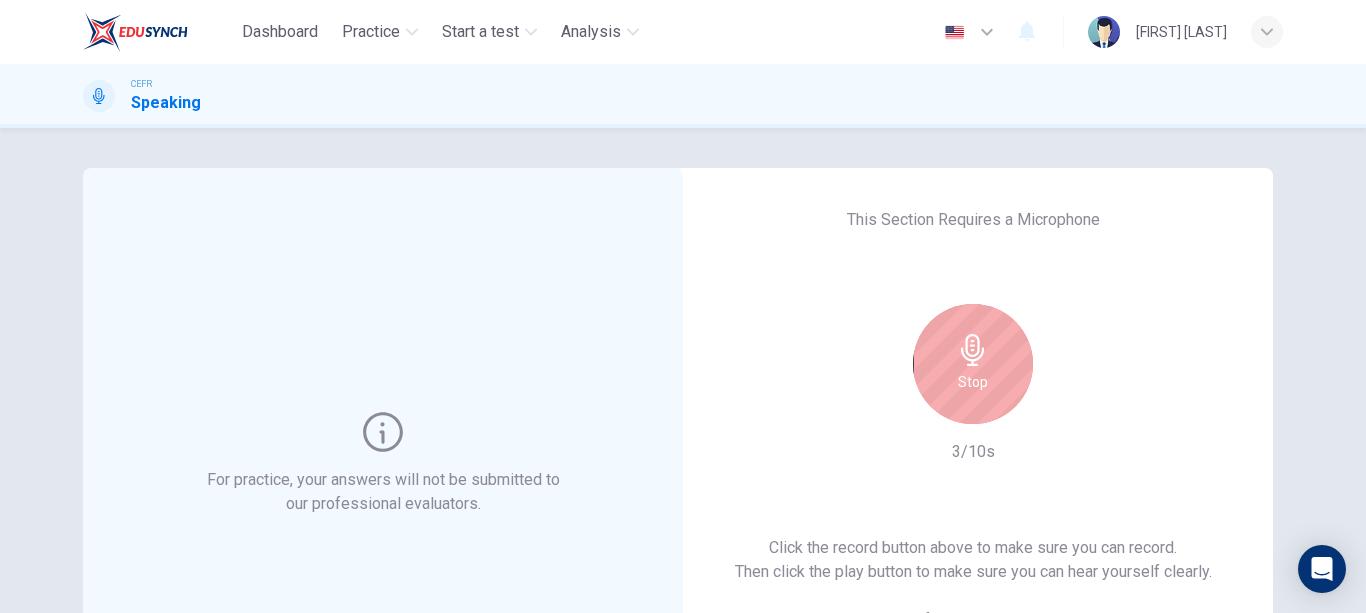 click on "Stop" at bounding box center (973, 382) 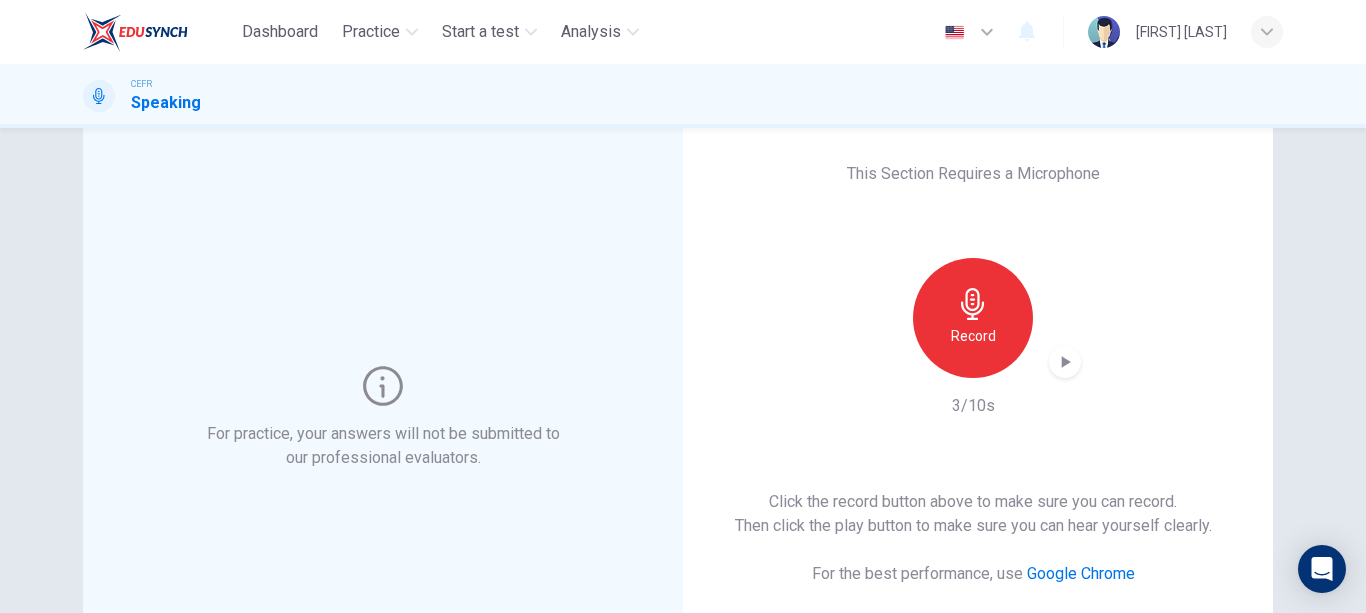 scroll, scrollTop: 50, scrollLeft: 0, axis: vertical 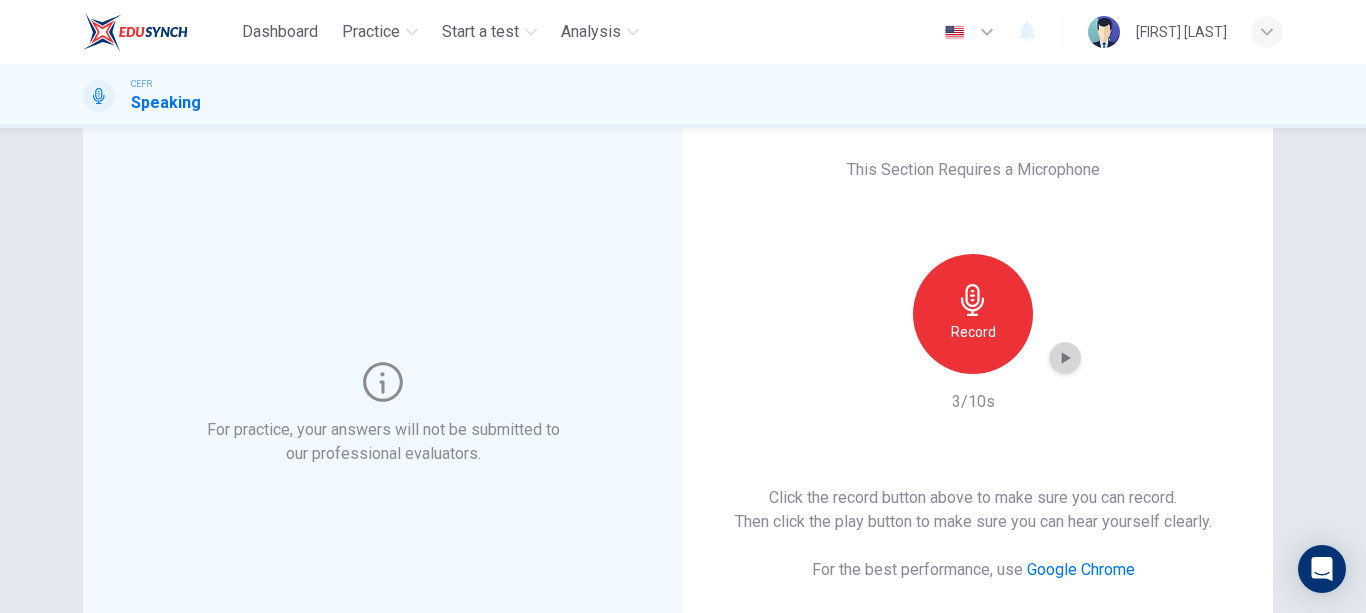 click at bounding box center [1065, 358] 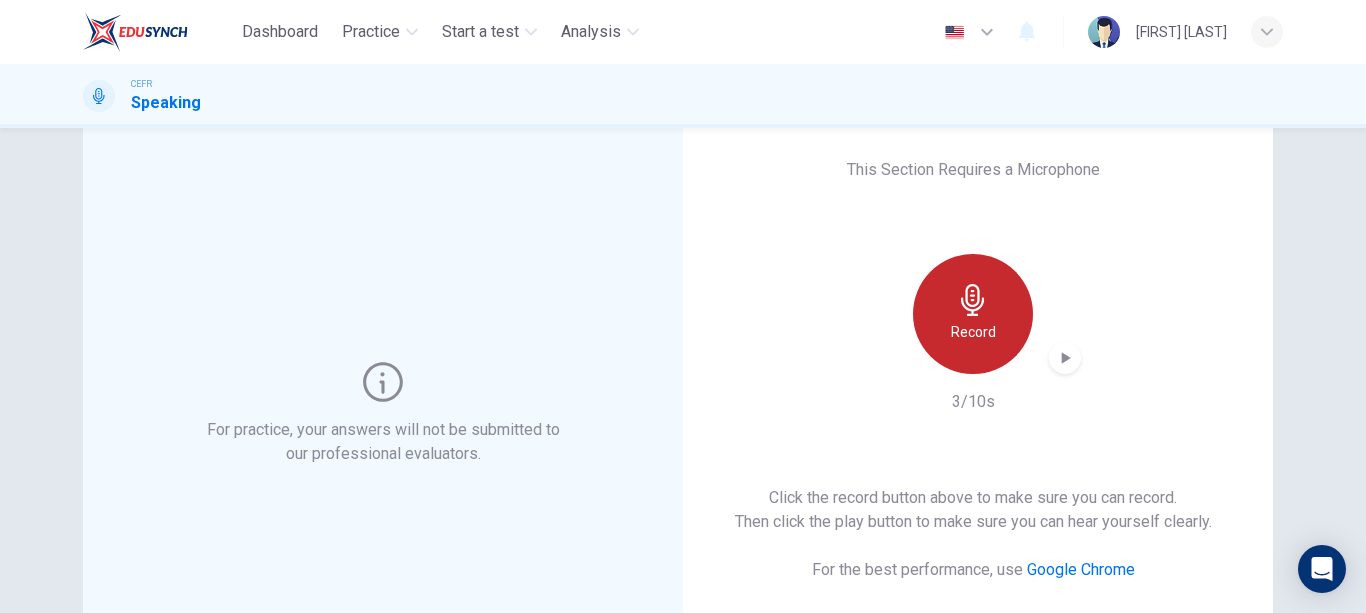click on "Record" at bounding box center (973, 332) 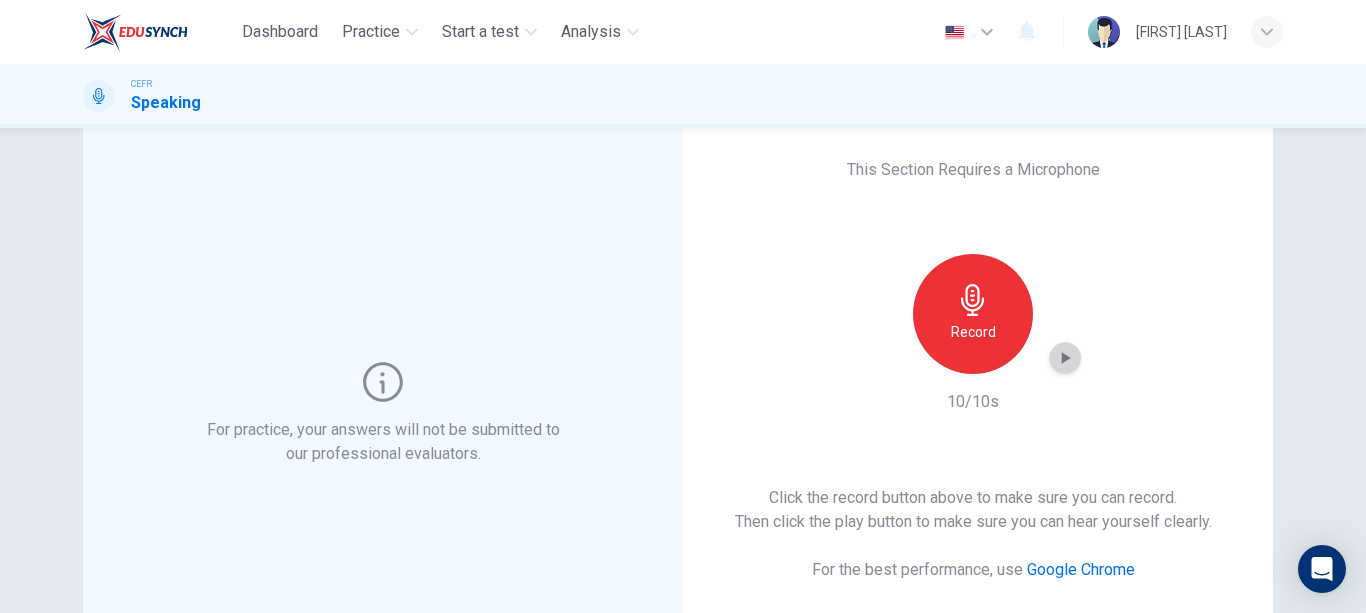 click at bounding box center [1065, 358] 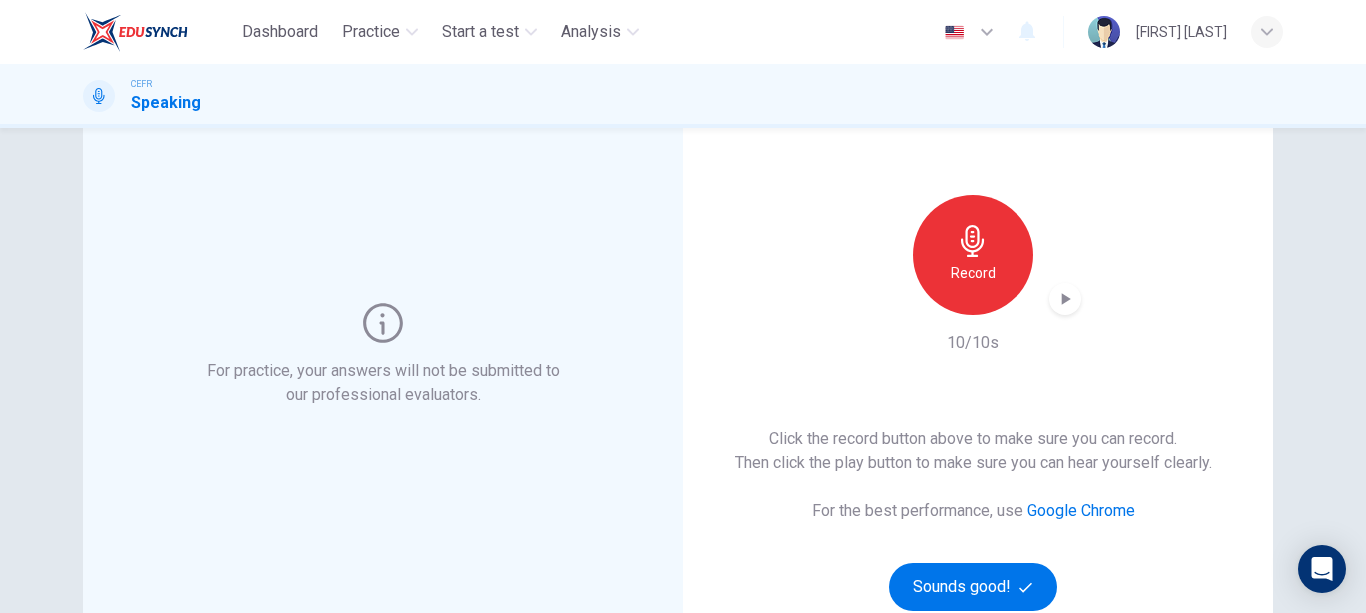 scroll, scrollTop: 108, scrollLeft: 0, axis: vertical 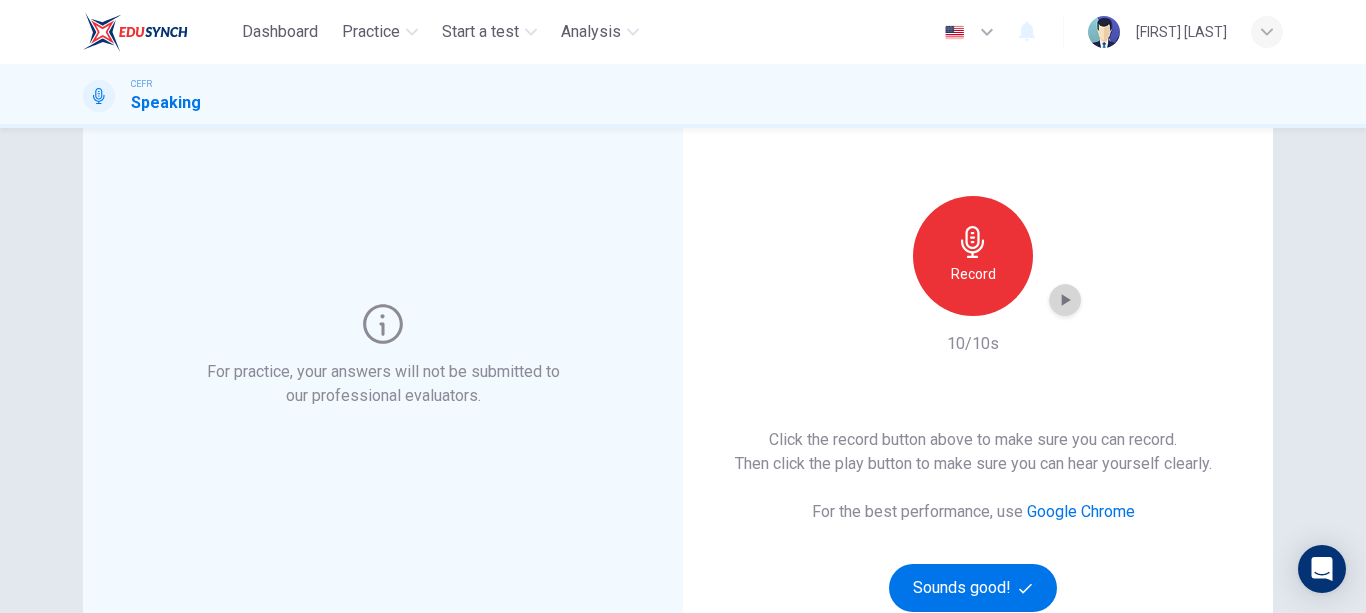 click at bounding box center (1066, 300) 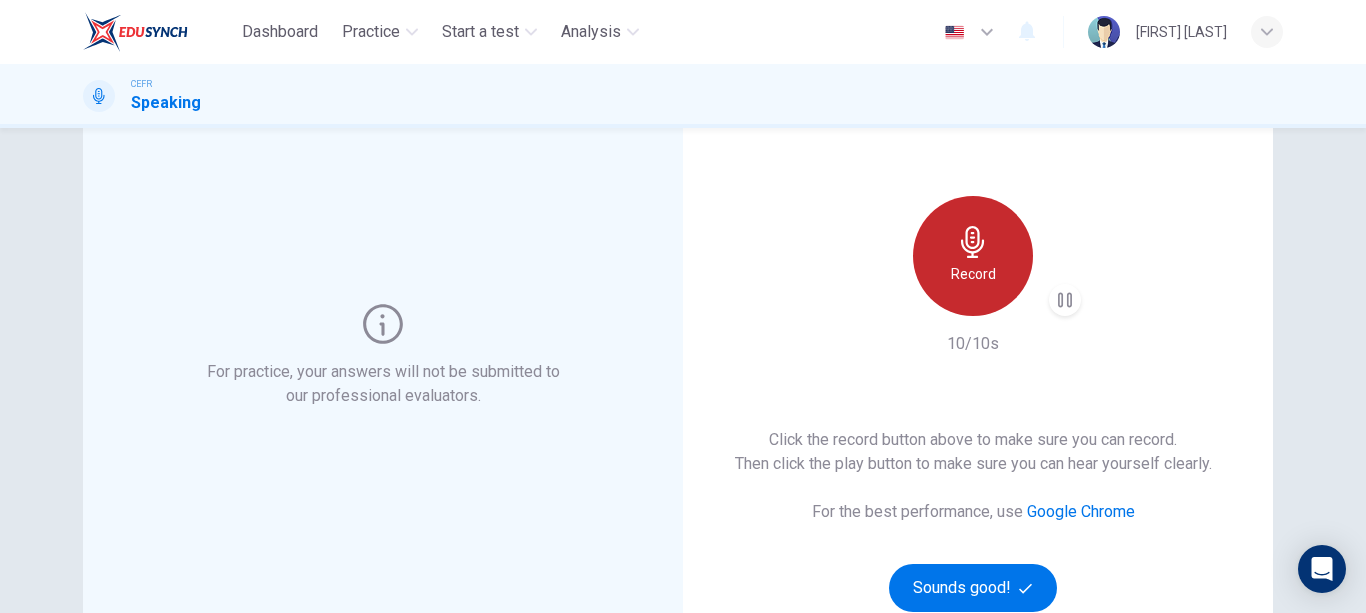 click on "Record" at bounding box center (973, 274) 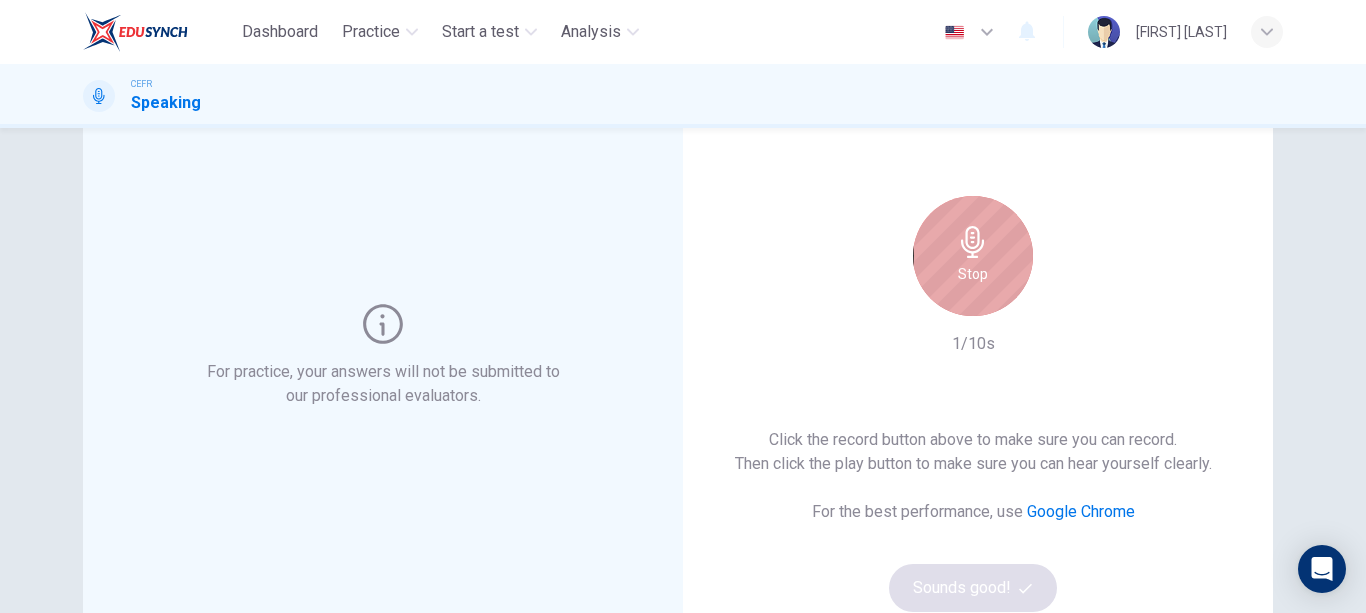 click on "Stop" at bounding box center [973, 256] 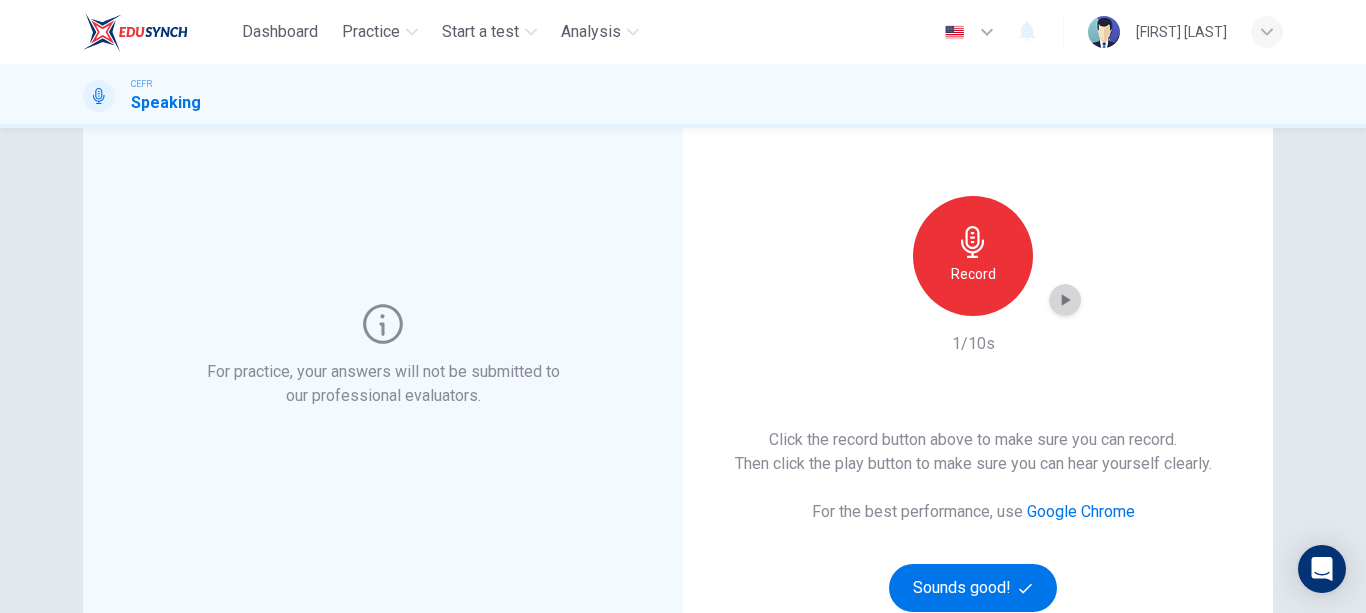 click at bounding box center (1065, 300) 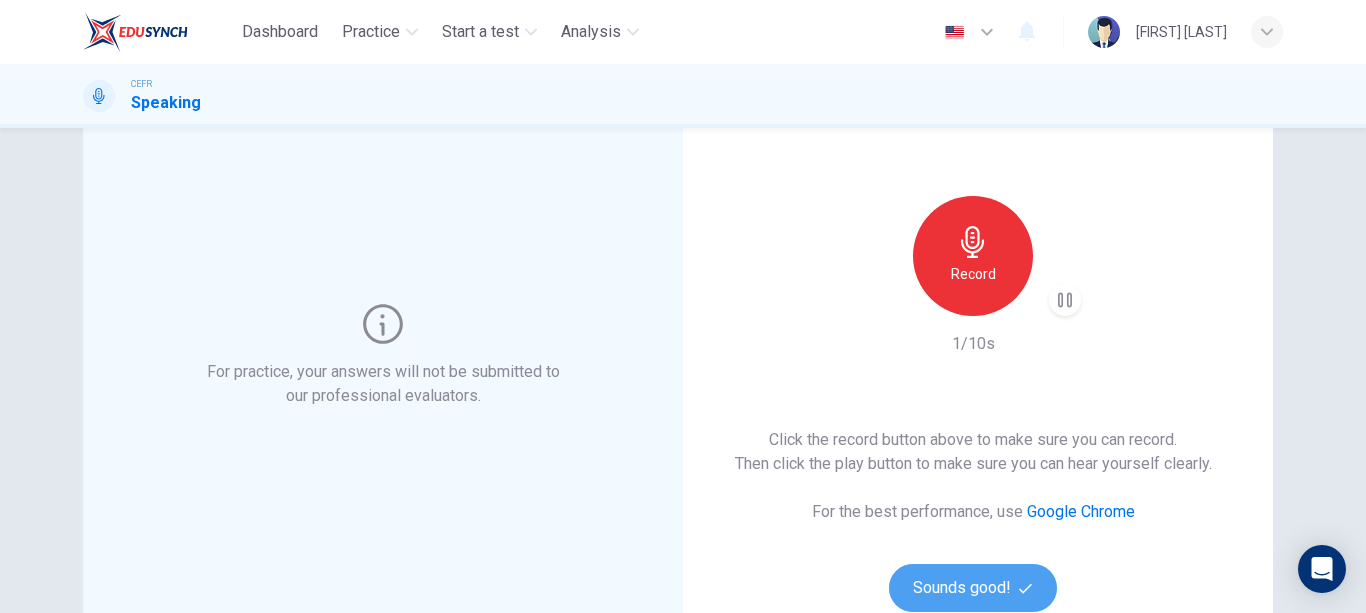 click on "Sounds good!" at bounding box center [973, 588] 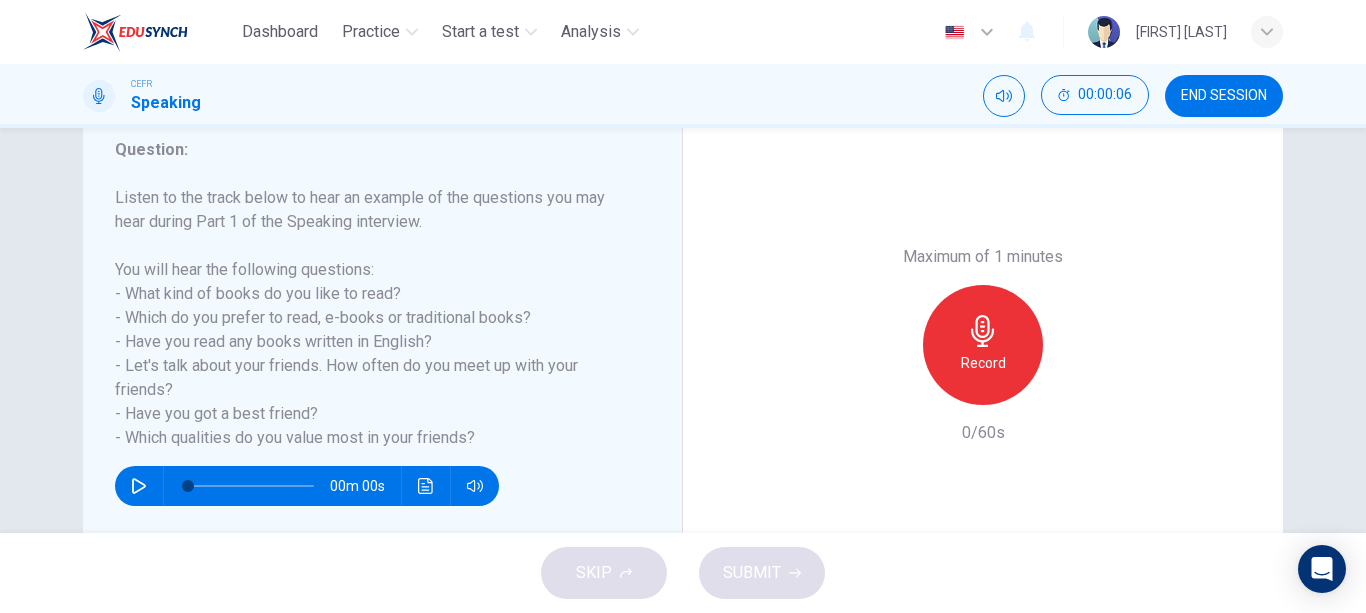 scroll, scrollTop: 275, scrollLeft: 0, axis: vertical 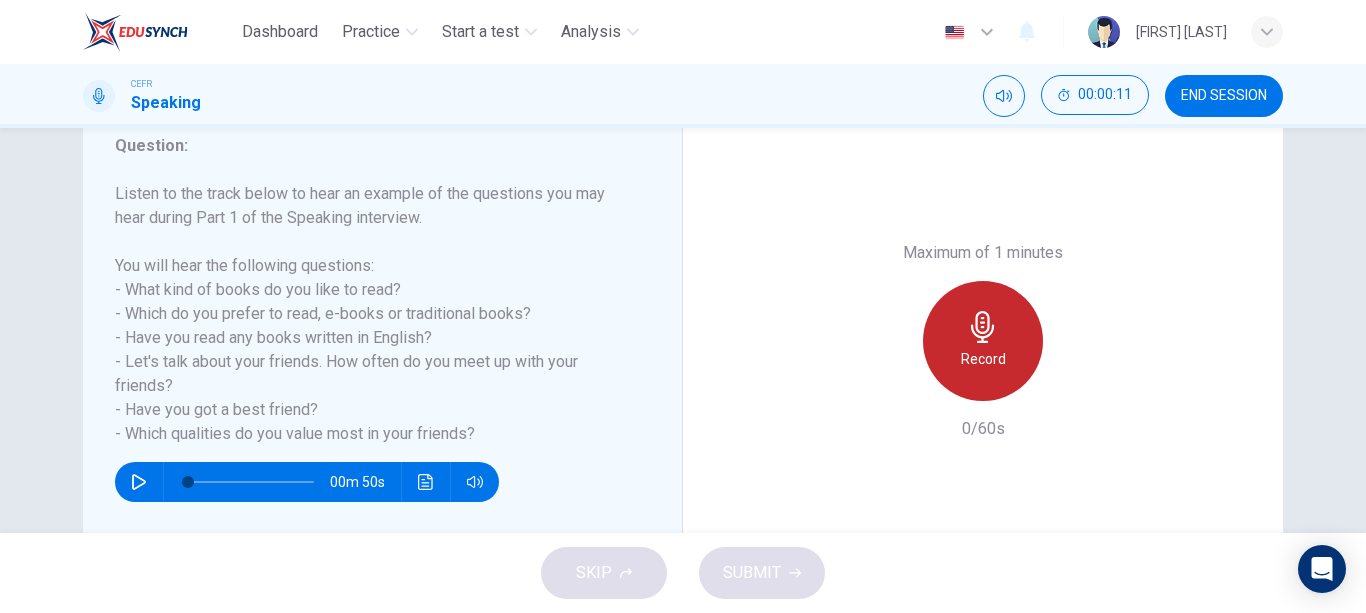 click on "Record" at bounding box center (983, 341) 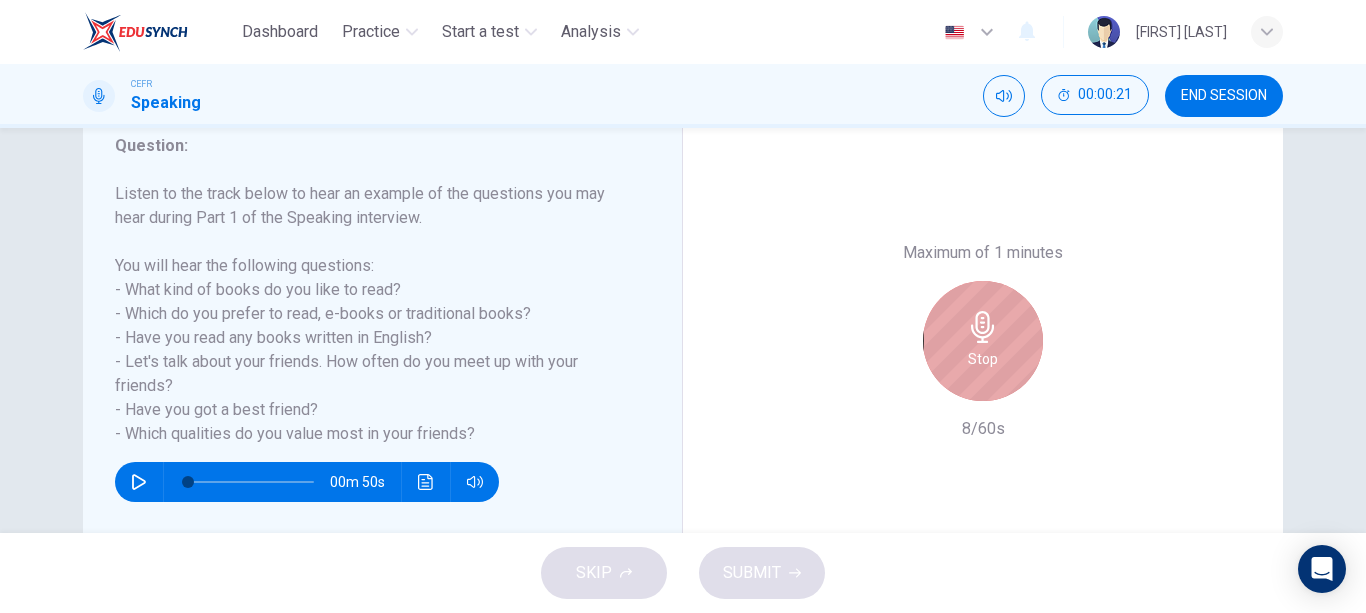 click on "Stop" at bounding box center (983, 341) 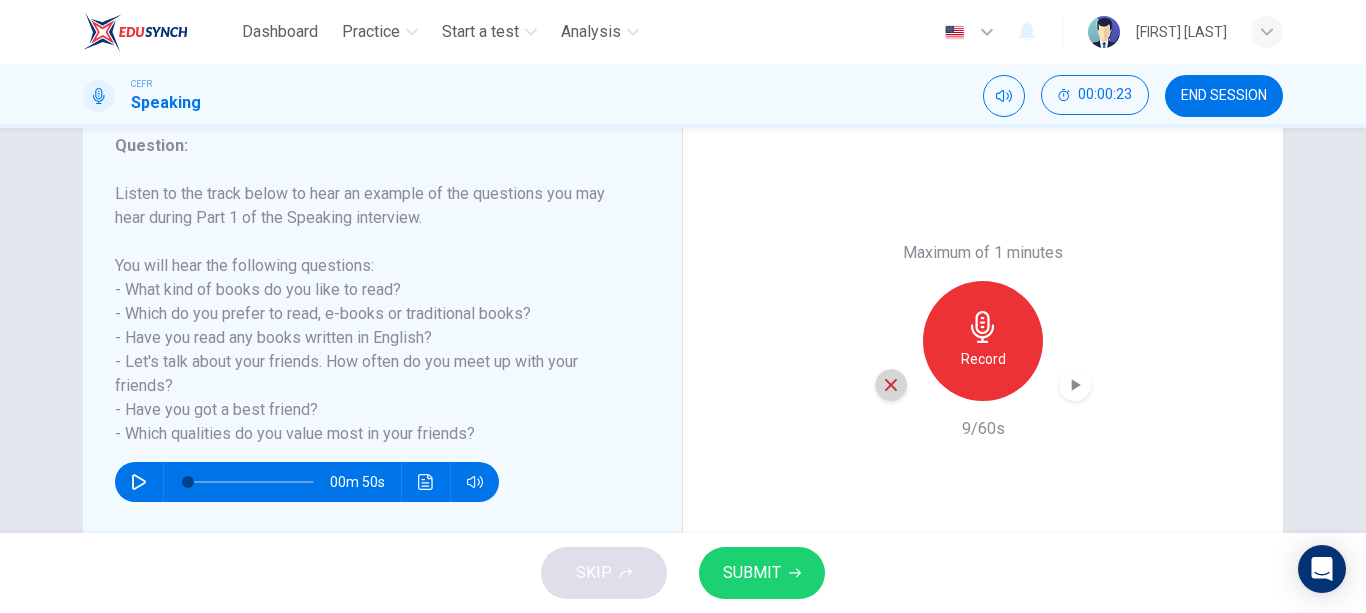 click at bounding box center [891, 385] 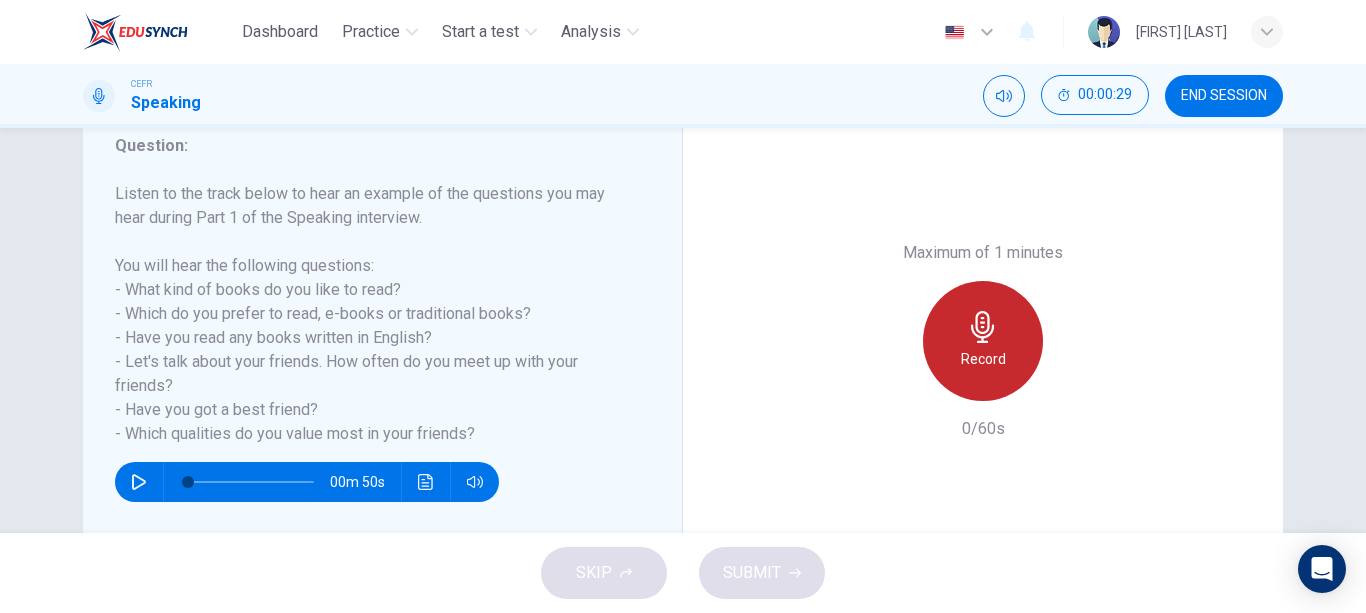 click at bounding box center [983, 327] 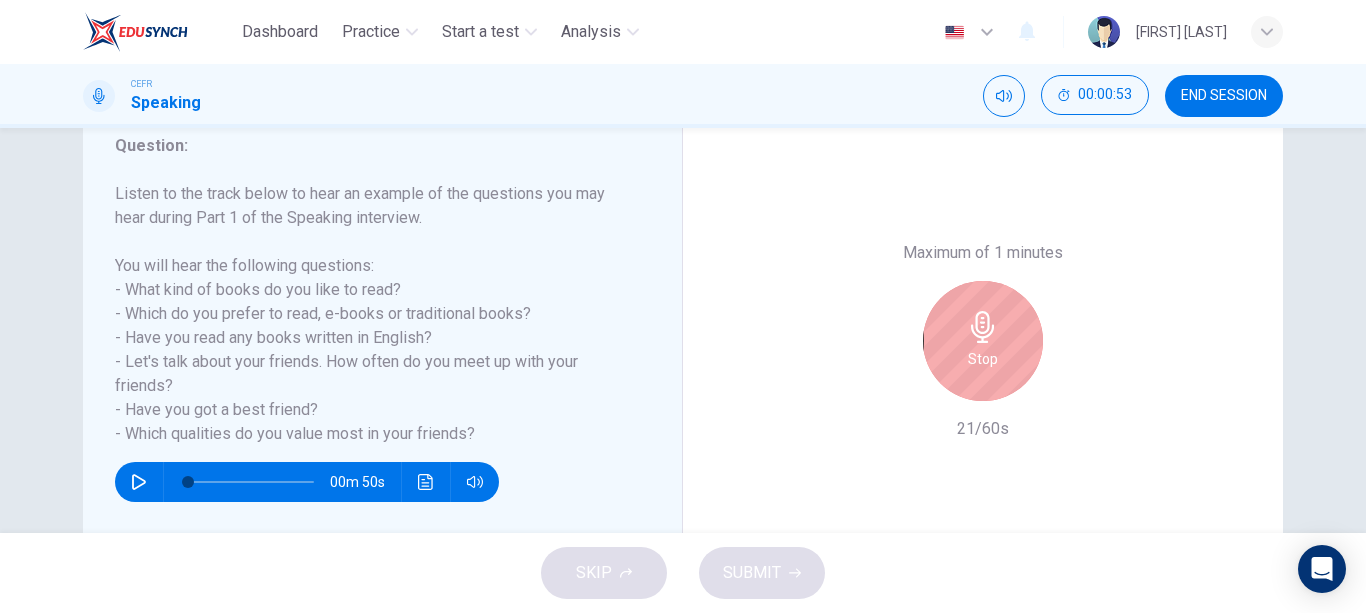click at bounding box center [983, 327] 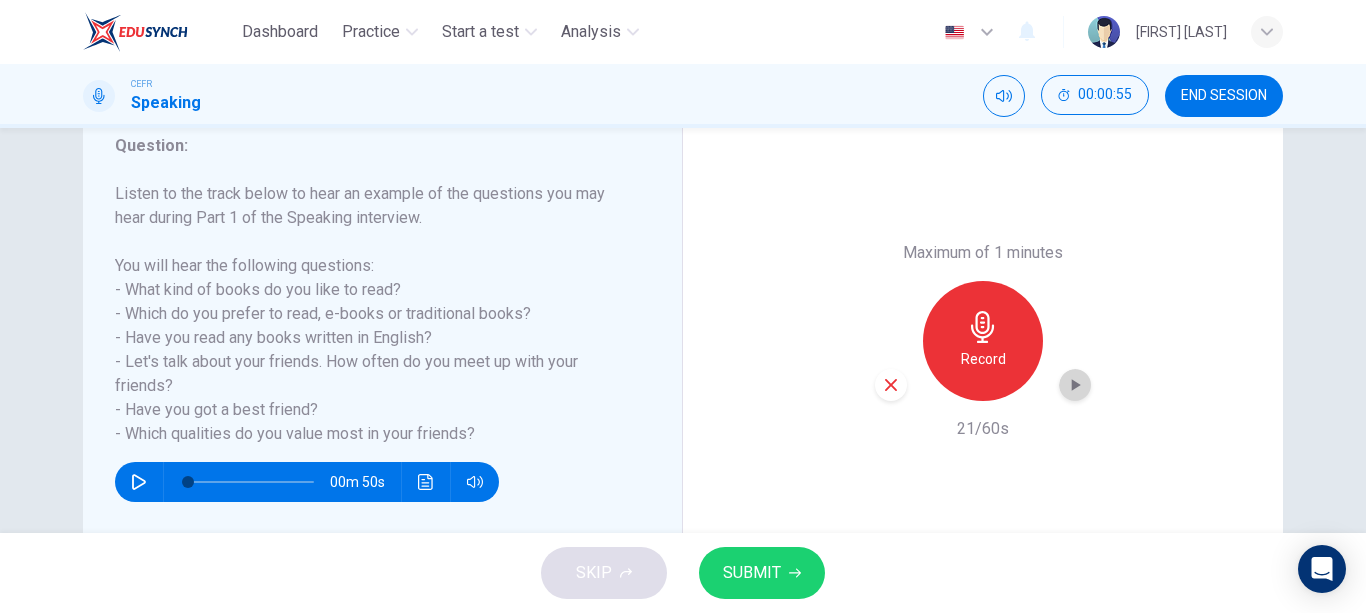 click at bounding box center [1075, 385] 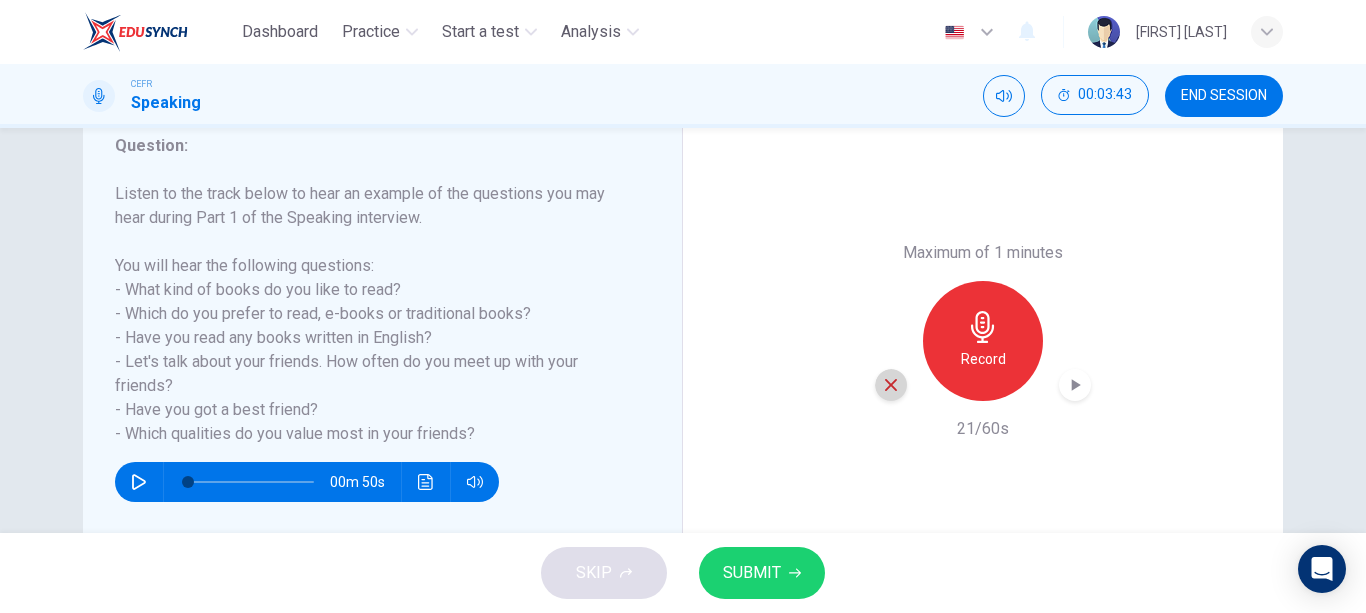 click at bounding box center [891, 385] 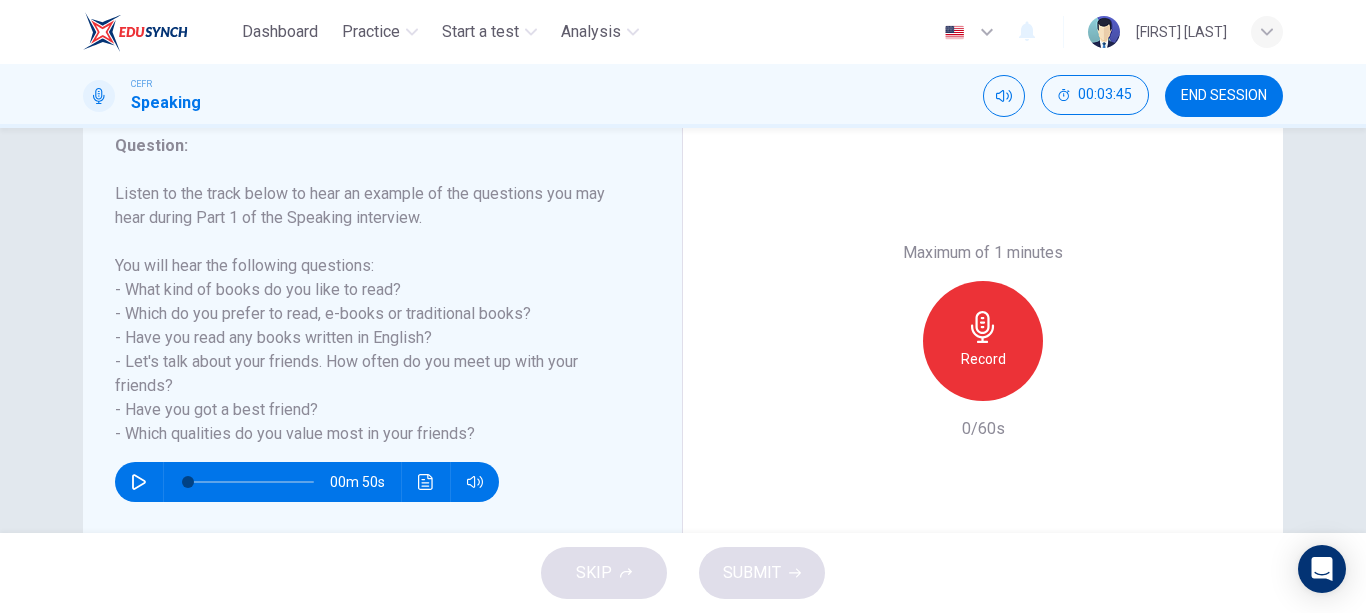 scroll, scrollTop: 274, scrollLeft: 0, axis: vertical 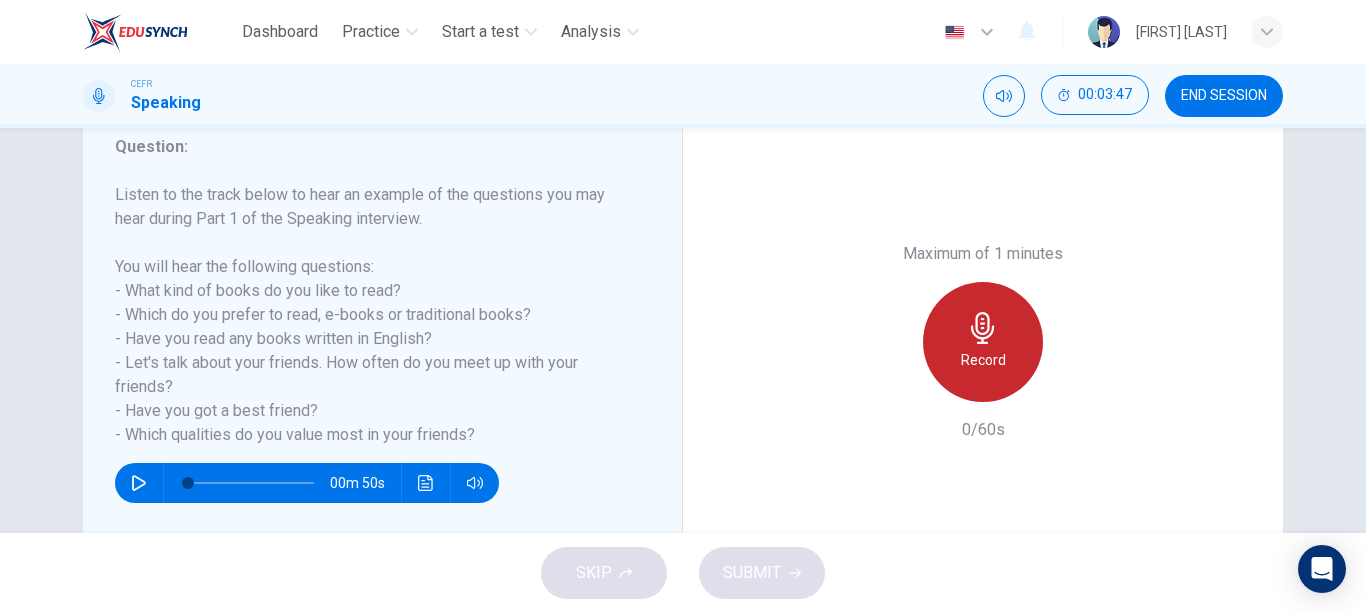 click at bounding box center [983, 328] 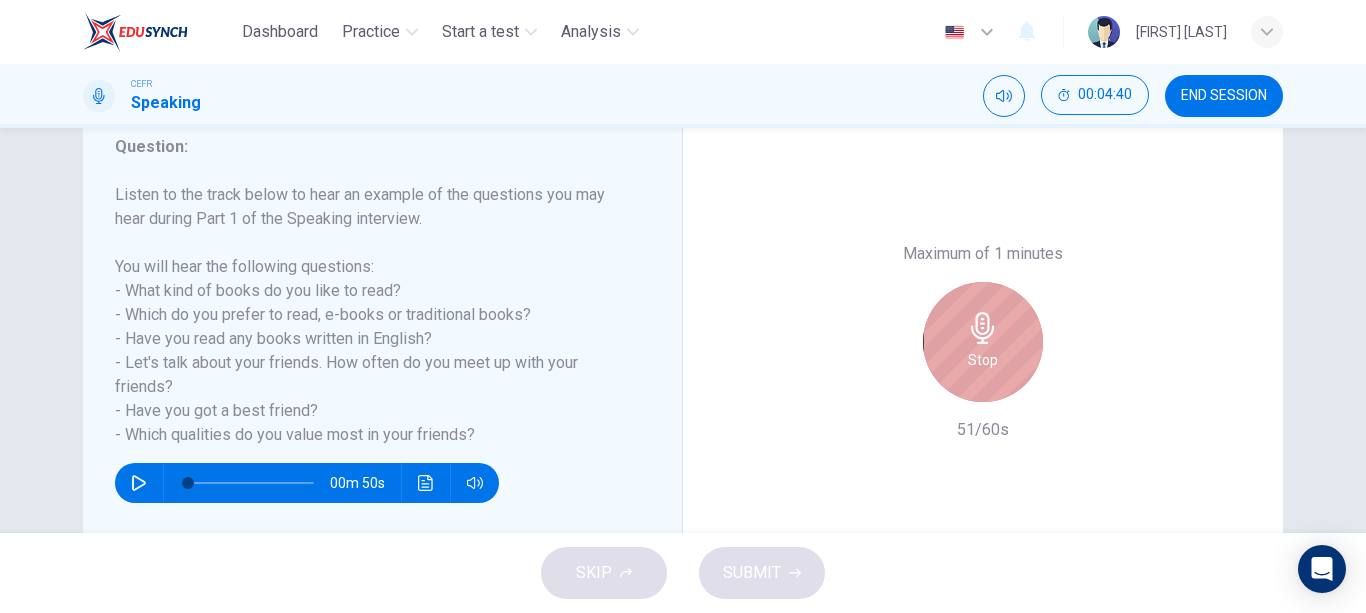 click at bounding box center (983, 328) 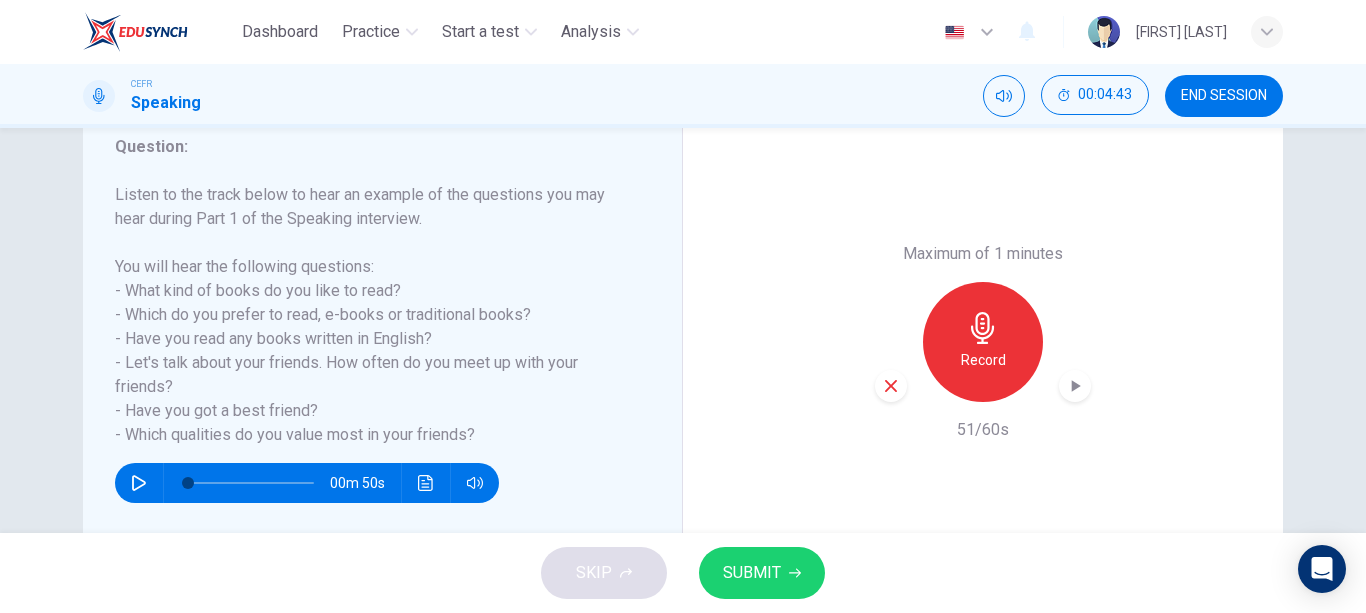 click at bounding box center [1075, 386] 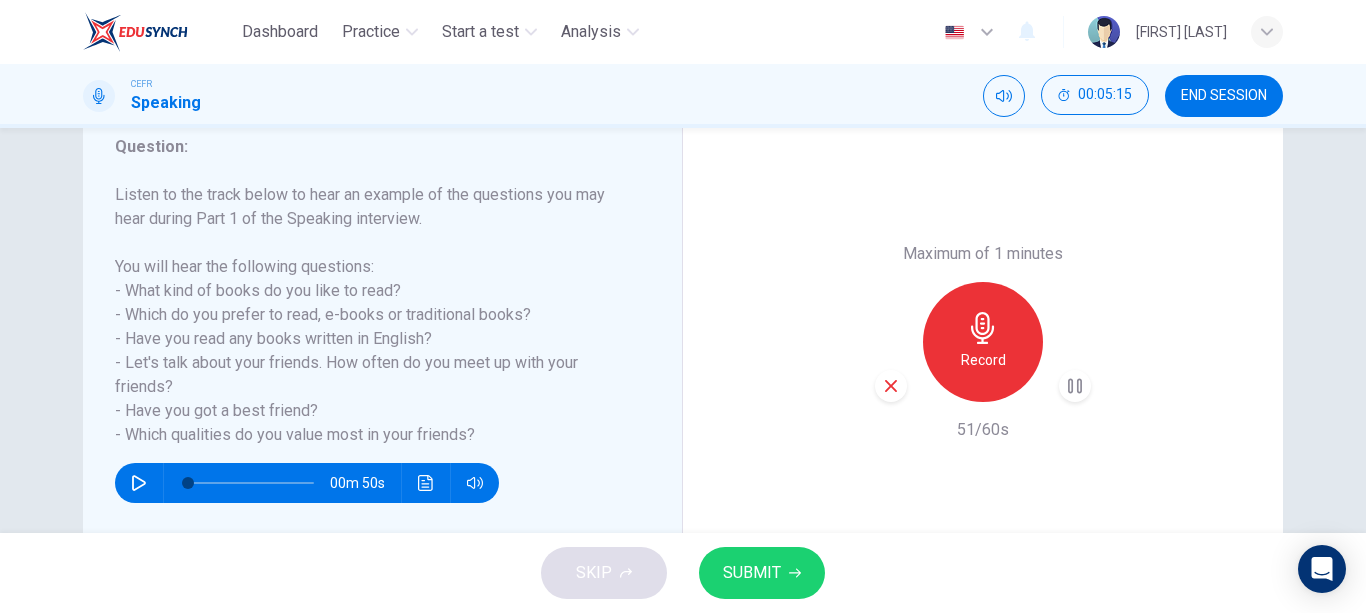 drag, startPoint x: 121, startPoint y: 285, endPoint x: 491, endPoint y: 428, distance: 396.6724 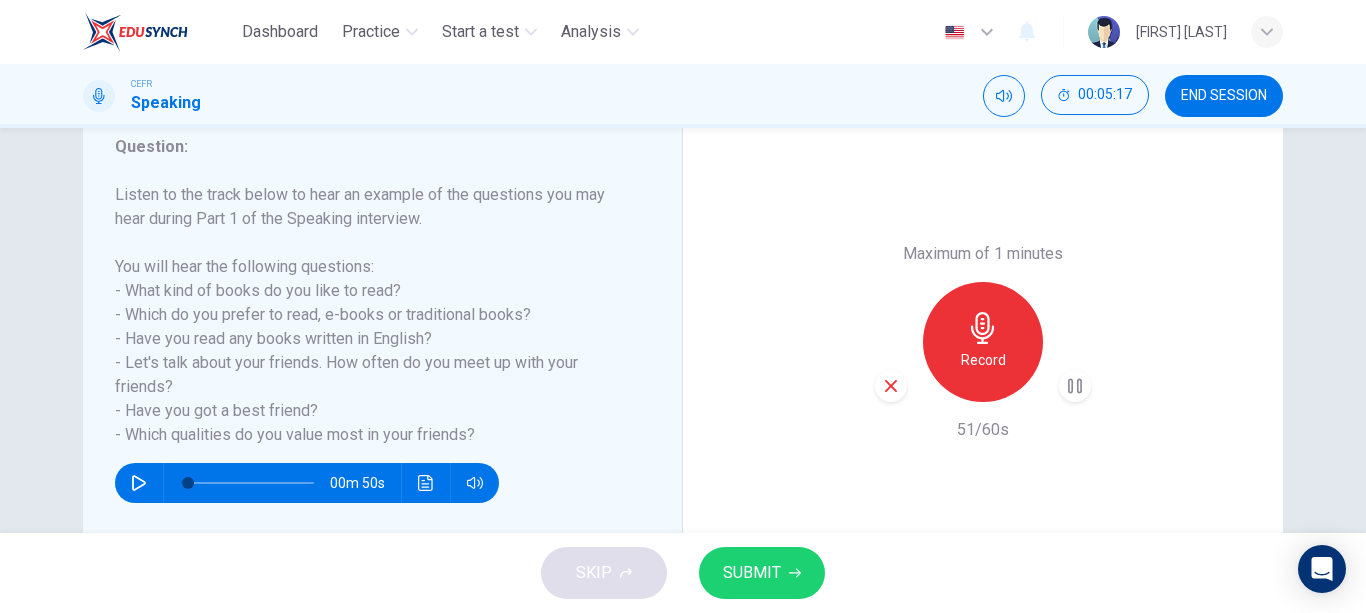 drag, startPoint x: 468, startPoint y: 435, endPoint x: 144, endPoint y: 297, distance: 352.16473 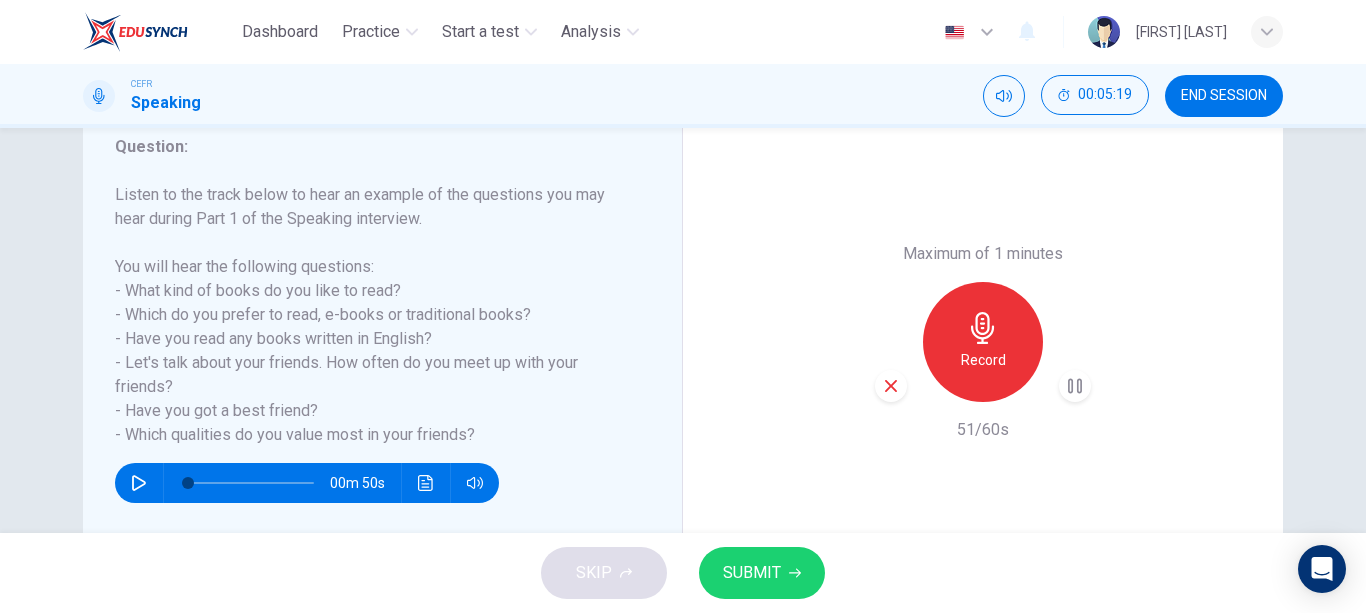 drag, startPoint x: 123, startPoint y: 285, endPoint x: 259, endPoint y: 327, distance: 142.33763 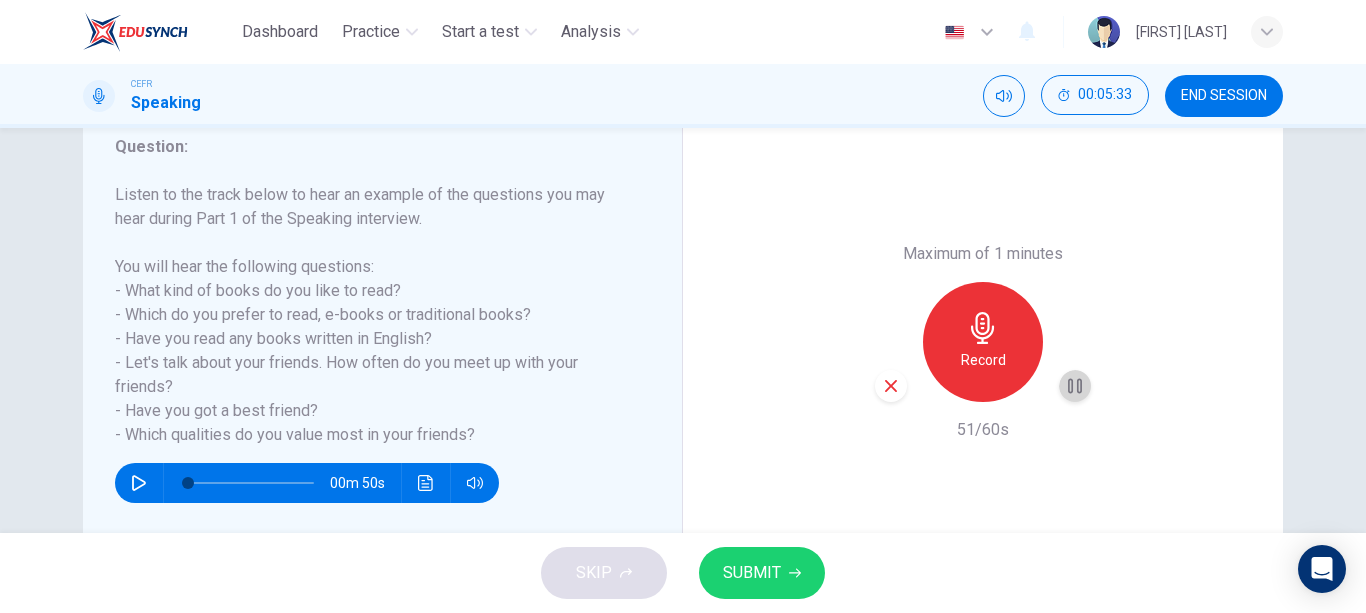 click at bounding box center [1075, 386] 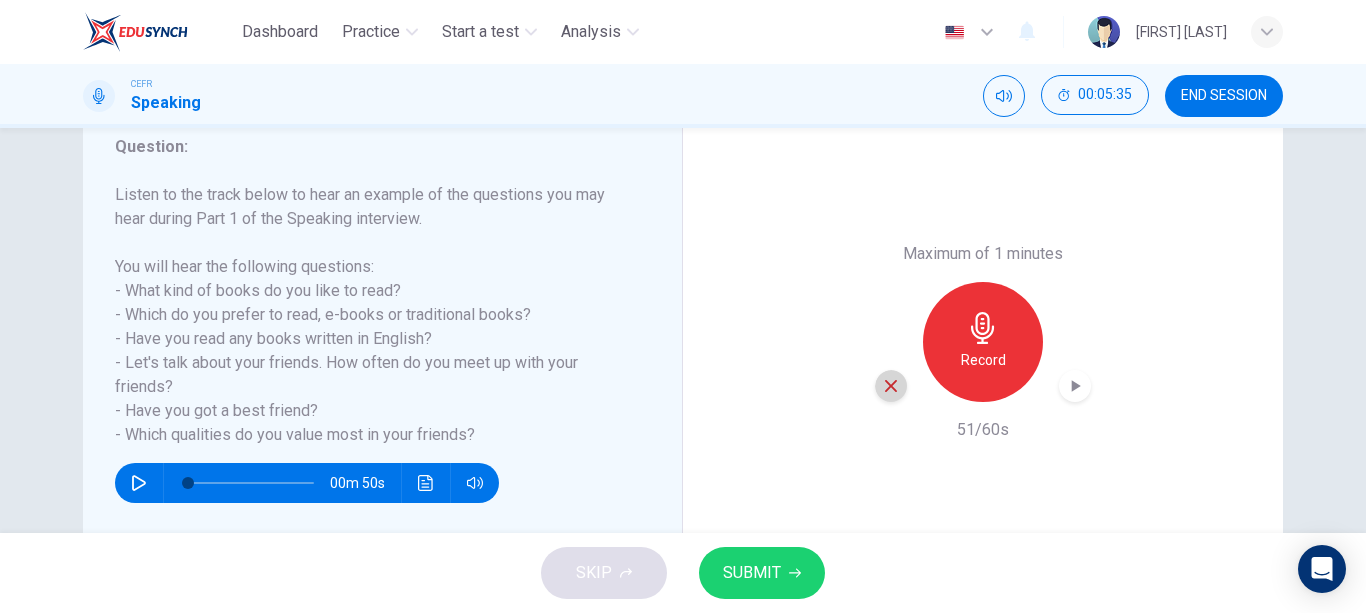 click at bounding box center (891, 386) 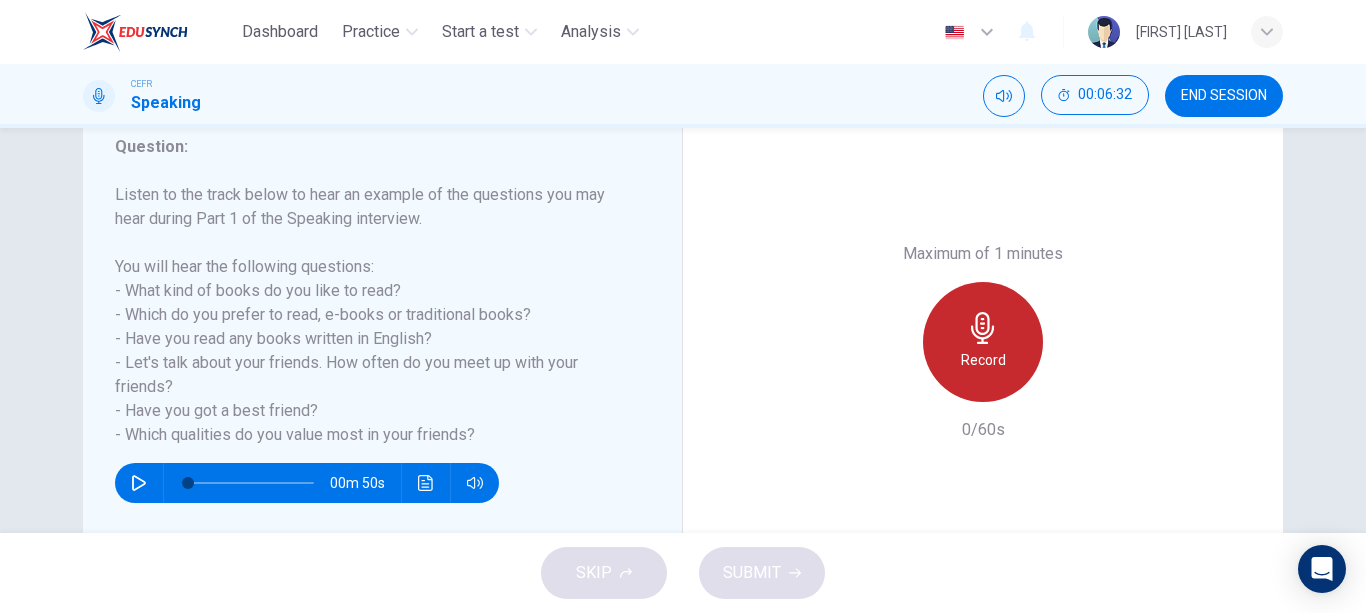click on "Record" at bounding box center (983, 342) 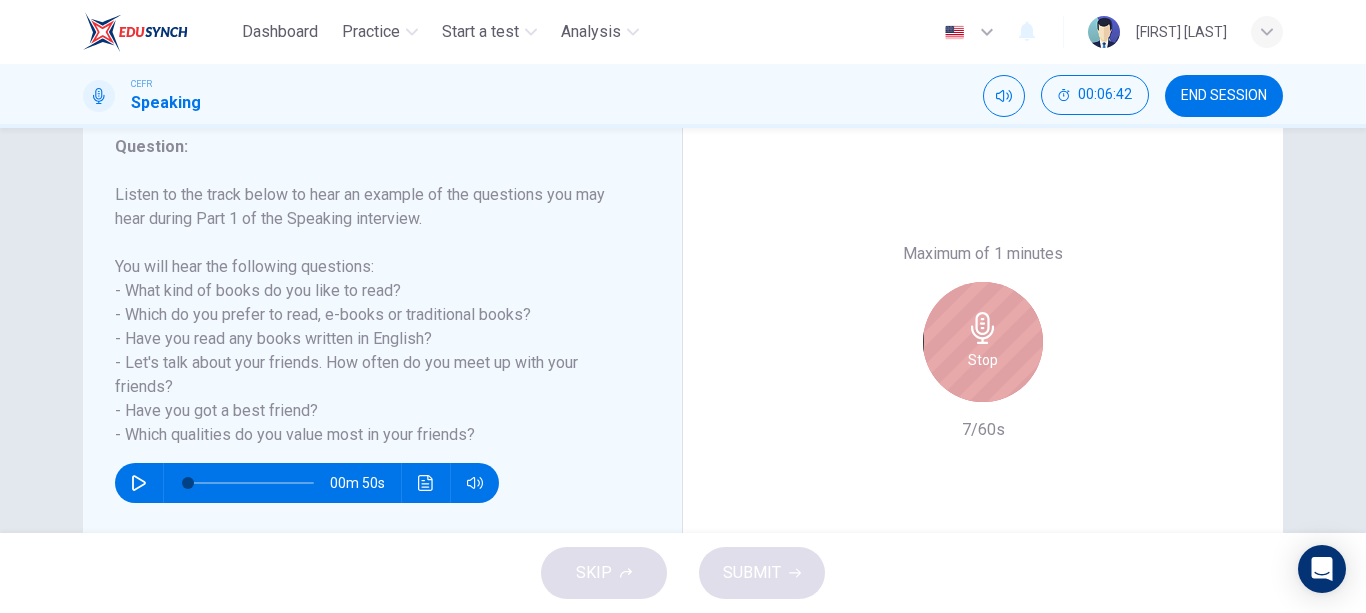 click on "Stop" at bounding box center [983, 342] 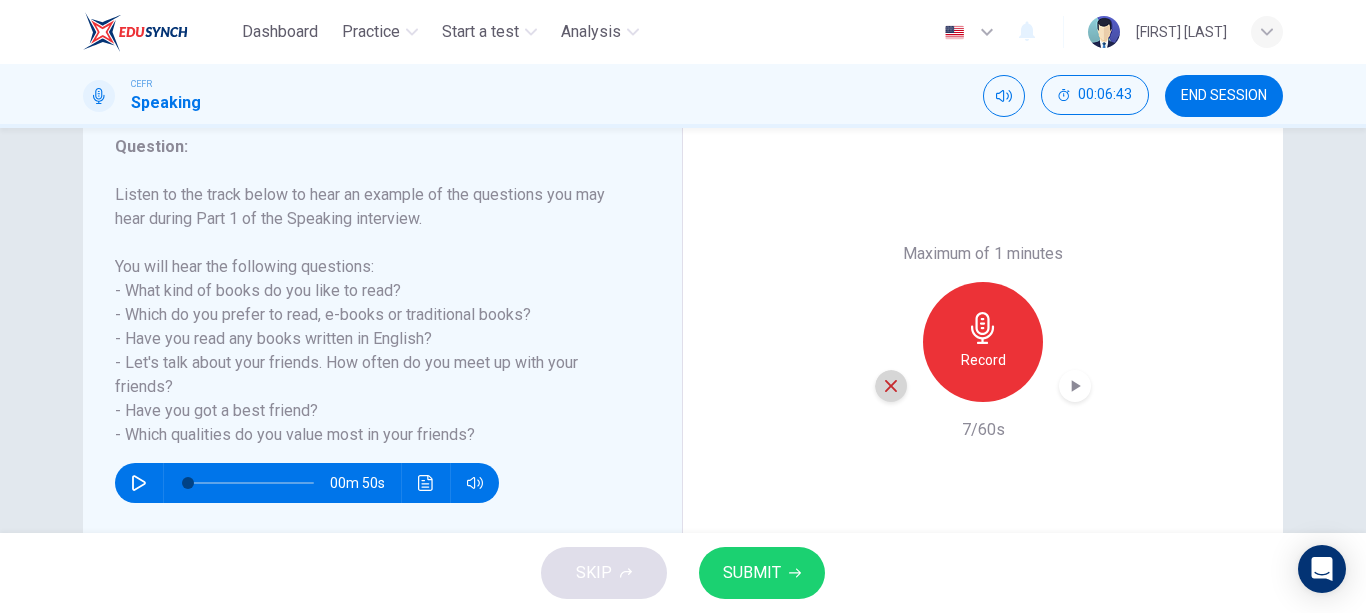 click at bounding box center [891, 386] 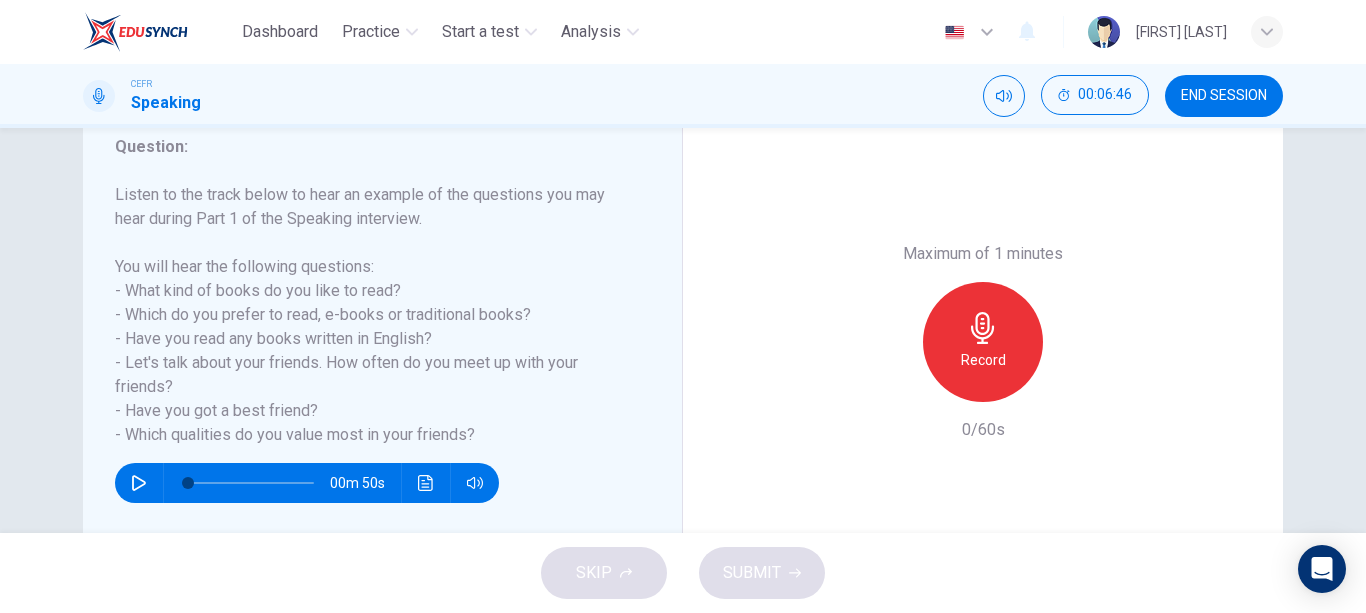 click on "Record" at bounding box center [983, 360] 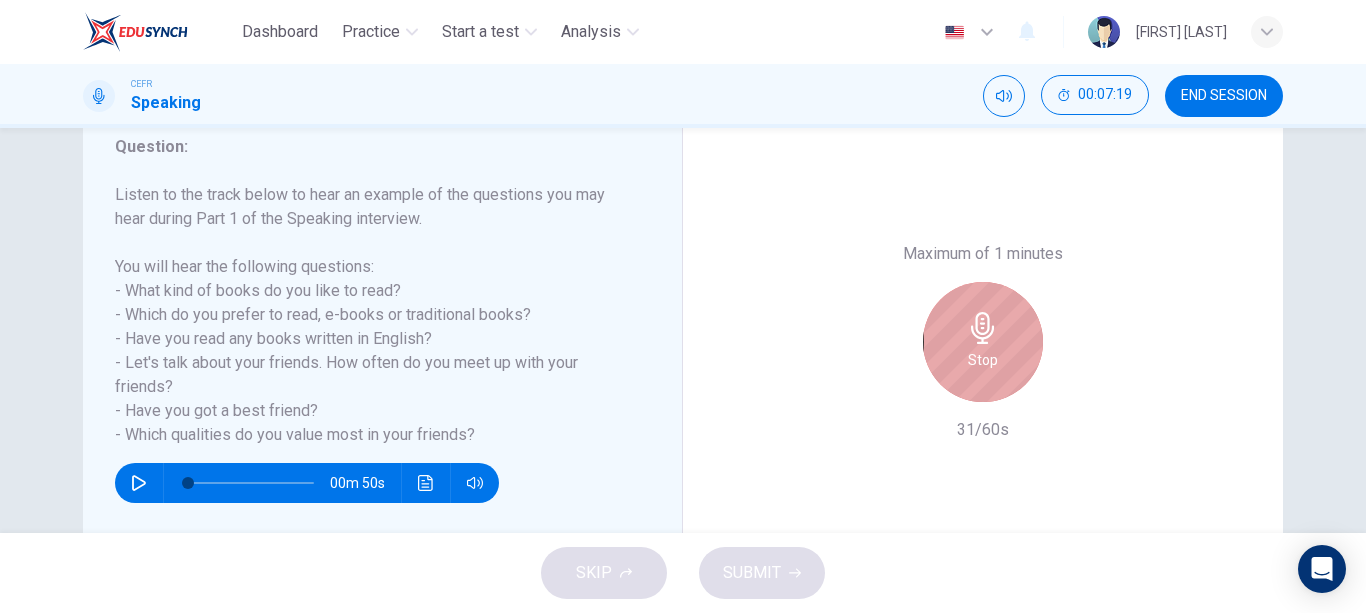 click on "Stop" at bounding box center (983, 342) 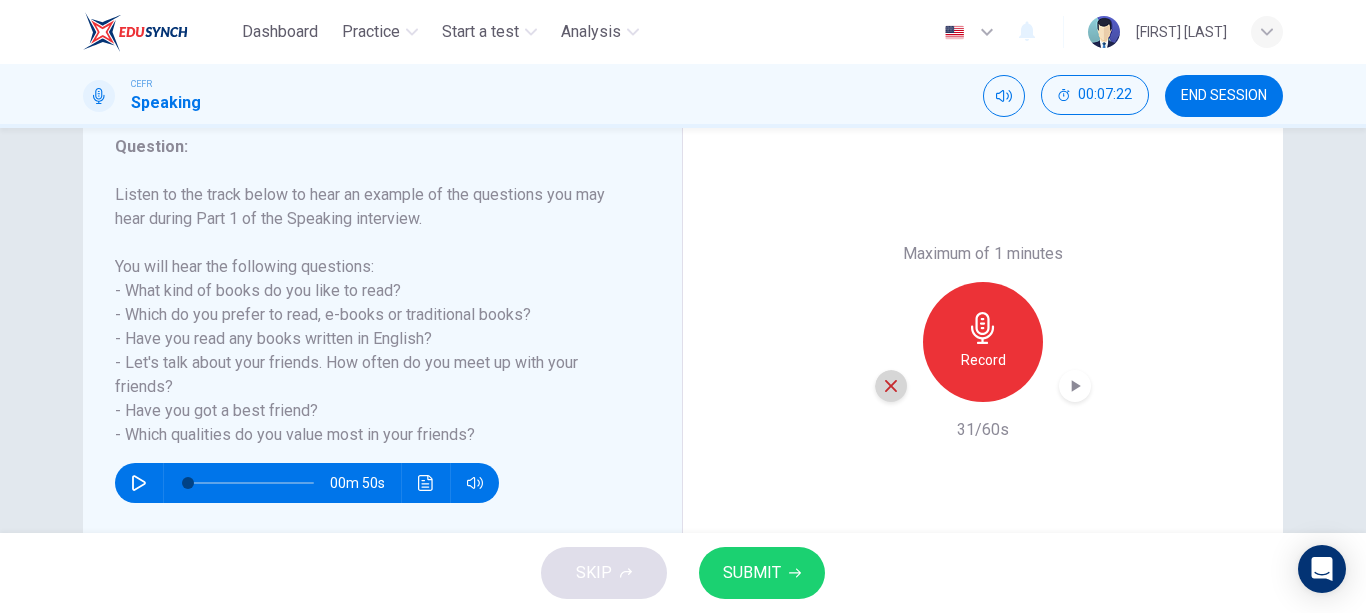 click at bounding box center [891, 386] 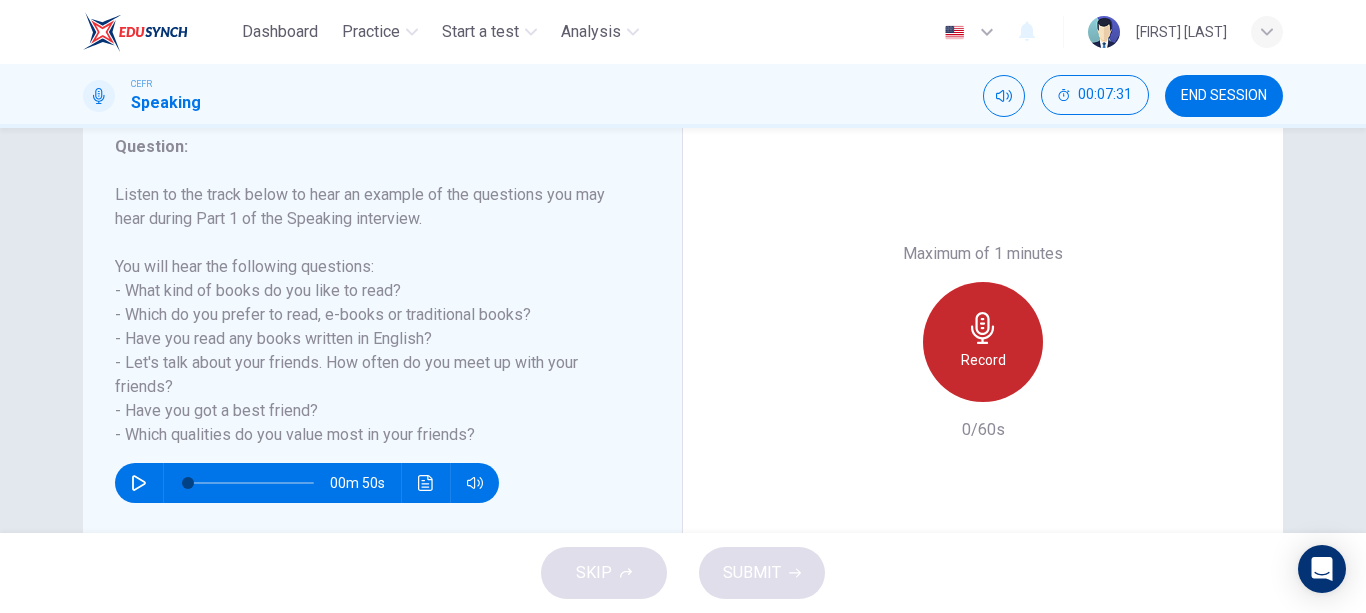 click on "Record" at bounding box center (983, 360) 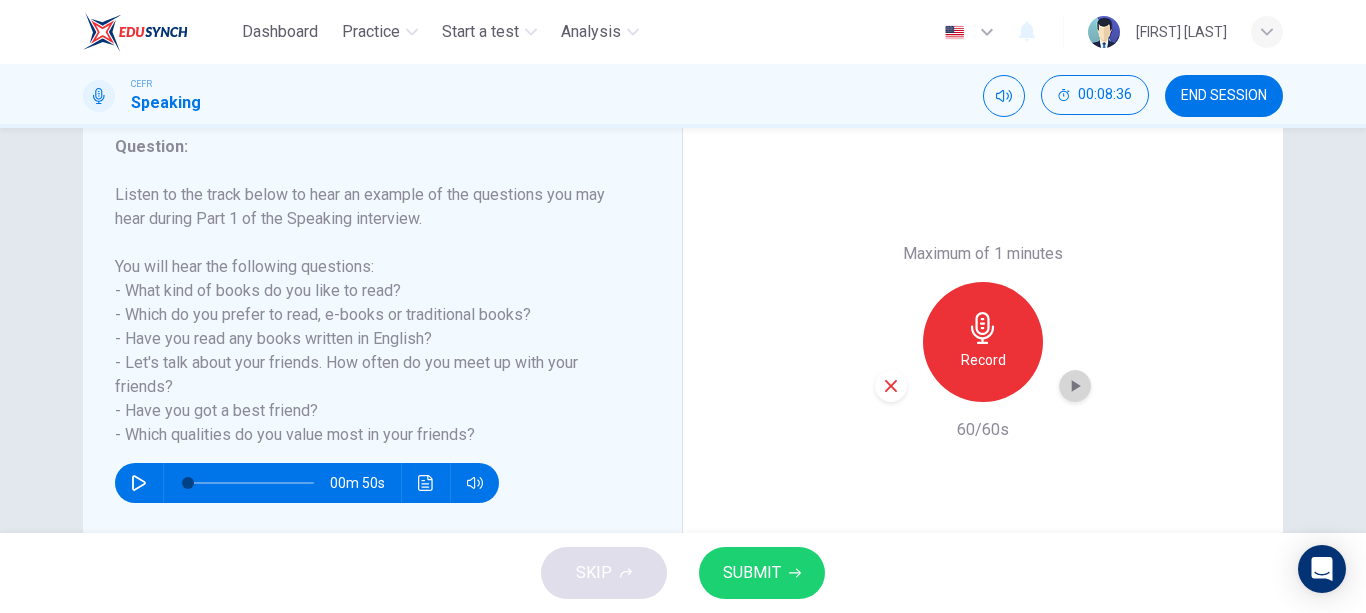 click at bounding box center [1076, 386] 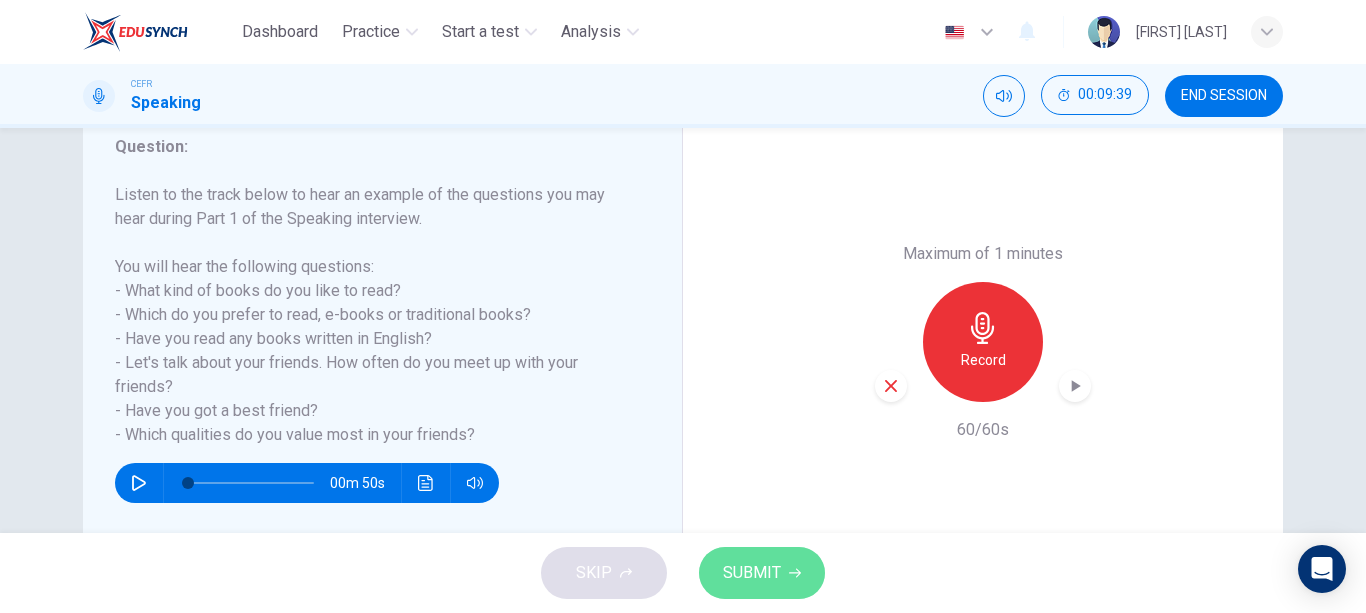 click on "SUBMIT" at bounding box center [752, 573] 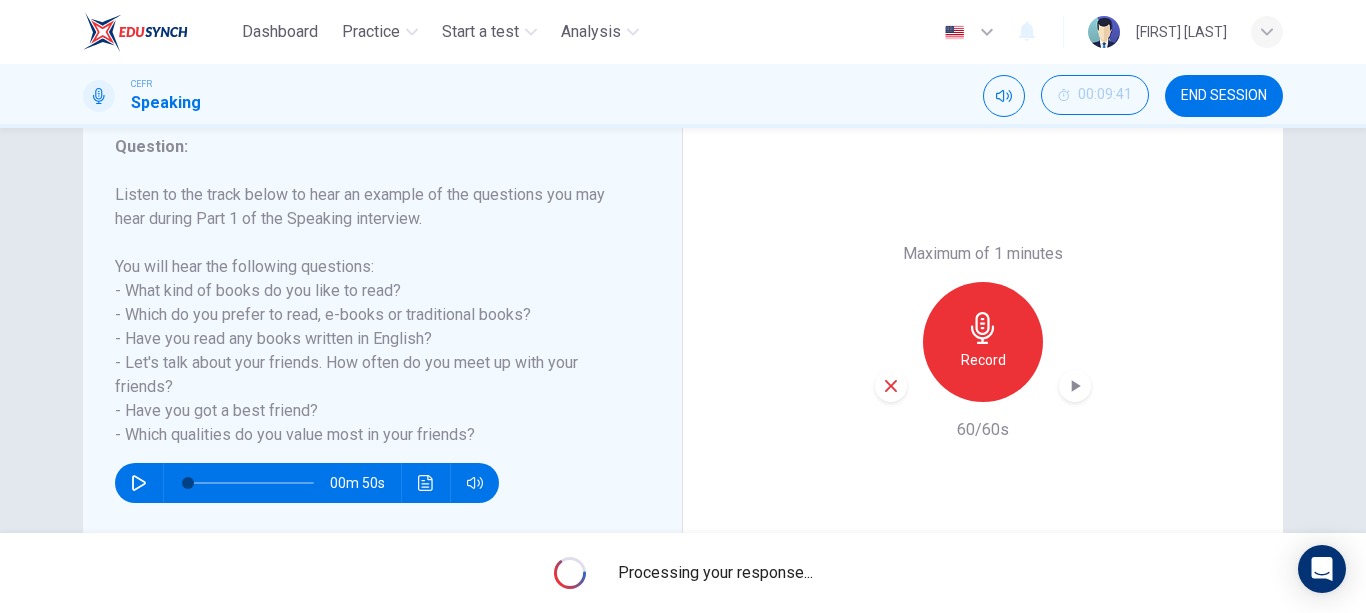 click on "Listen to the track below to hear an example of the questions you may hear during Part 1 of the Speaking interview.  You will hear the following questions:
- What kind of books do you like to read?
- Which do you prefer to read, e-books or traditional books?
- Have you read any books written in English?
- Let's talk about your friends. How often do you meet up with your friends?
- Have you got a best friend?
- Which qualities do you value most in your friends?" at bounding box center (370, 315) 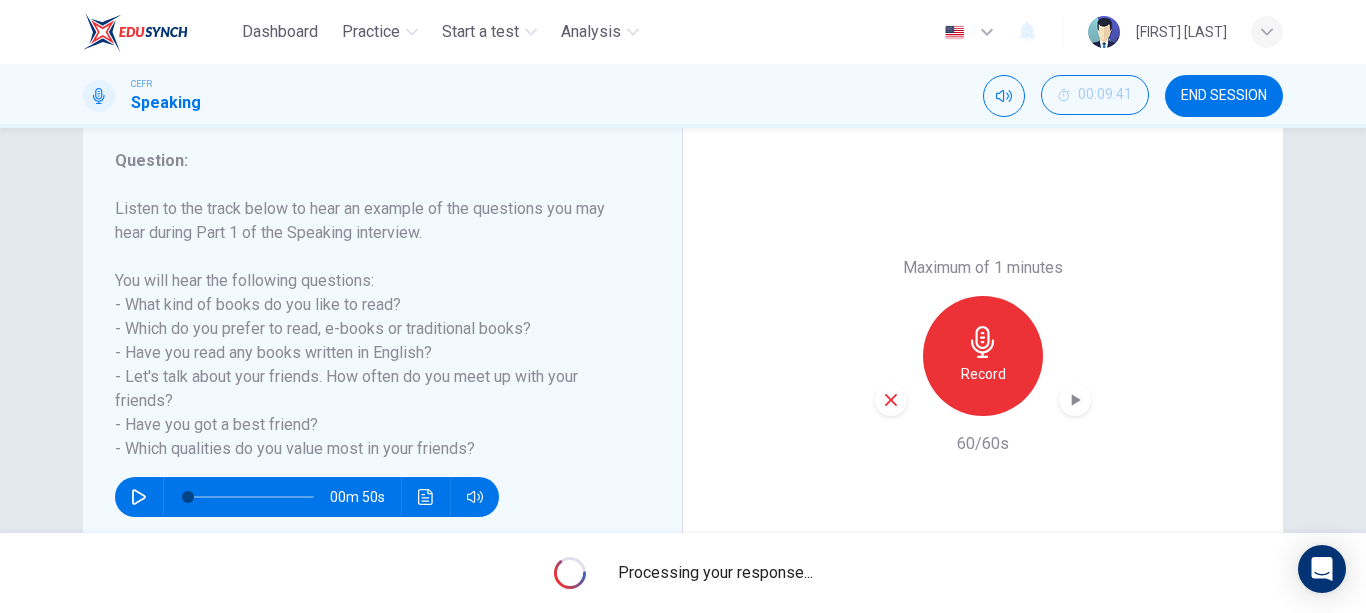 scroll, scrollTop: 257, scrollLeft: 0, axis: vertical 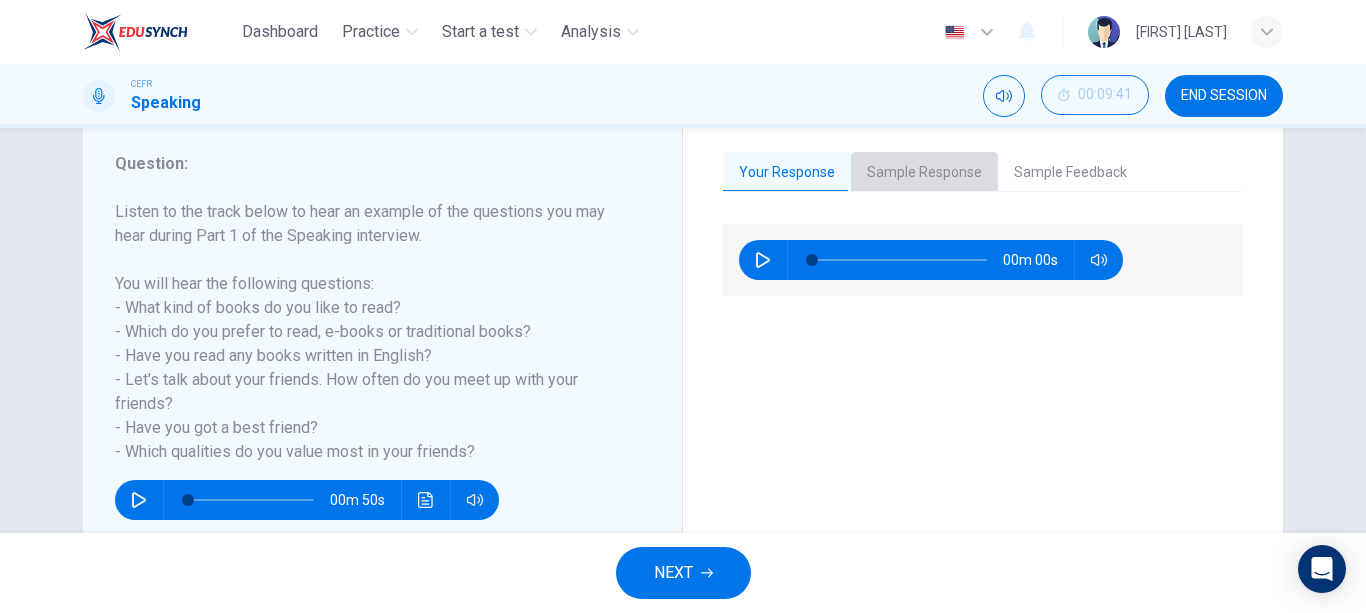 click on "Sample Response" at bounding box center (924, 173) 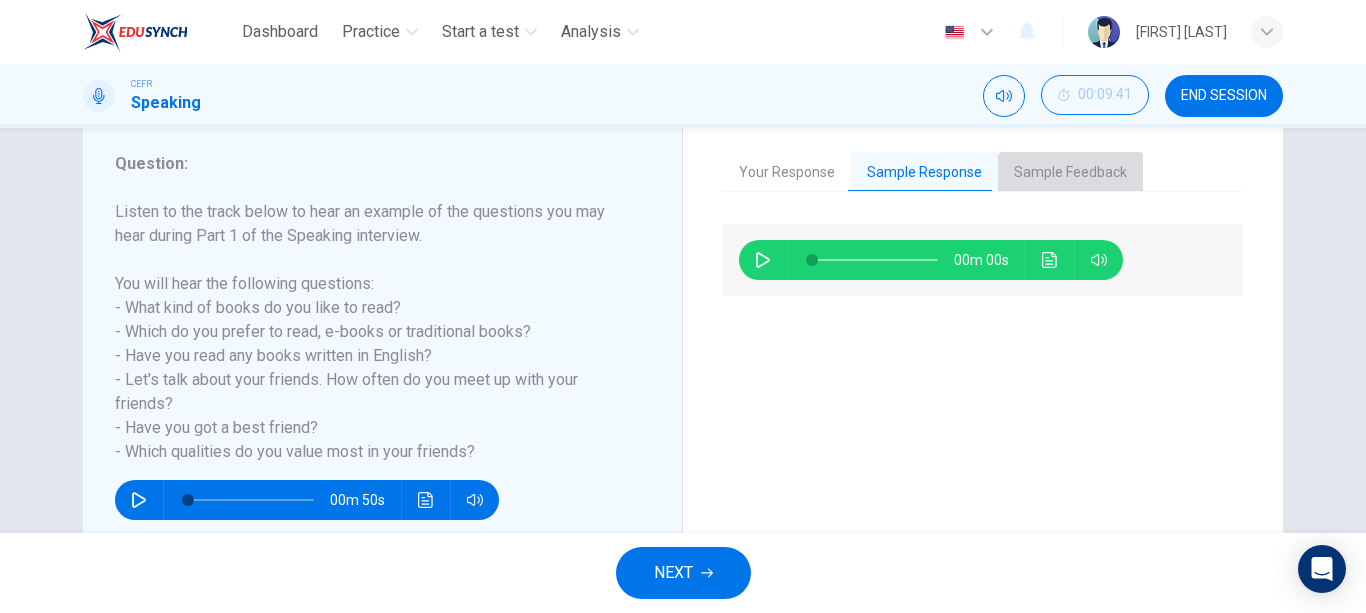 click on "Sample Feedback" at bounding box center (1070, 173) 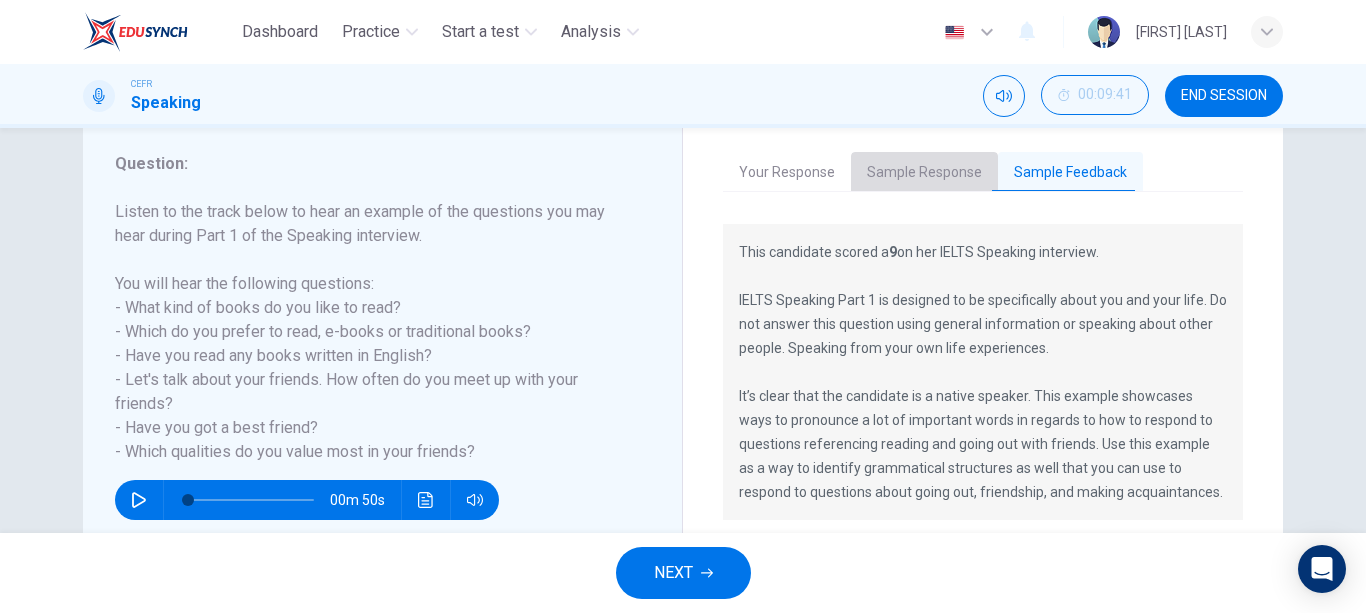 click on "Sample Response" at bounding box center (924, 173) 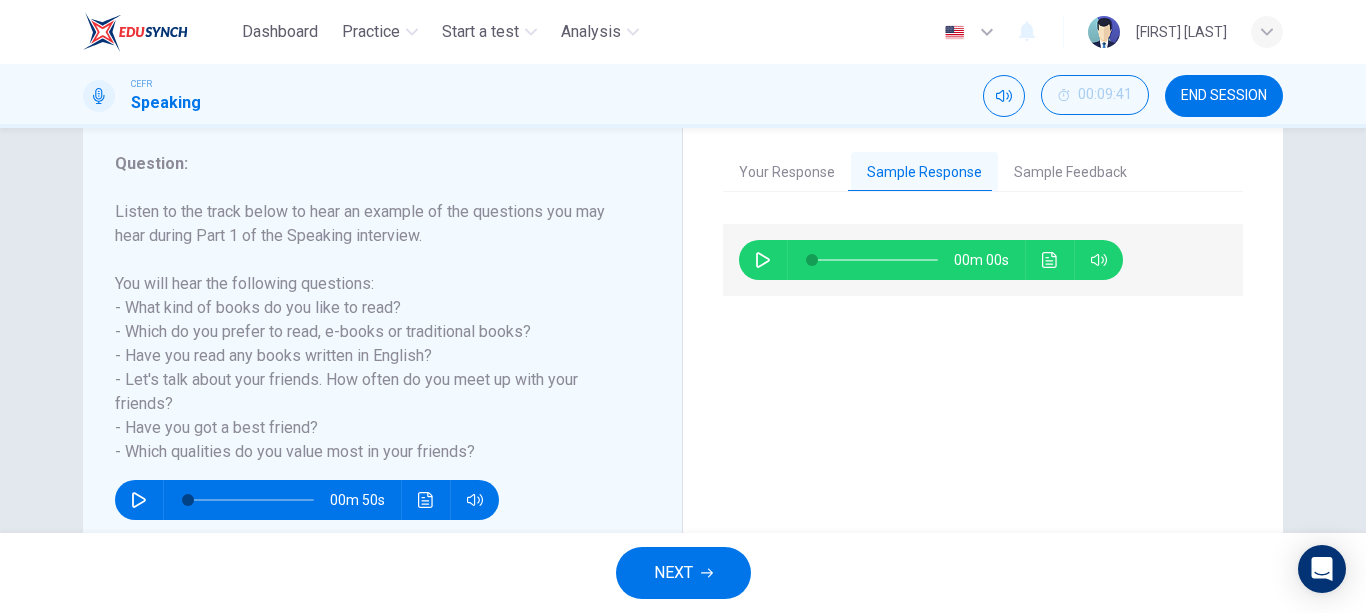 drag, startPoint x: 750, startPoint y: 241, endPoint x: 752, endPoint y: 260, distance: 19.104973 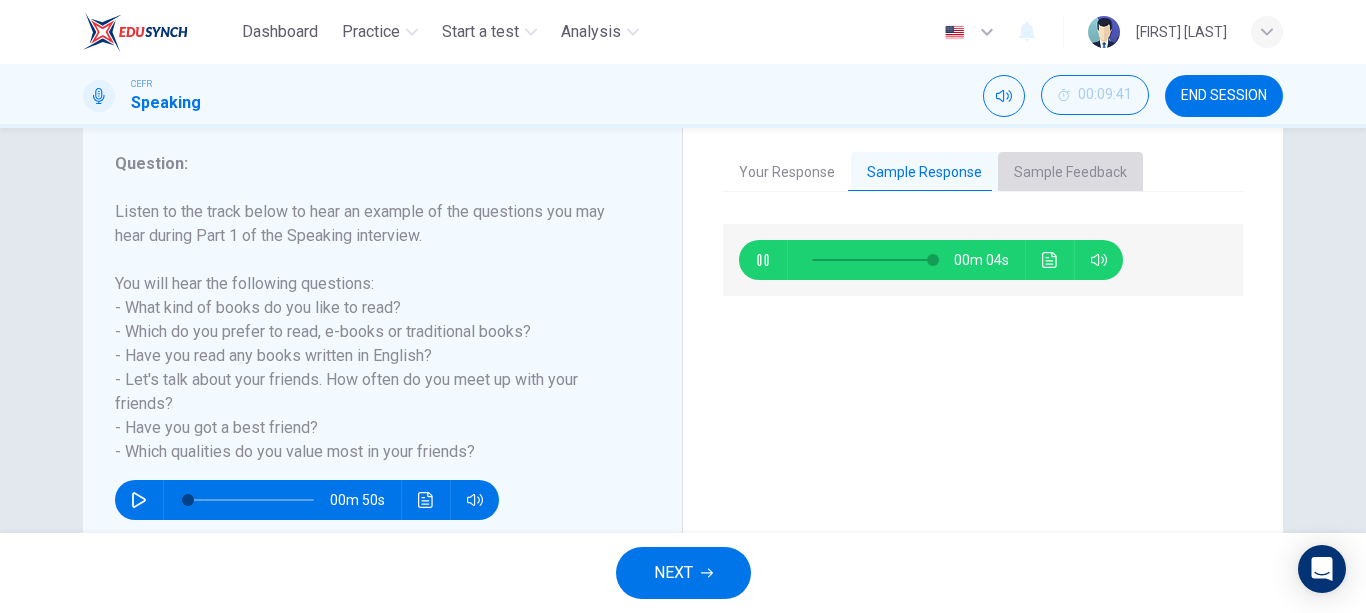 click on "Sample Feedback" at bounding box center (1070, 173) 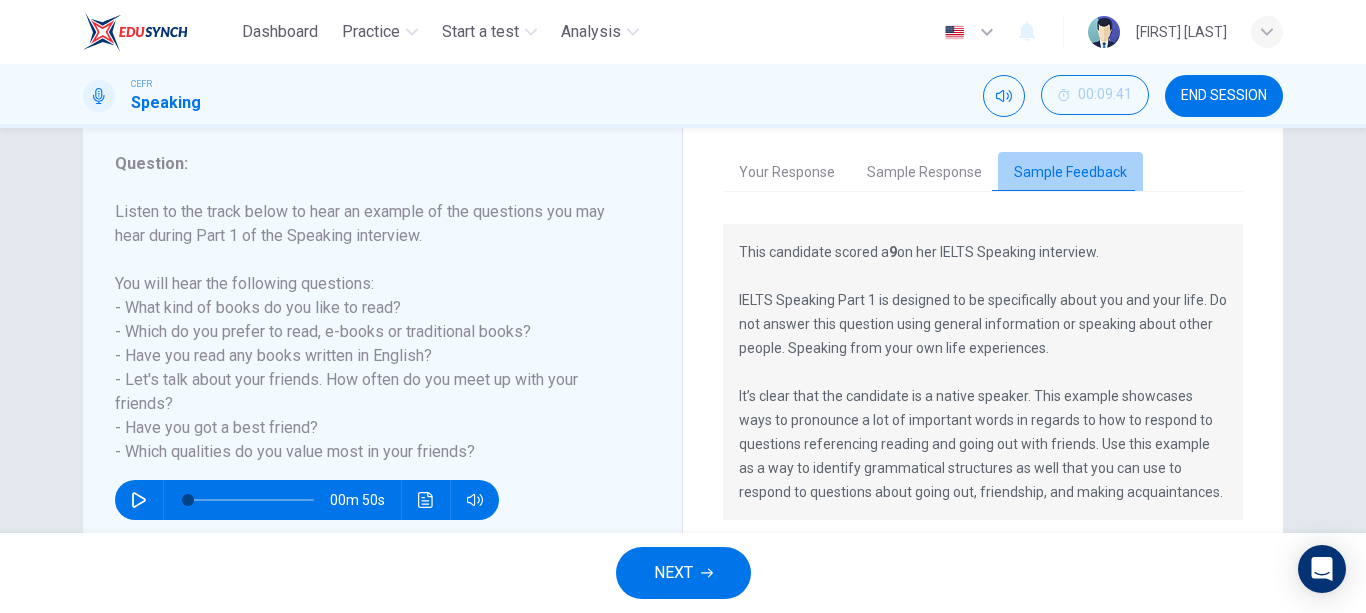 click on "Sample Feedback" at bounding box center (1070, 173) 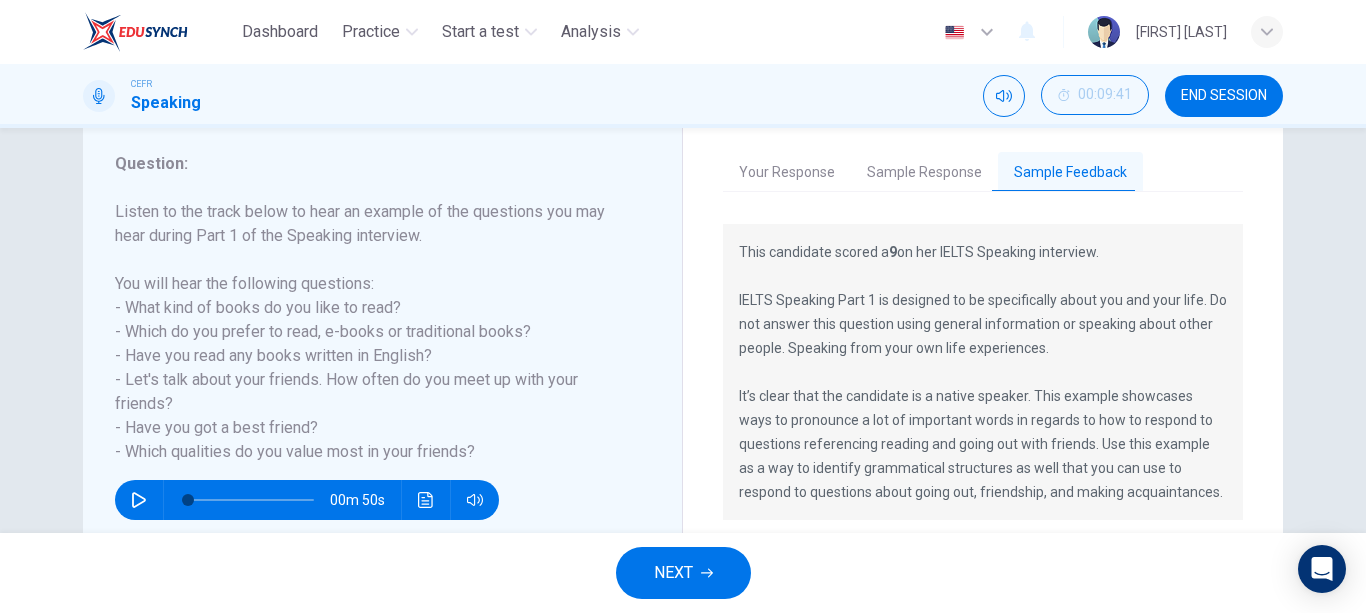 scroll, scrollTop: 370, scrollLeft: 0, axis: vertical 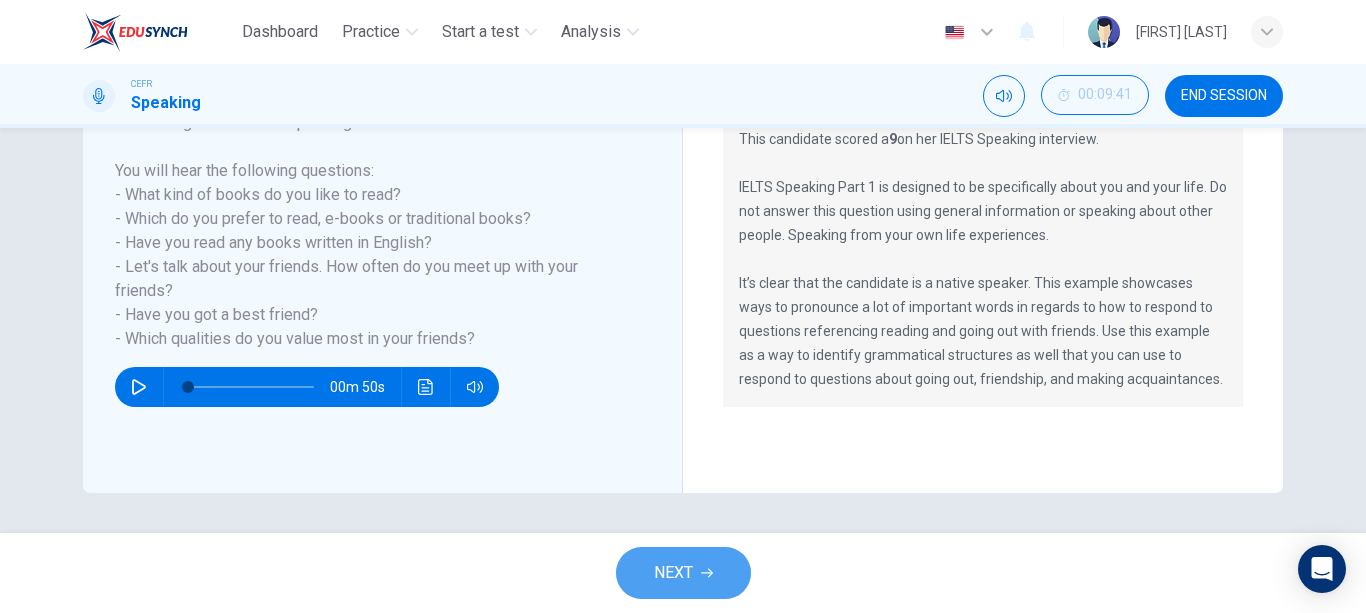 click on "NEXT" at bounding box center [673, 573] 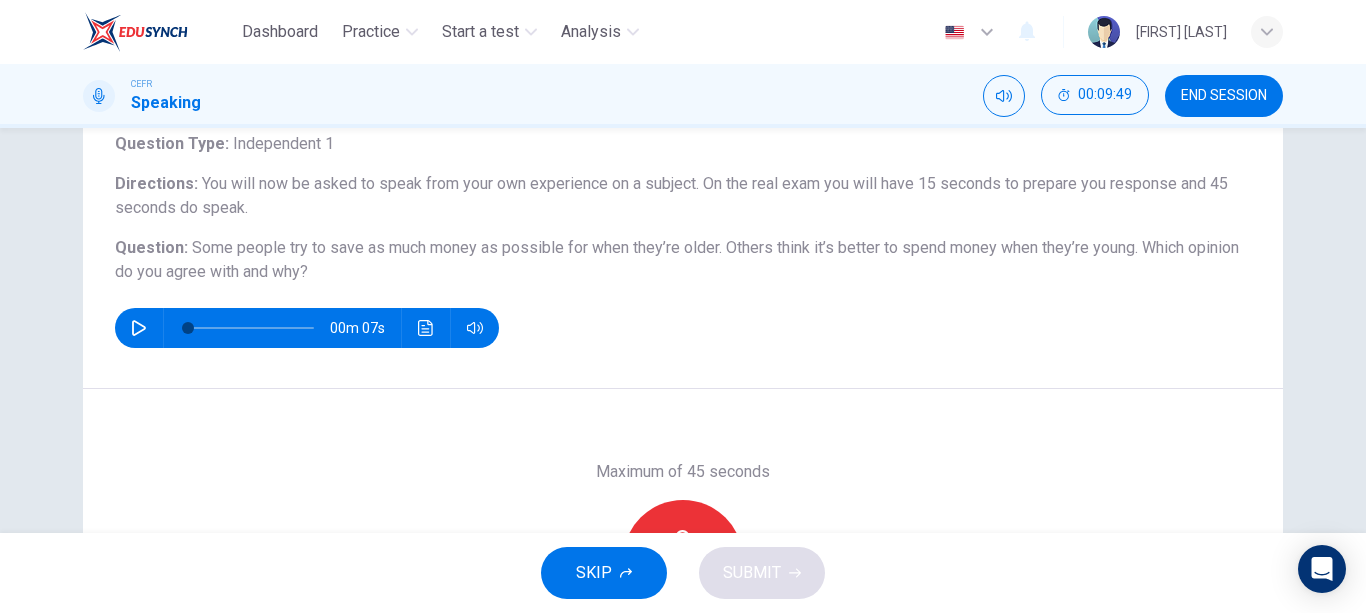 scroll, scrollTop: 140, scrollLeft: 0, axis: vertical 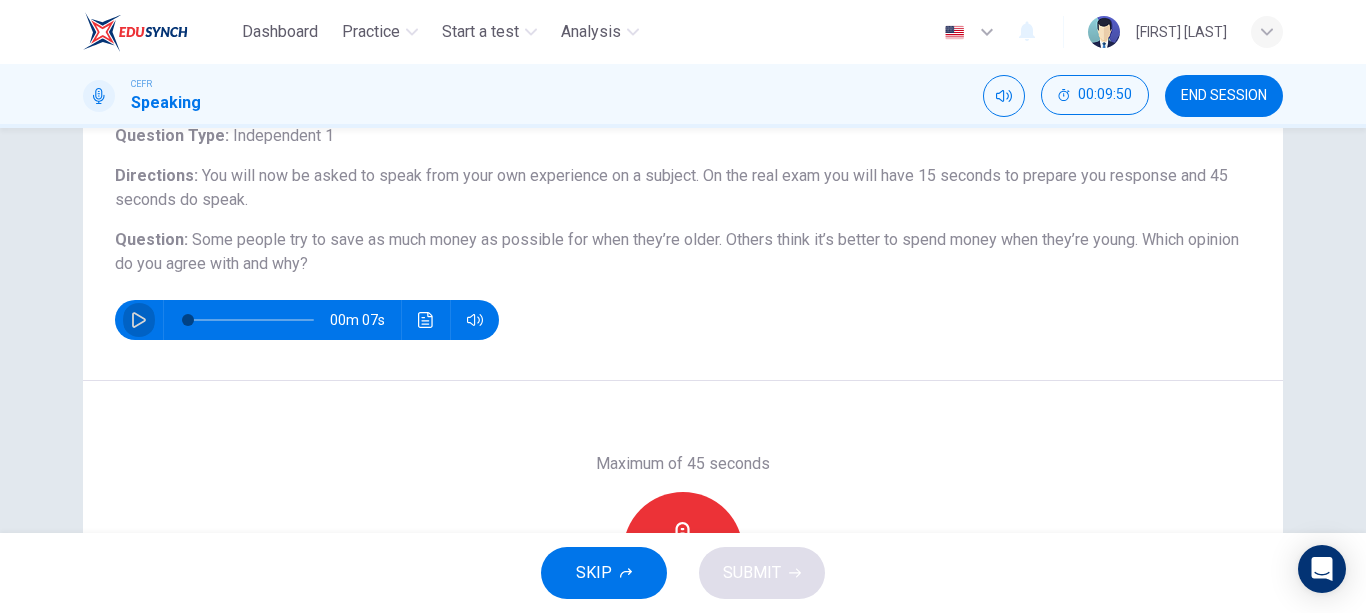 click at bounding box center (139, 320) 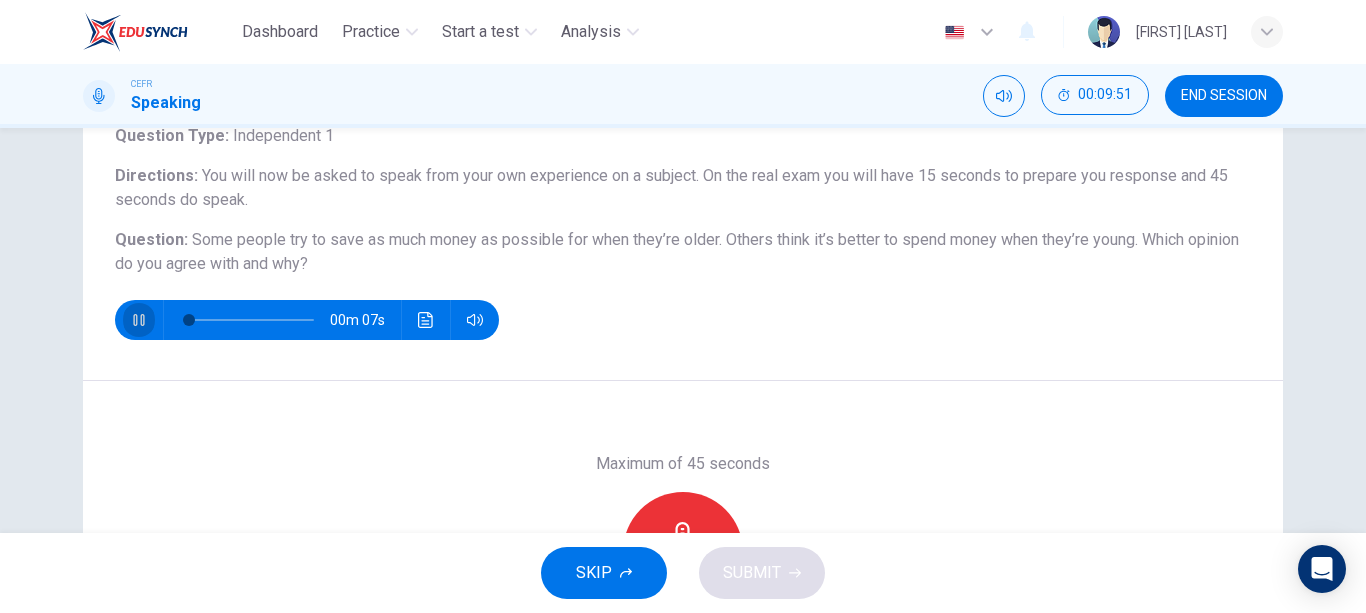 click at bounding box center [139, 320] 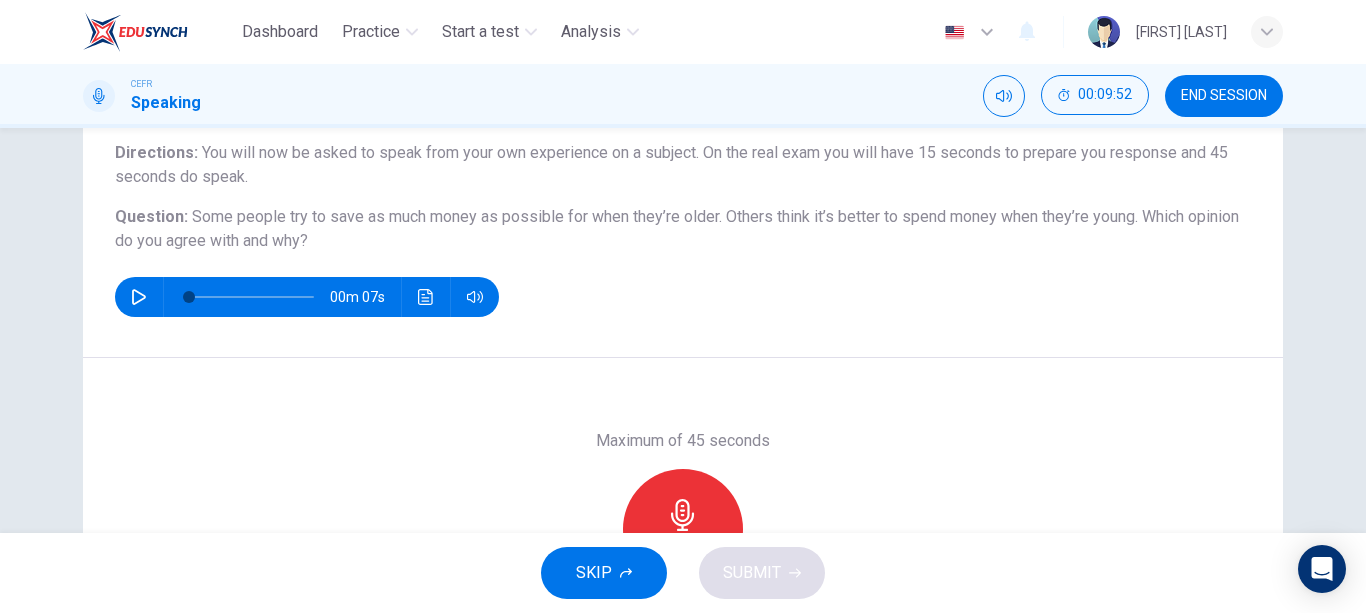 scroll, scrollTop: 198, scrollLeft: 0, axis: vertical 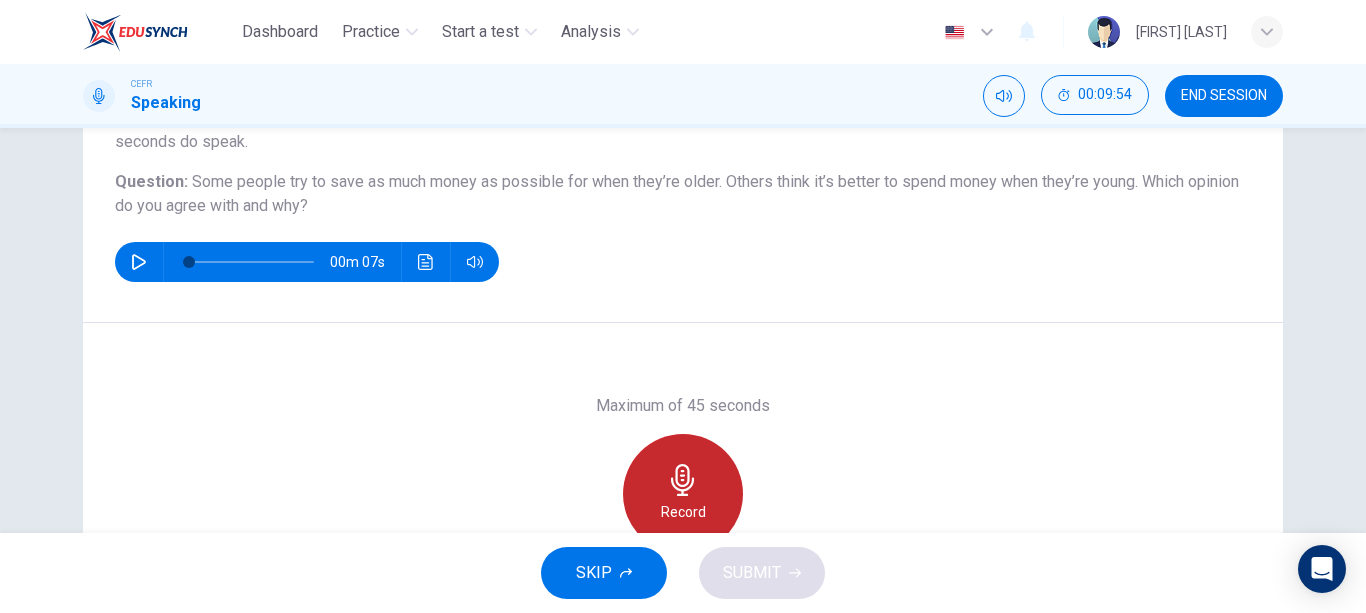 click at bounding box center (683, 480) 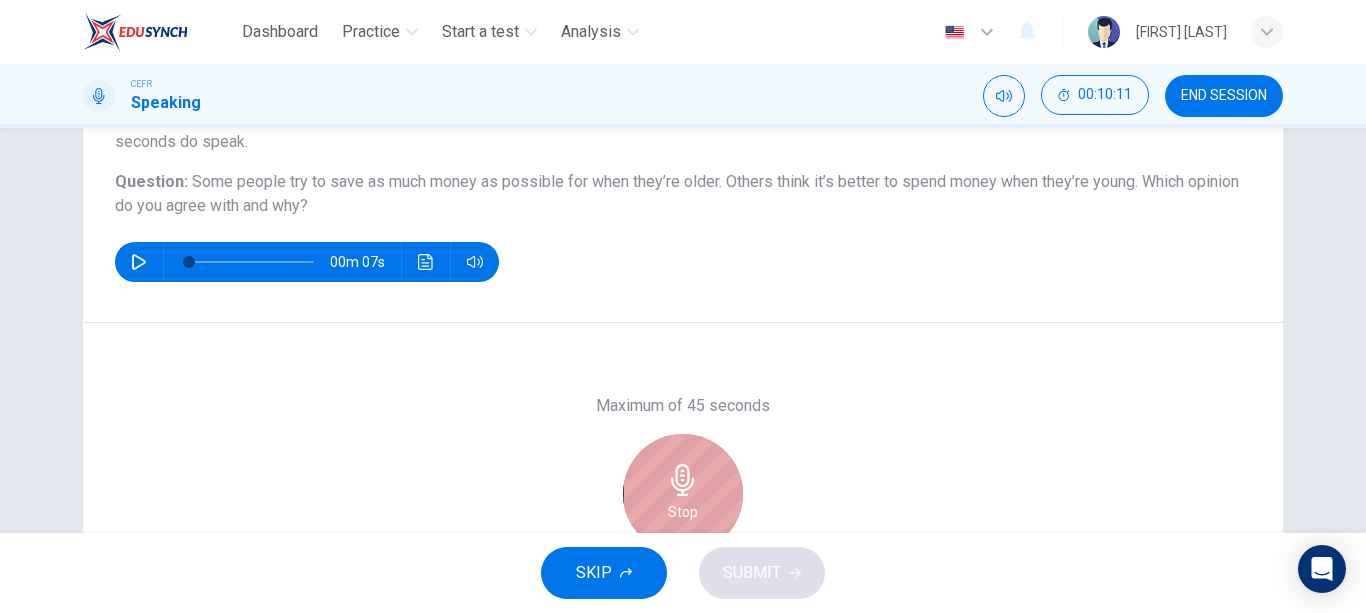 click on "Stop" at bounding box center (683, 494) 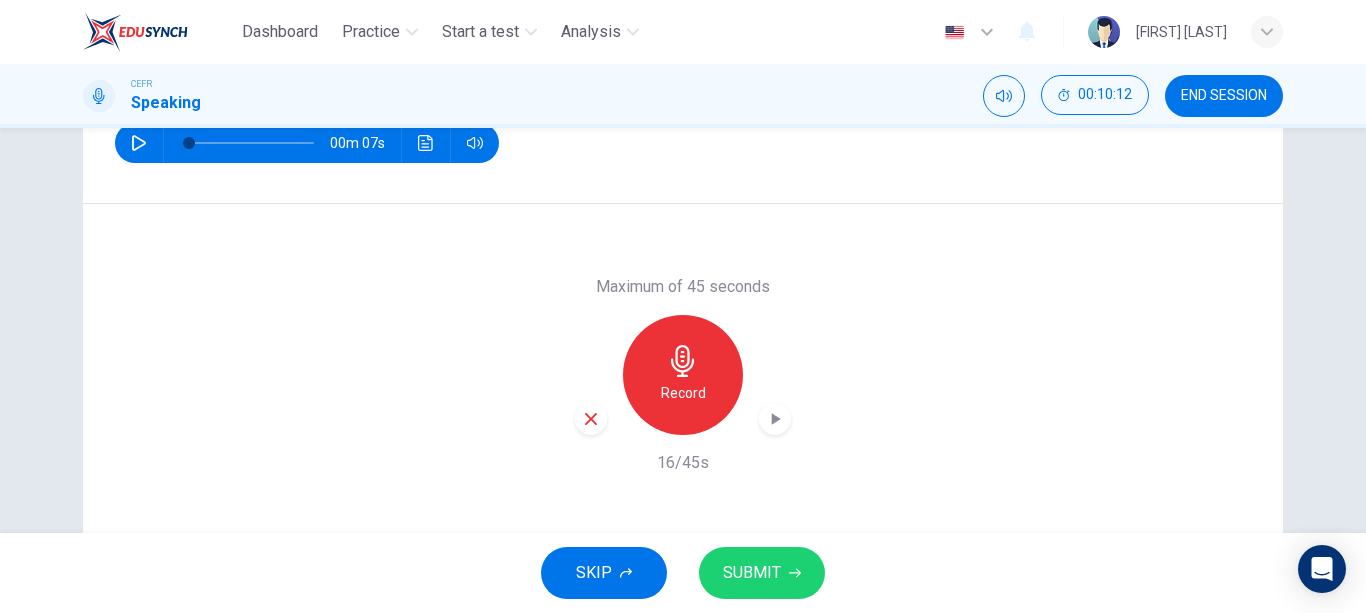 scroll, scrollTop: 318, scrollLeft: 0, axis: vertical 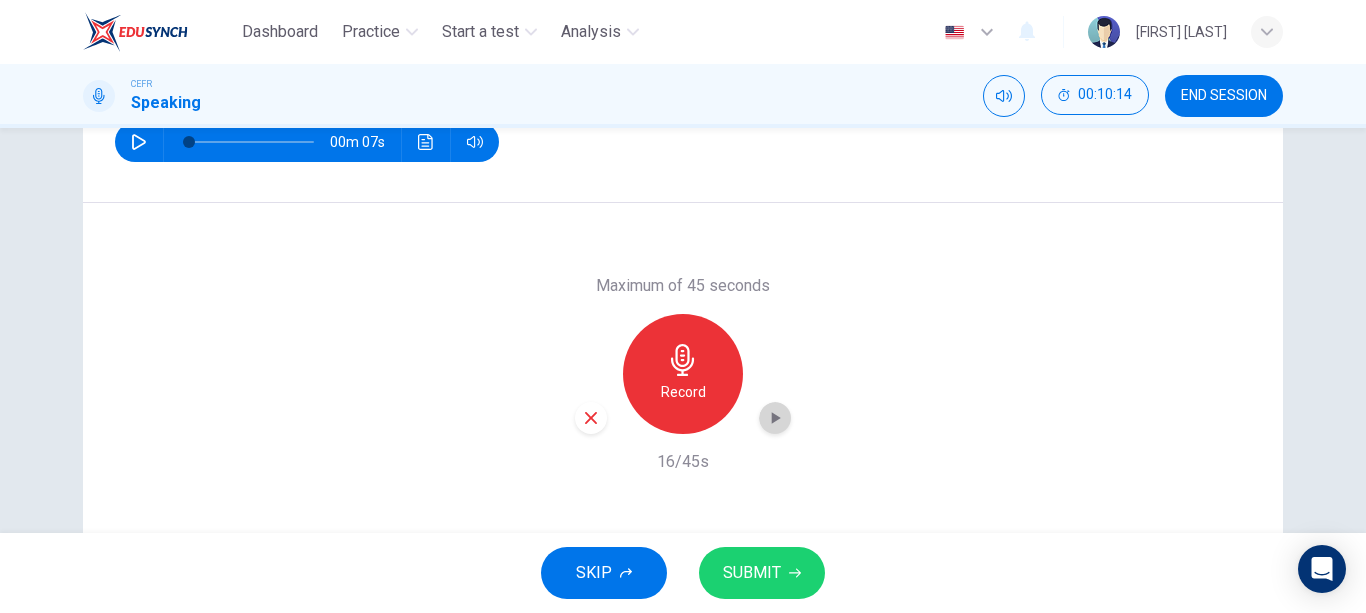 click at bounding box center (776, 418) 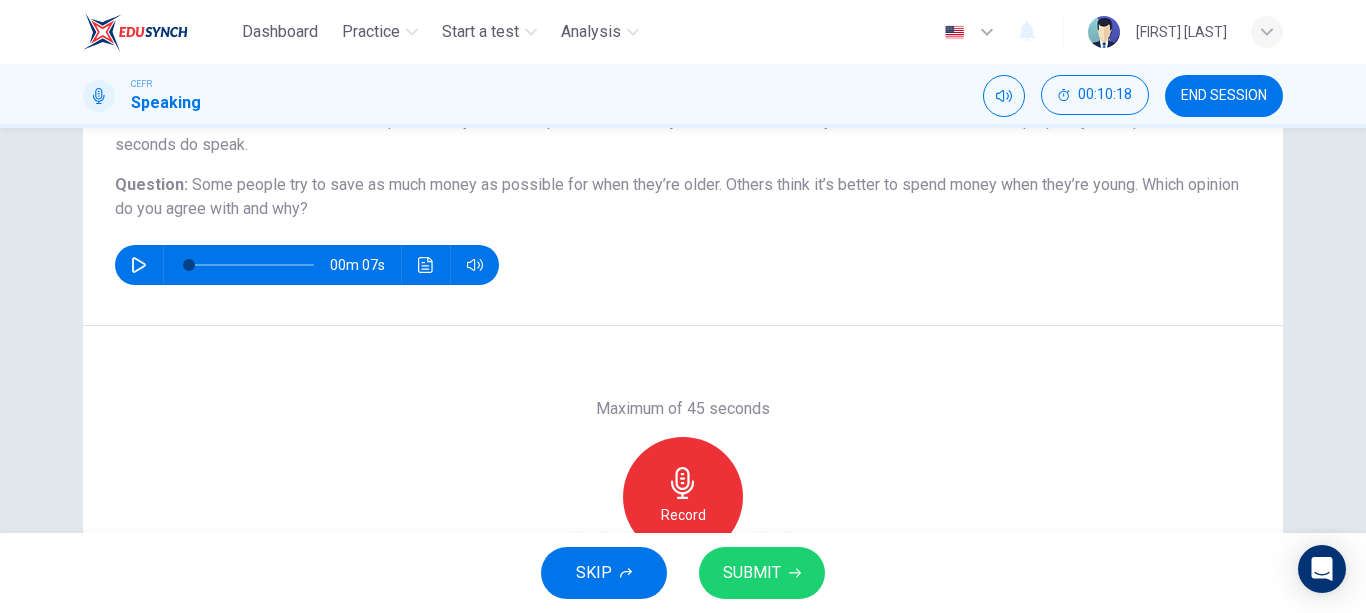 scroll, scrollTop: 192, scrollLeft: 0, axis: vertical 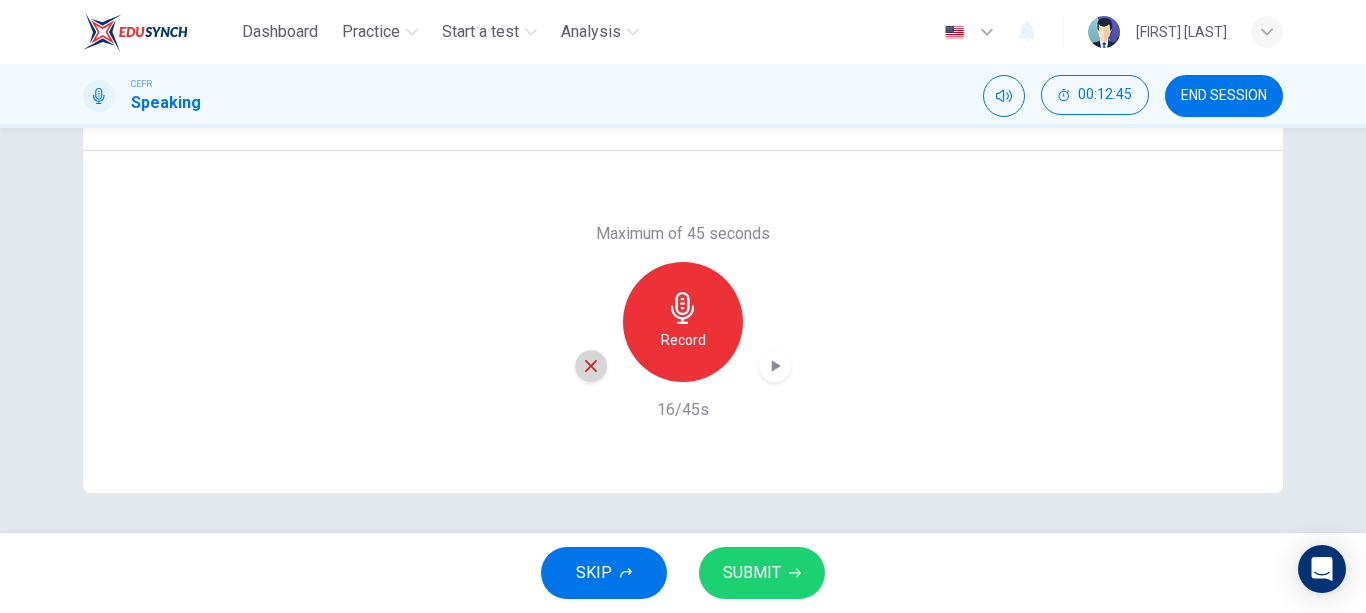 click at bounding box center [591, 366] 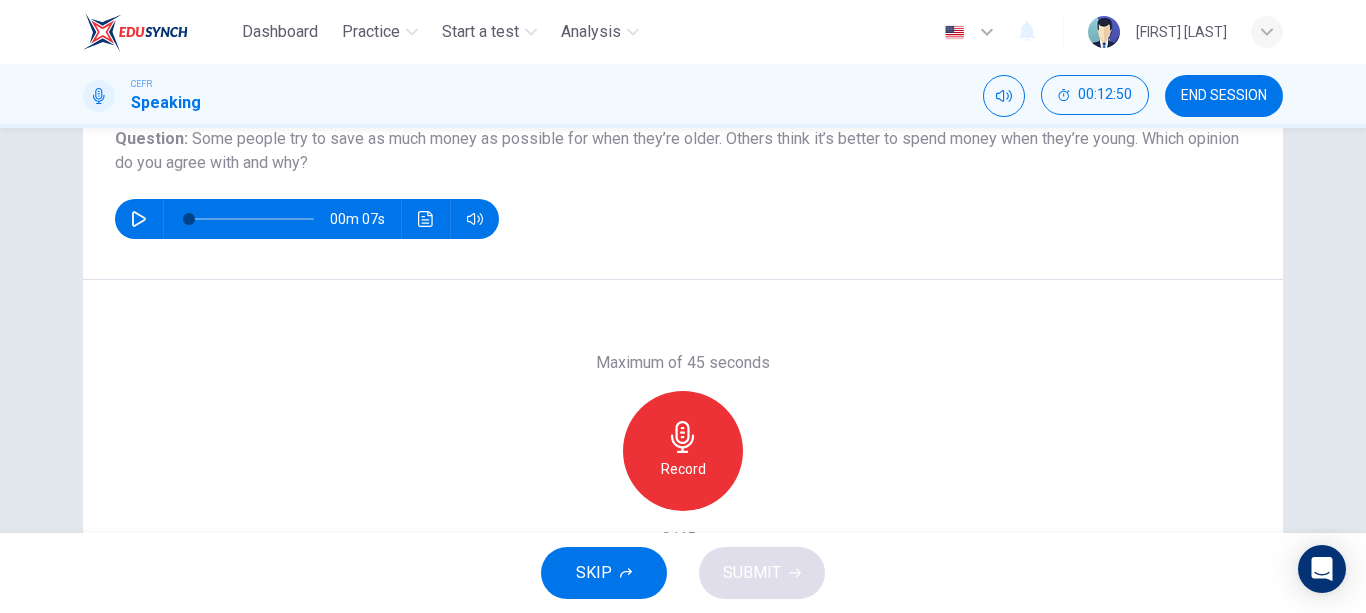scroll, scrollTop: 247, scrollLeft: 0, axis: vertical 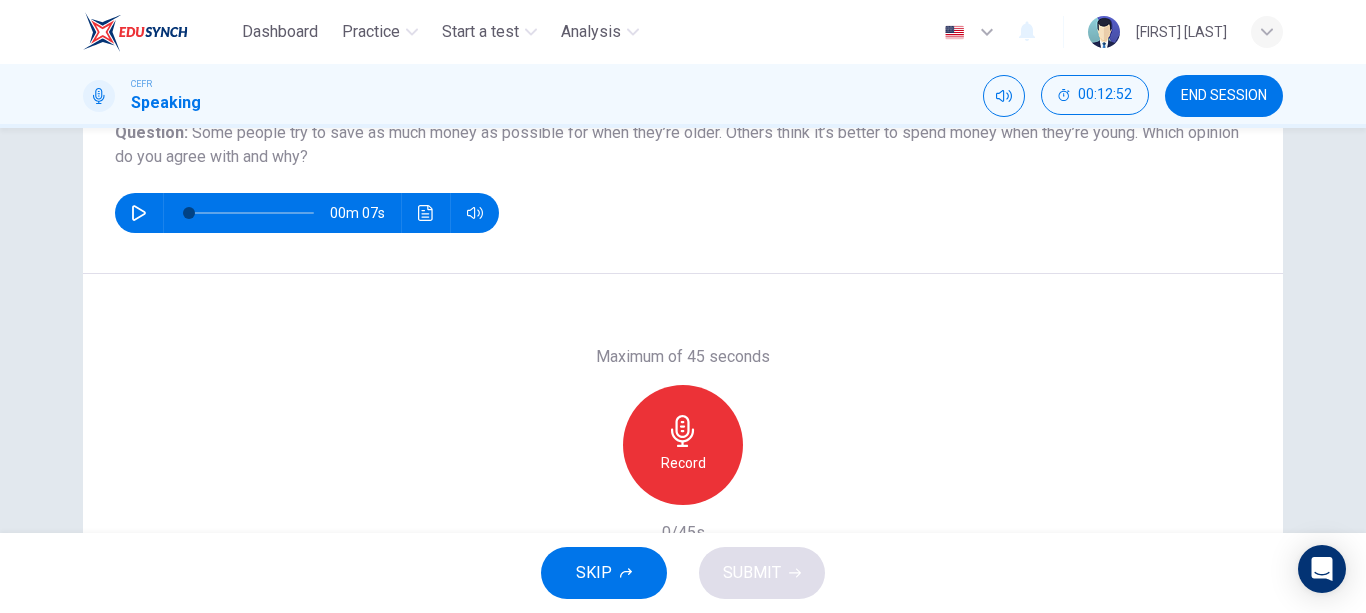 click at bounding box center (683, 431) 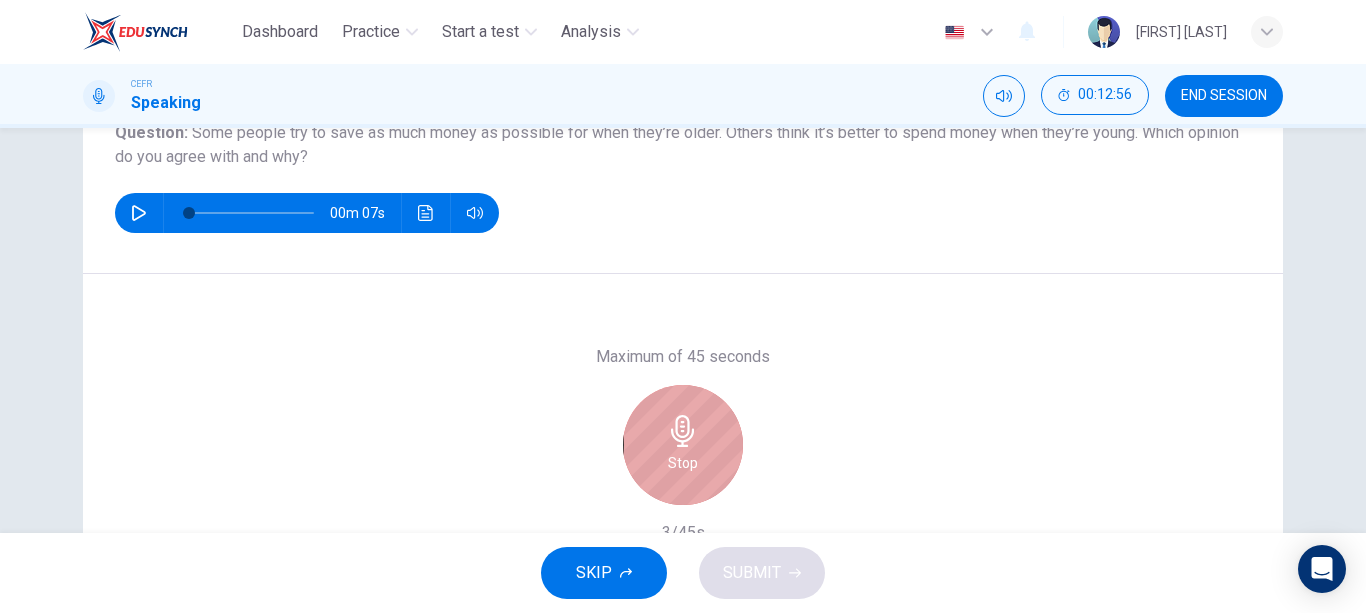 click on "Stop" at bounding box center (683, 463) 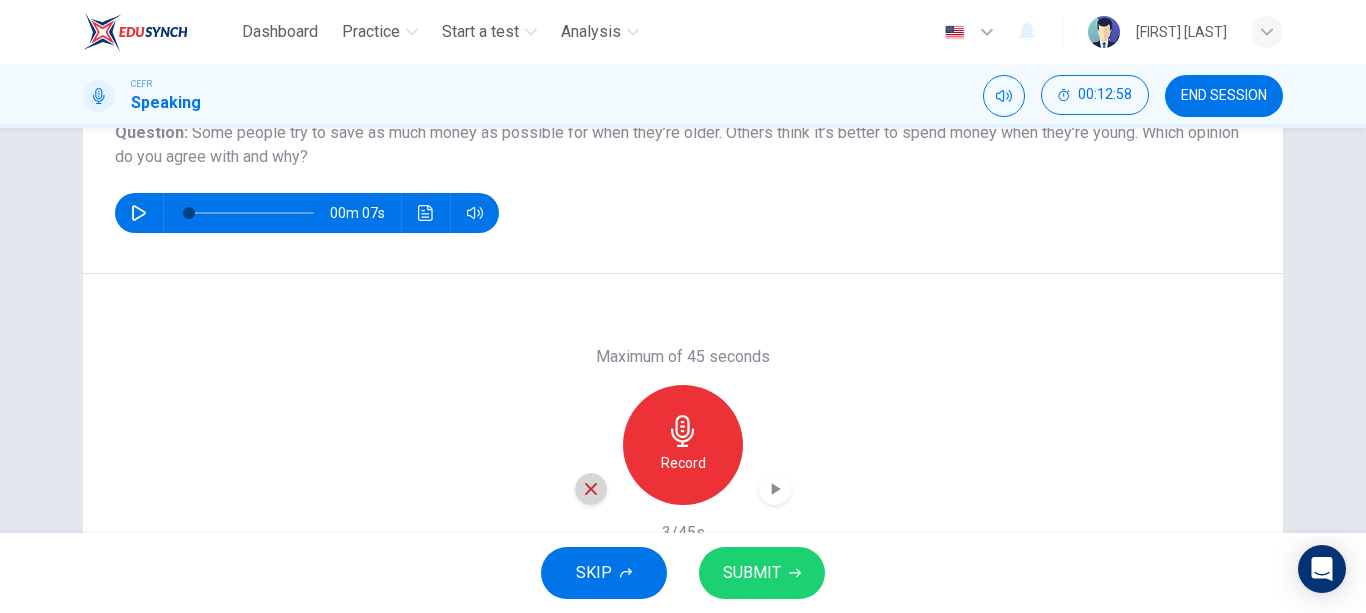 click at bounding box center [591, 489] 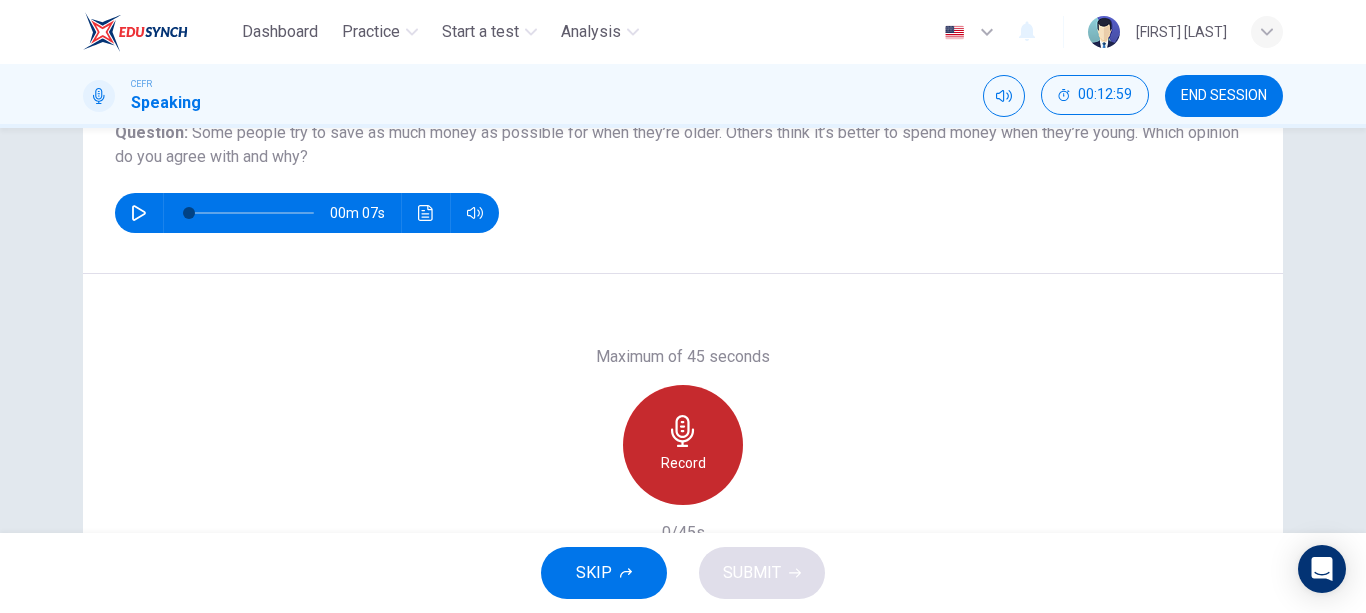 click on "Record" at bounding box center [683, 445] 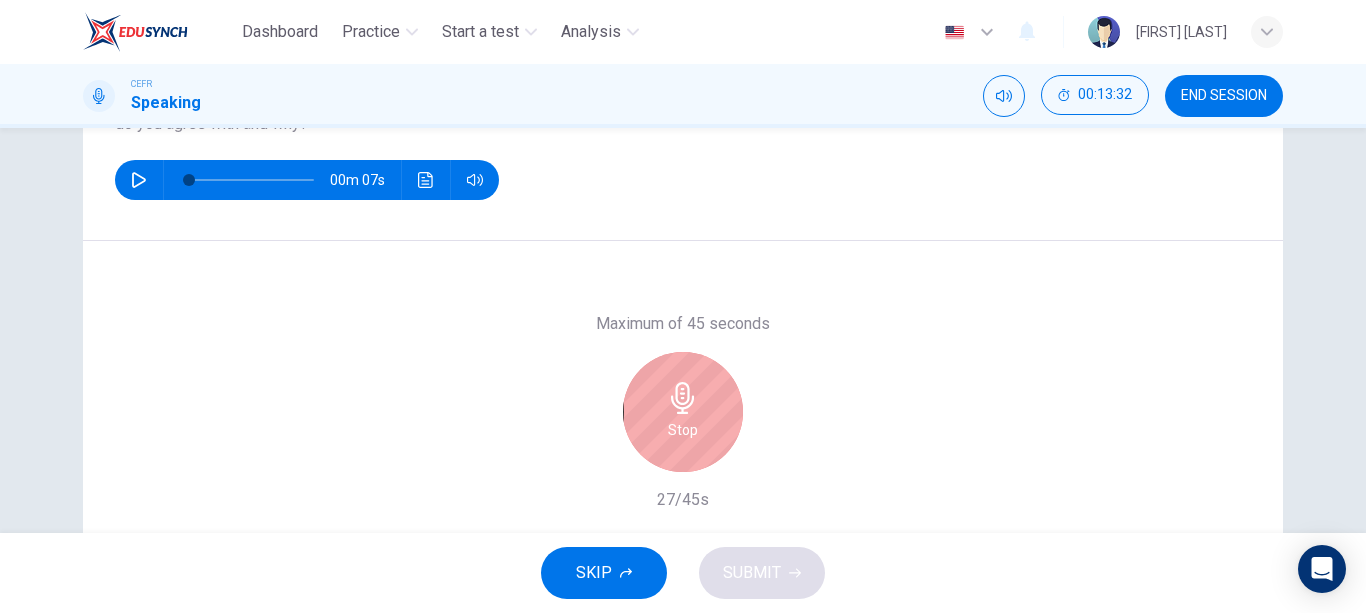 scroll, scrollTop: 279, scrollLeft: 0, axis: vertical 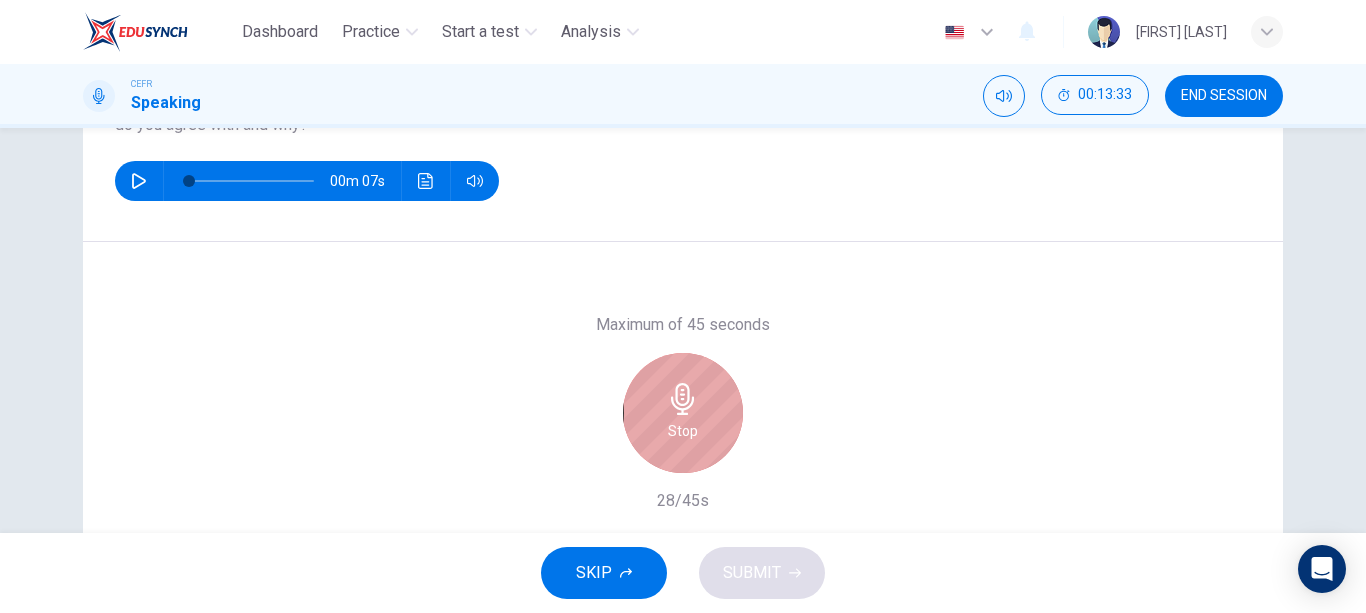 click on "Stop" at bounding box center [683, 413] 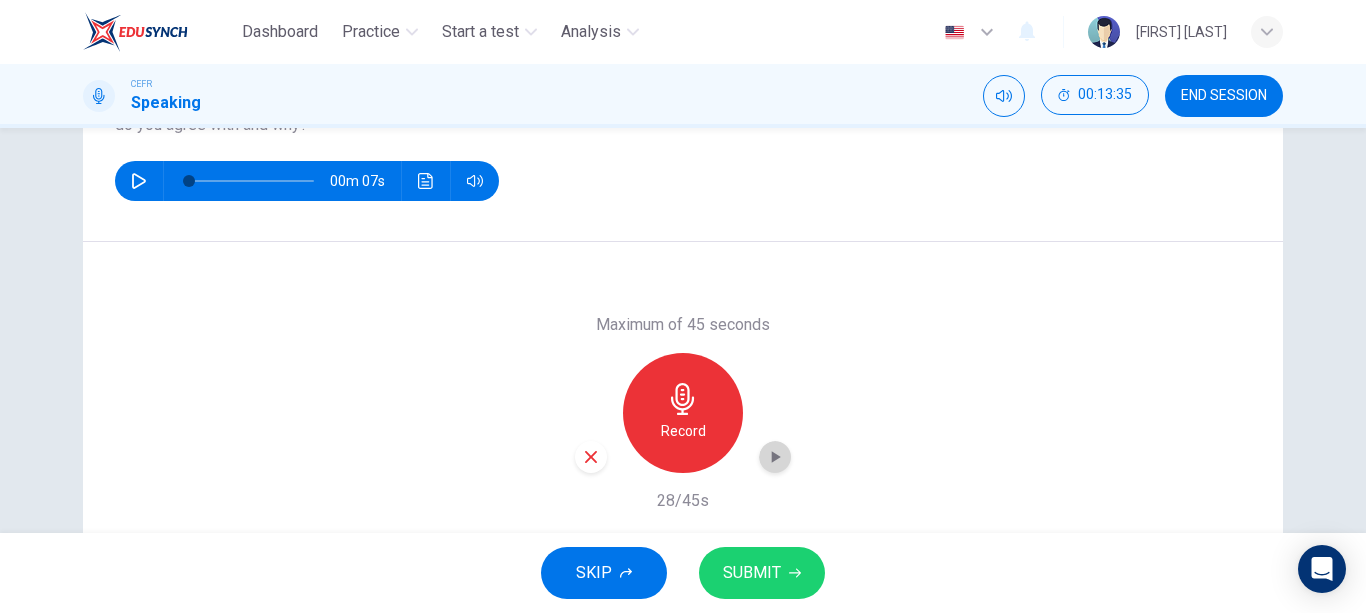 click at bounding box center (775, 457) 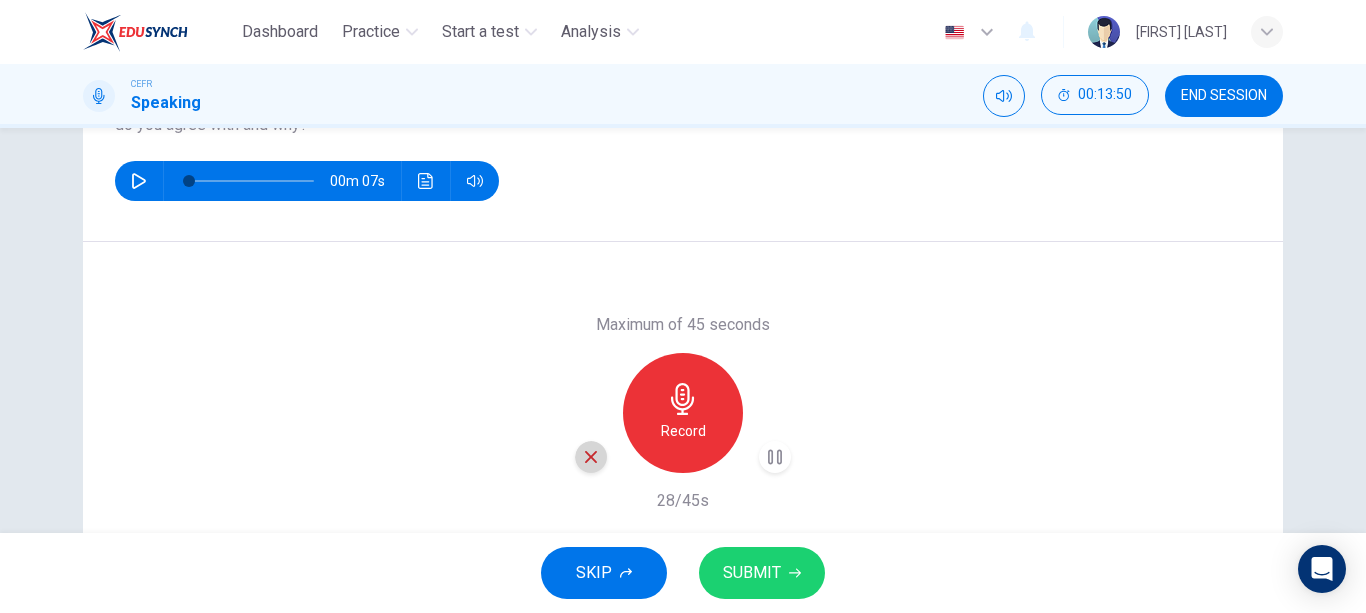 click at bounding box center [591, 457] 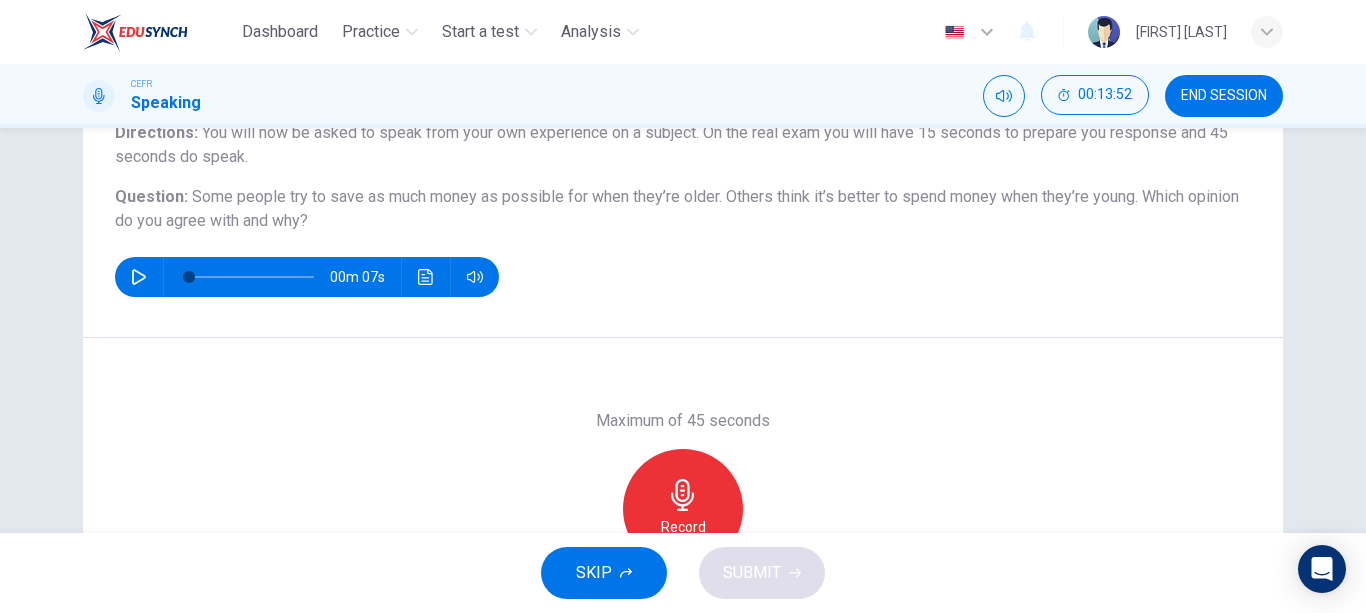 scroll, scrollTop: 181, scrollLeft: 0, axis: vertical 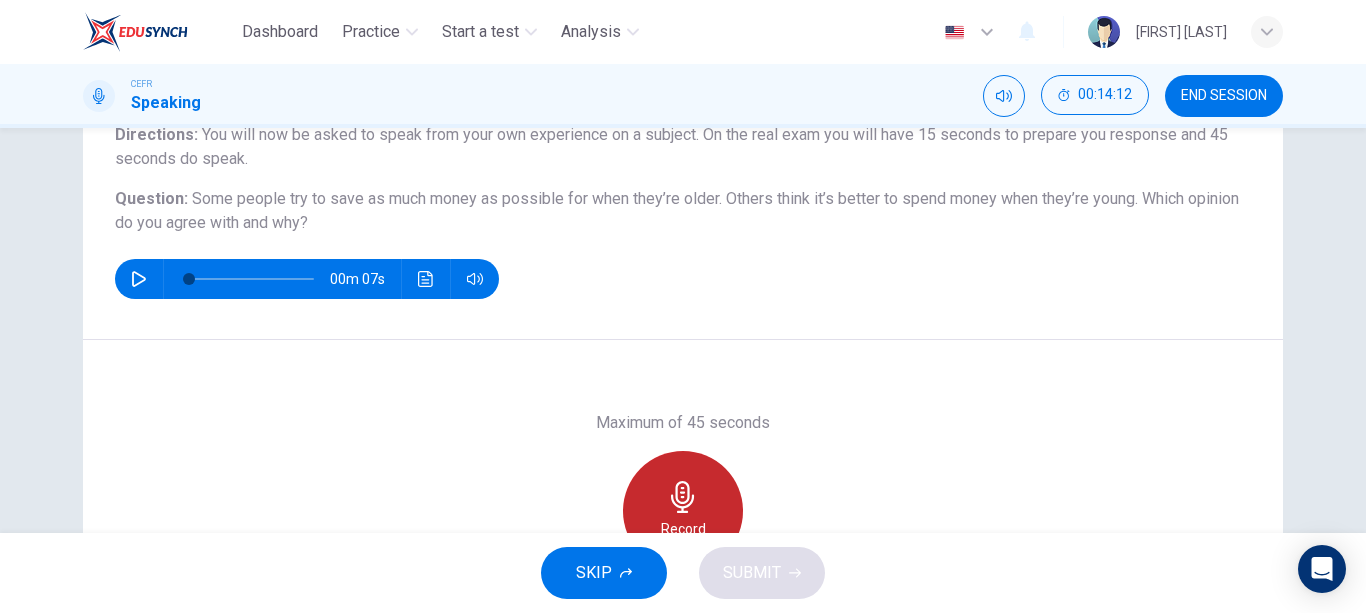 click on "Record" at bounding box center [683, 511] 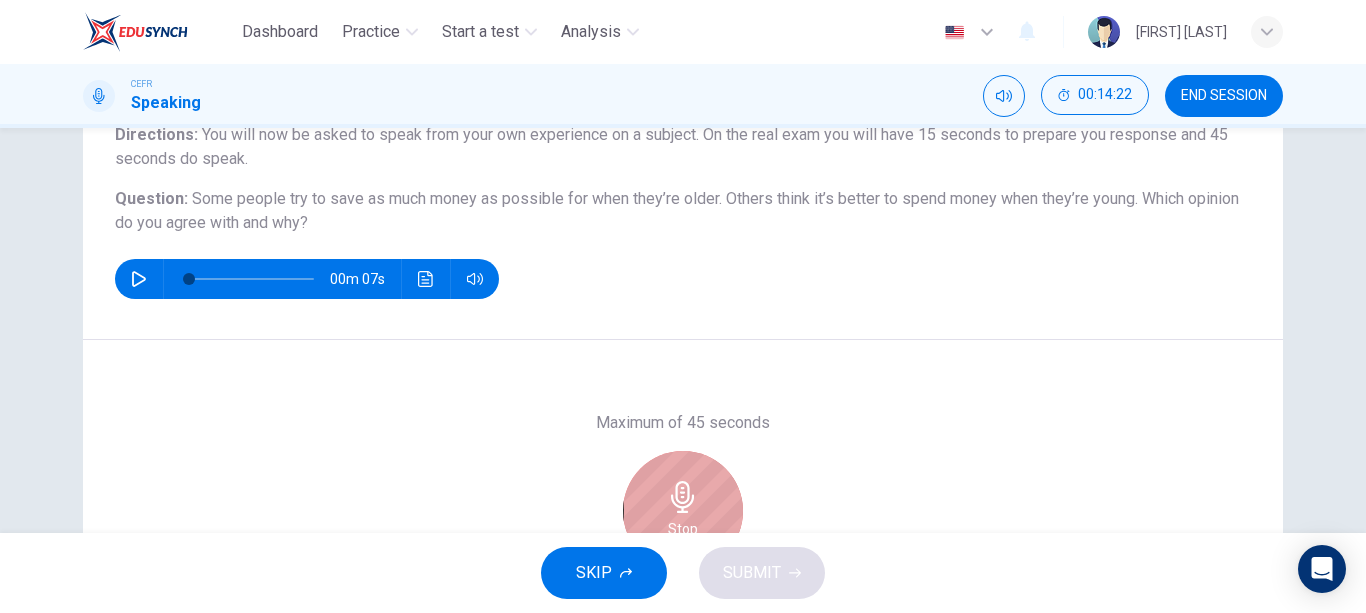 click on "Stop" at bounding box center [683, 511] 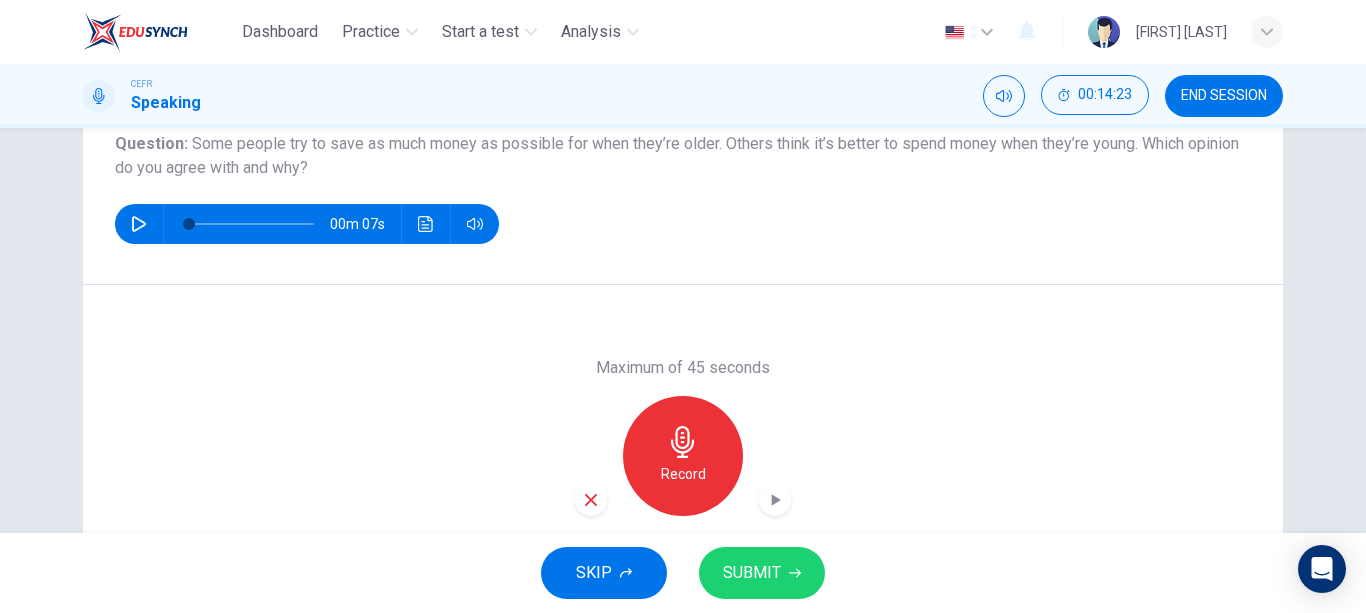 scroll, scrollTop: 237, scrollLeft: 0, axis: vertical 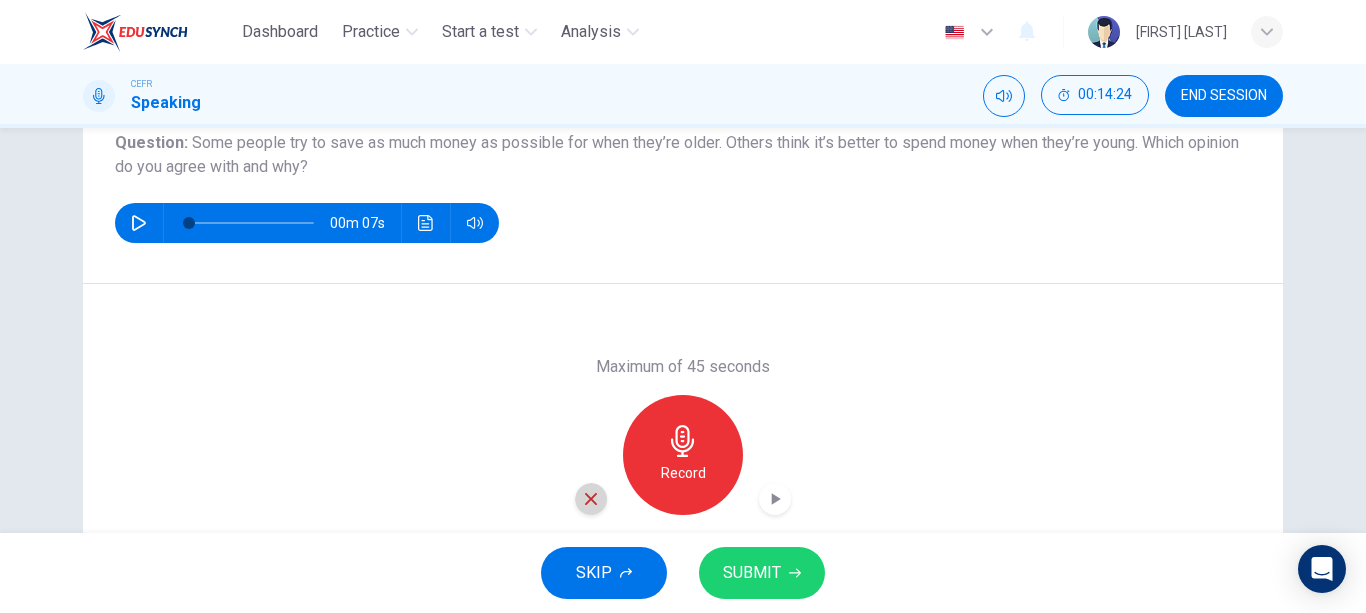 click at bounding box center (591, 499) 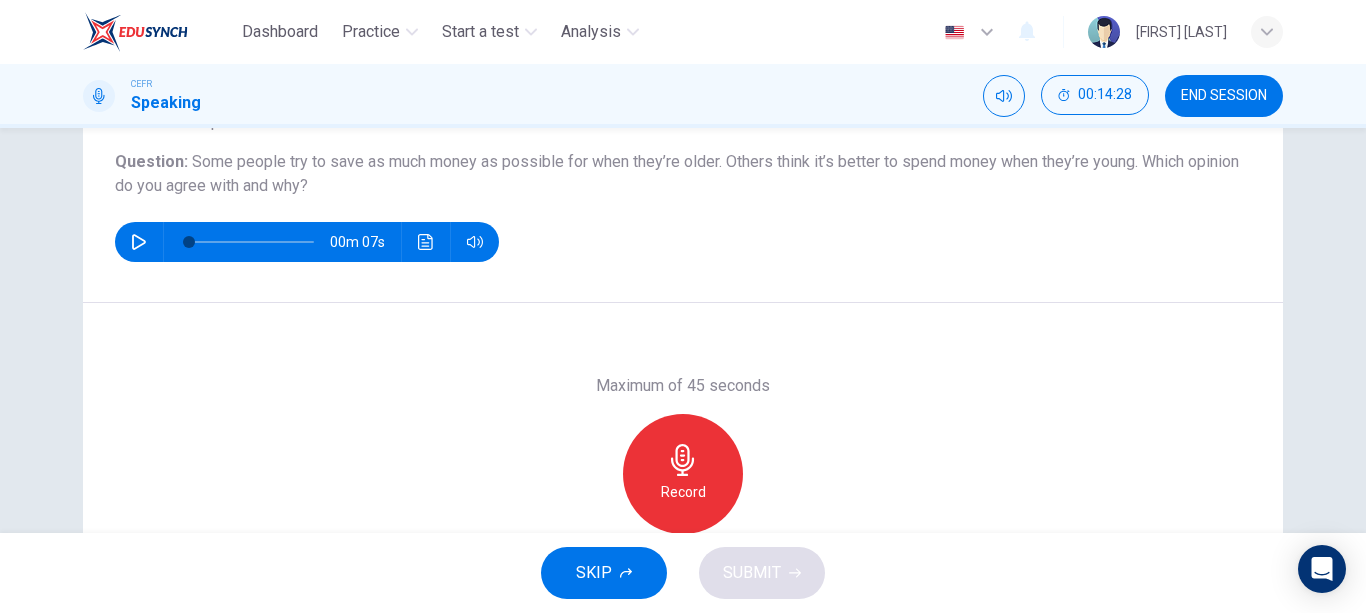 scroll, scrollTop: 206, scrollLeft: 0, axis: vertical 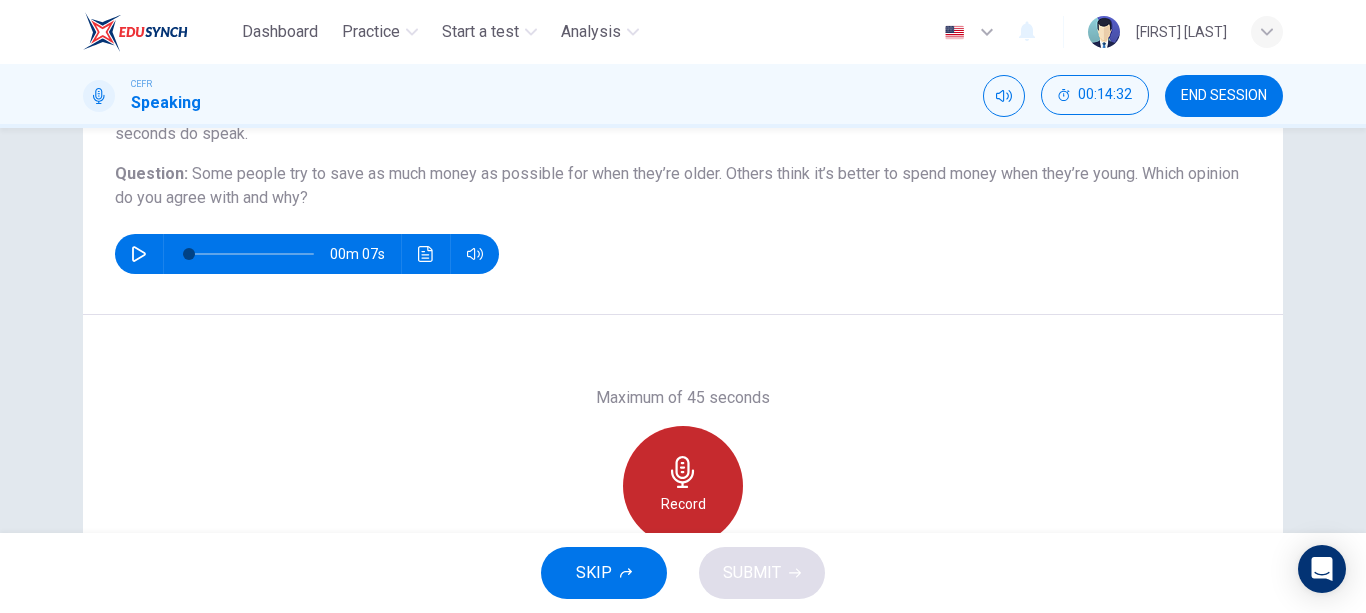 click at bounding box center (683, 472) 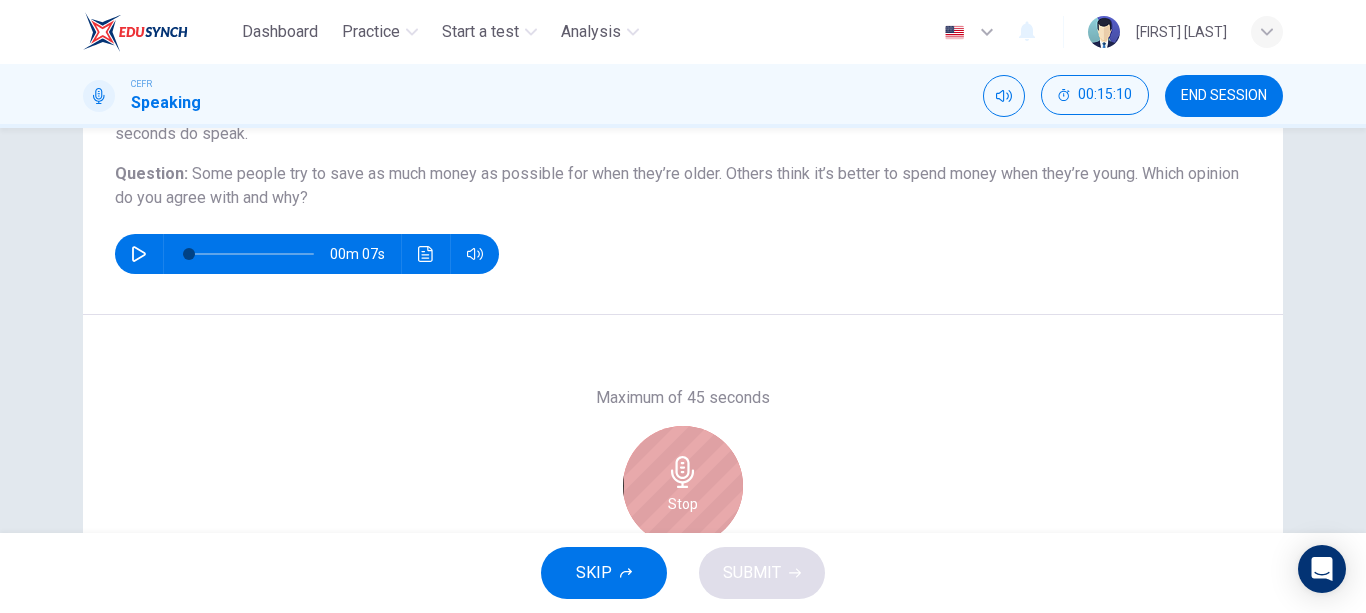 click on "Stop" at bounding box center (683, 486) 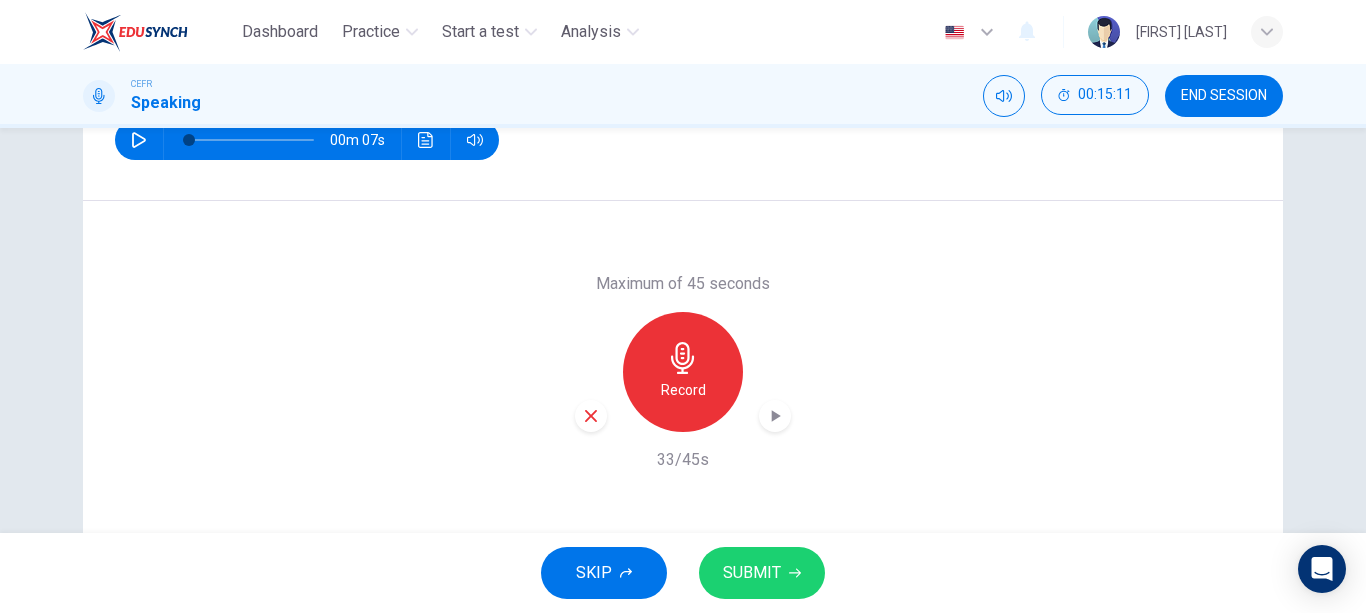scroll, scrollTop: 322, scrollLeft: 0, axis: vertical 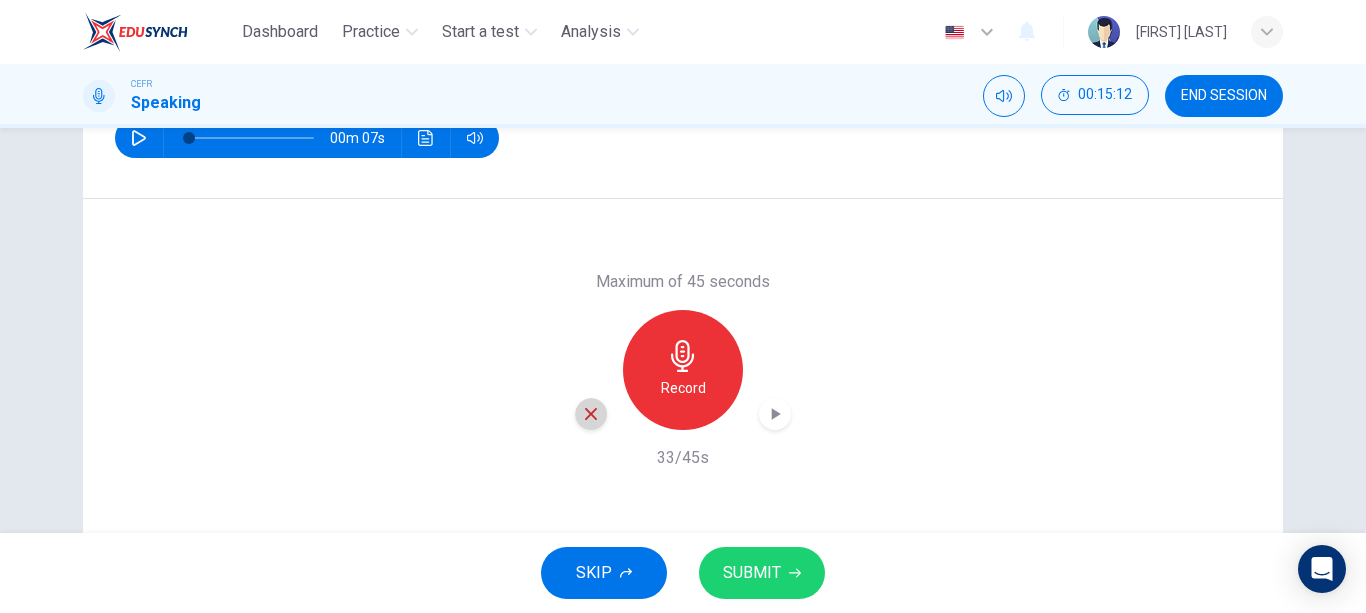 click at bounding box center [591, 414] 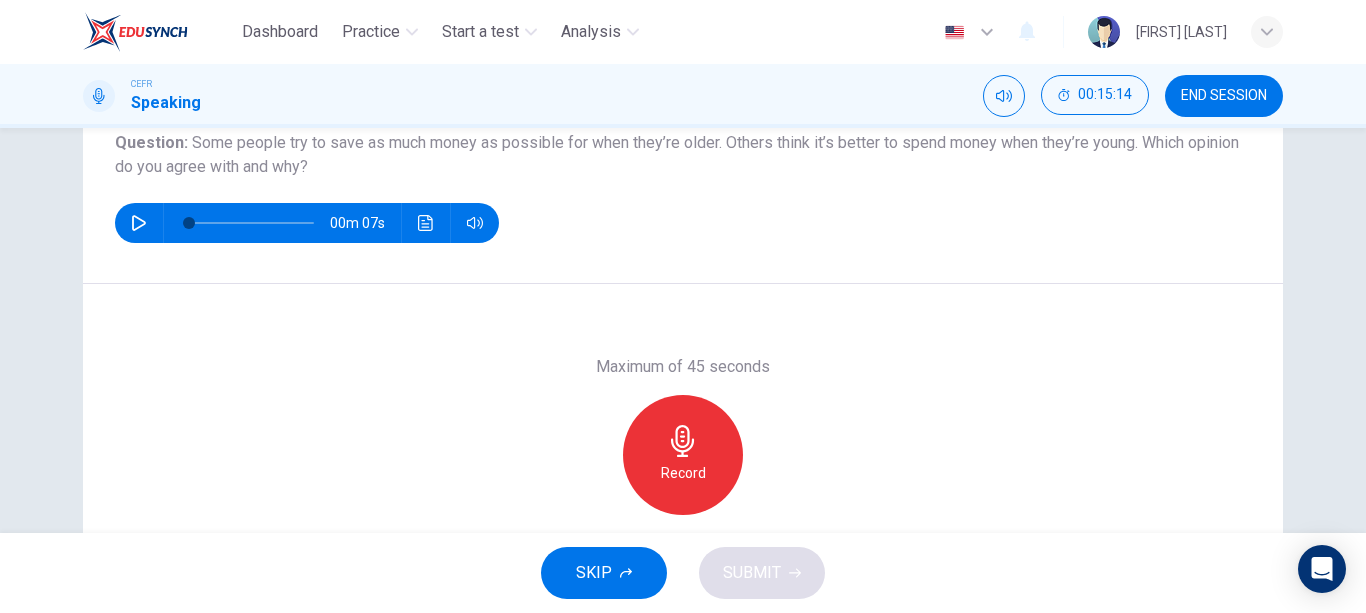 scroll, scrollTop: 236, scrollLeft: 0, axis: vertical 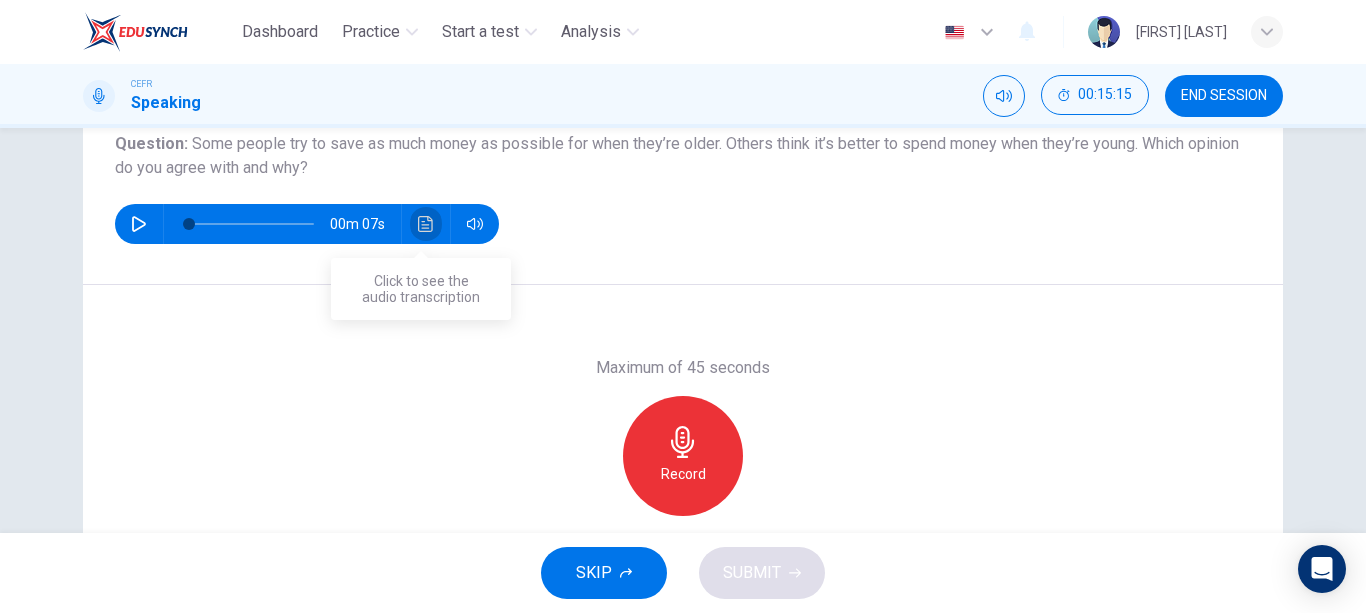 click at bounding box center (426, 224) 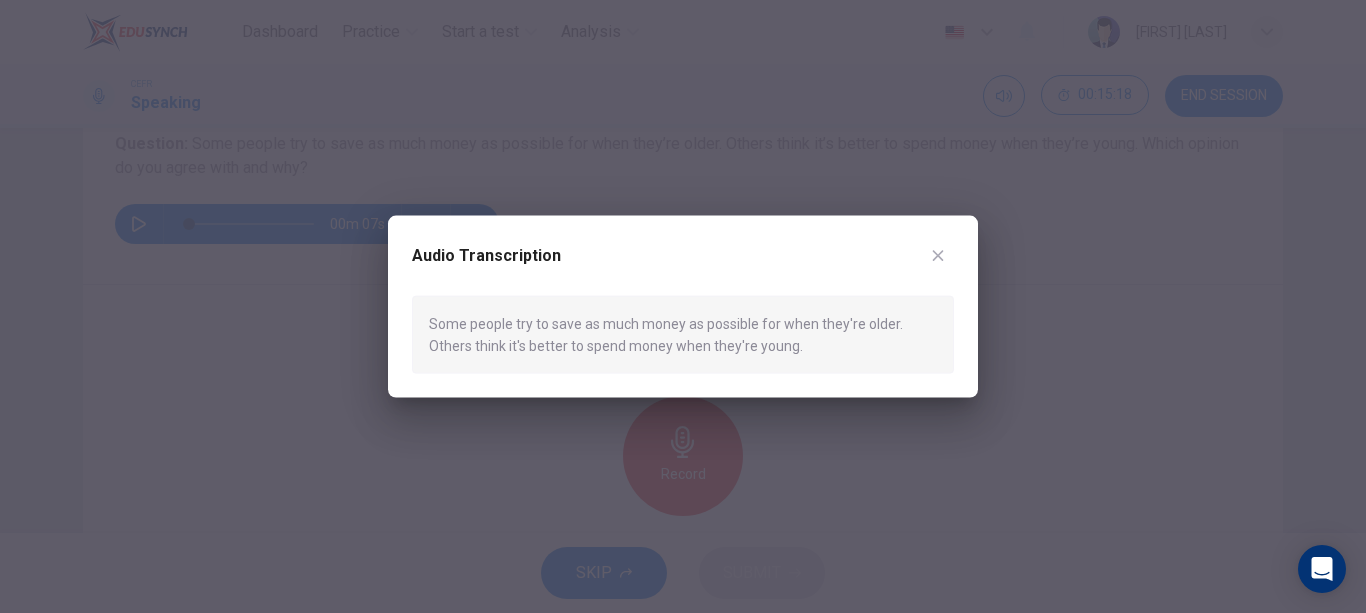 click on "Audio Transcription Some people try to save as much money as possible for when they're older. Others think it's better to spend money when they're young." at bounding box center (683, 306) 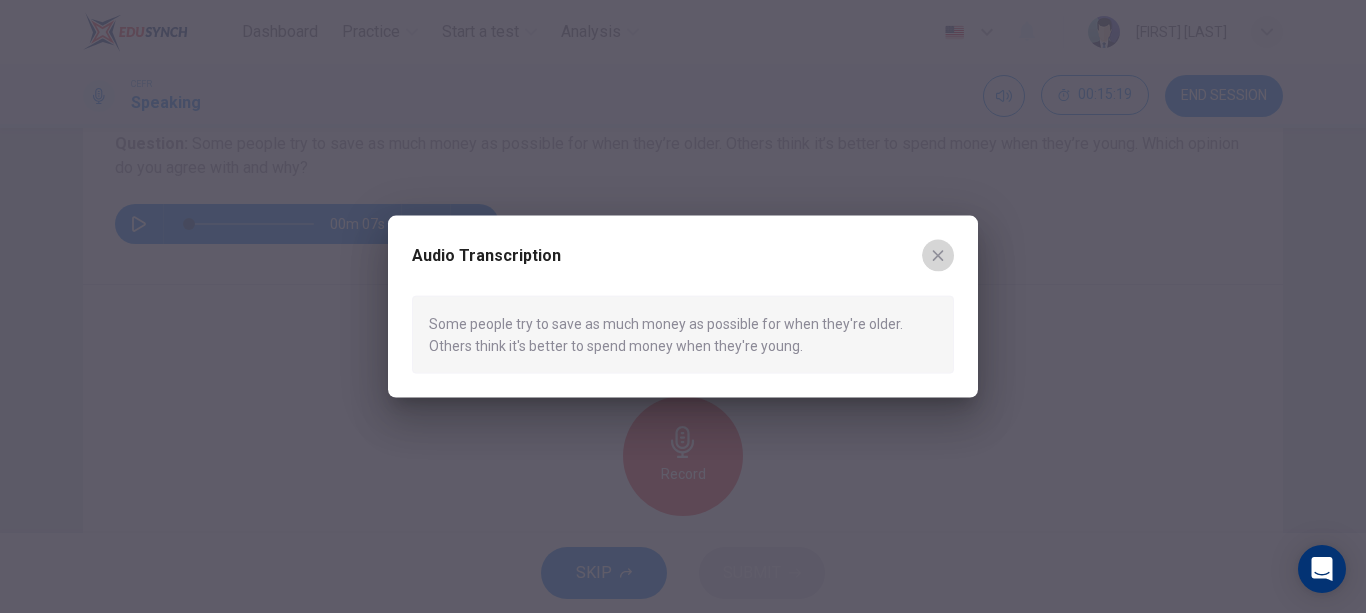 click at bounding box center [938, 255] 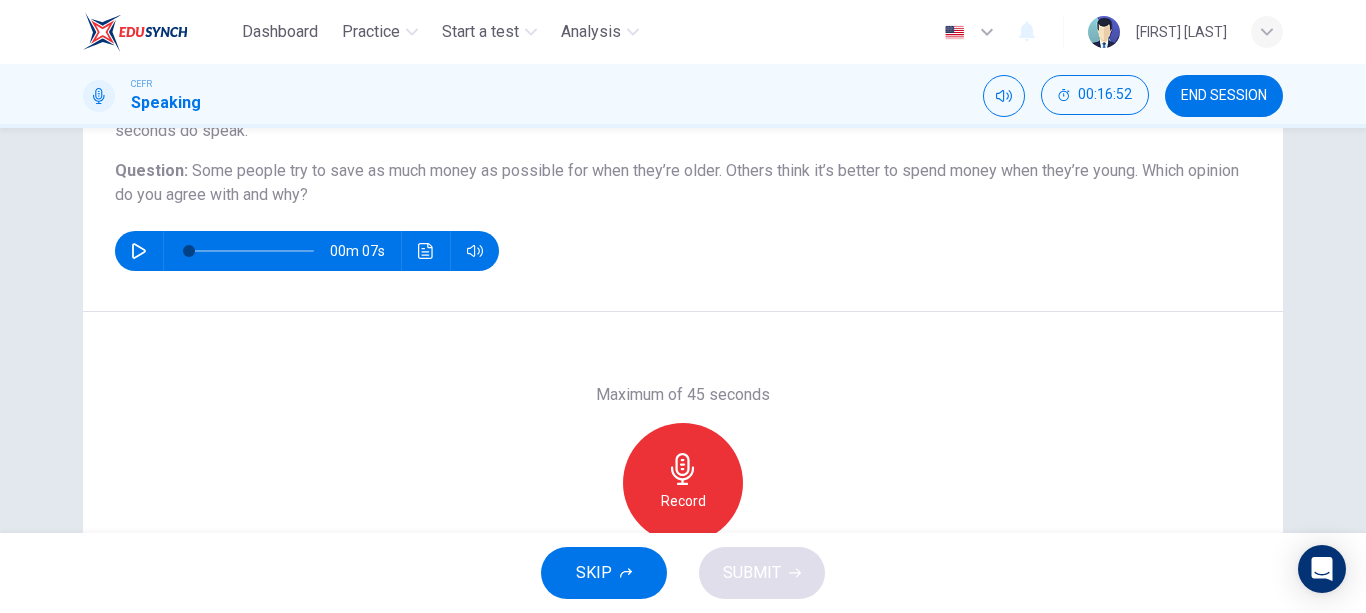 scroll, scrollTop: 208, scrollLeft: 0, axis: vertical 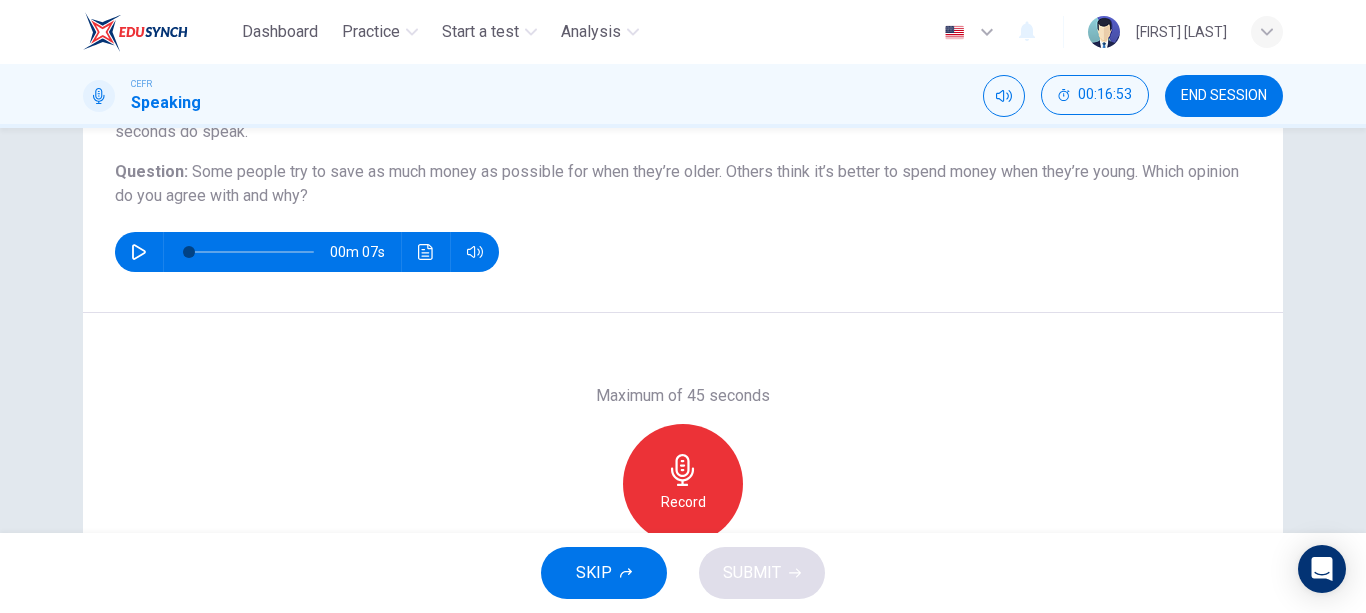 click at bounding box center [683, 470] 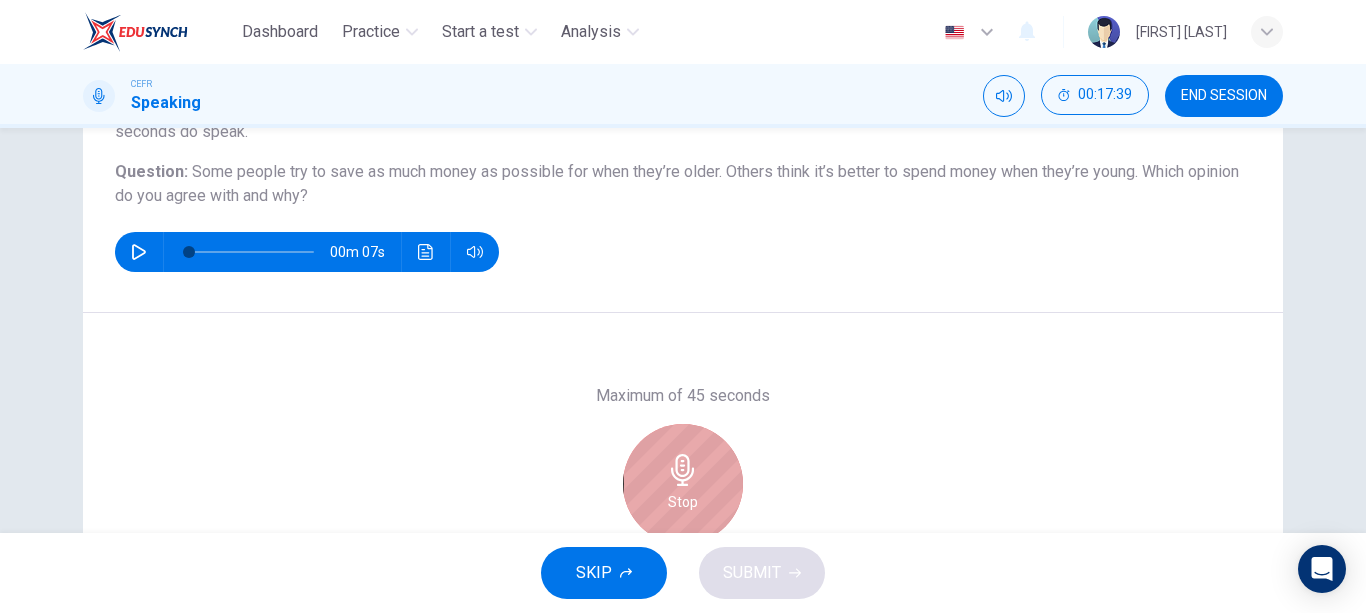click on "Stop" at bounding box center [683, 484] 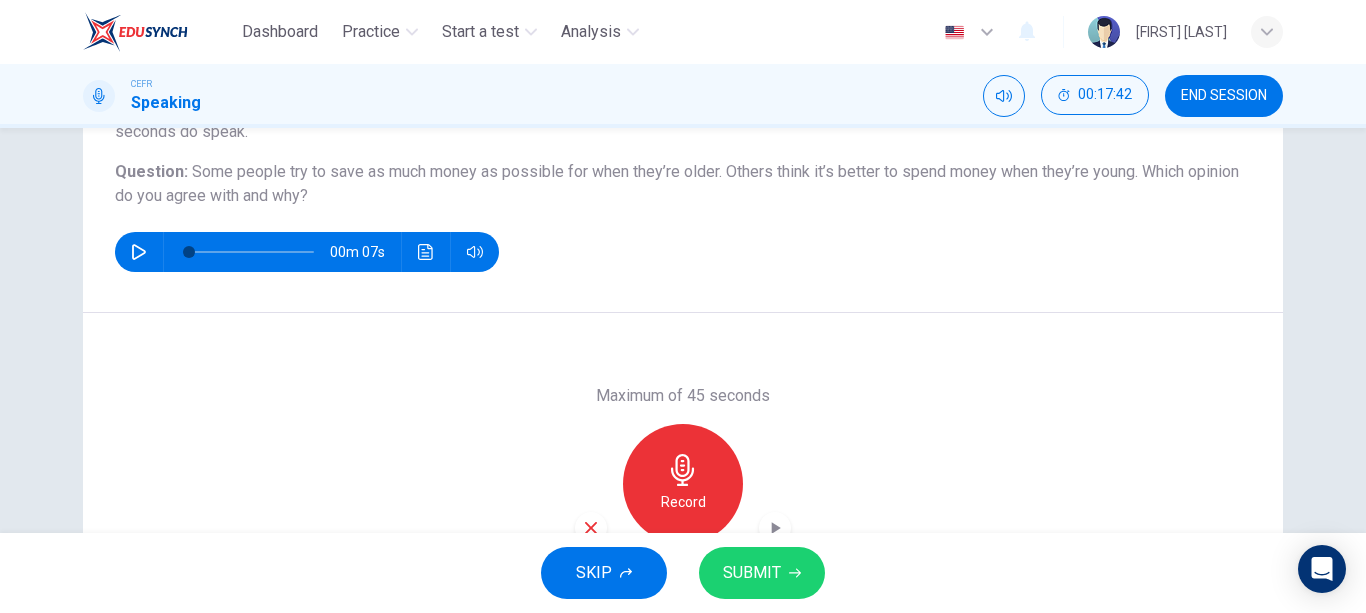 click at bounding box center (775, 528) 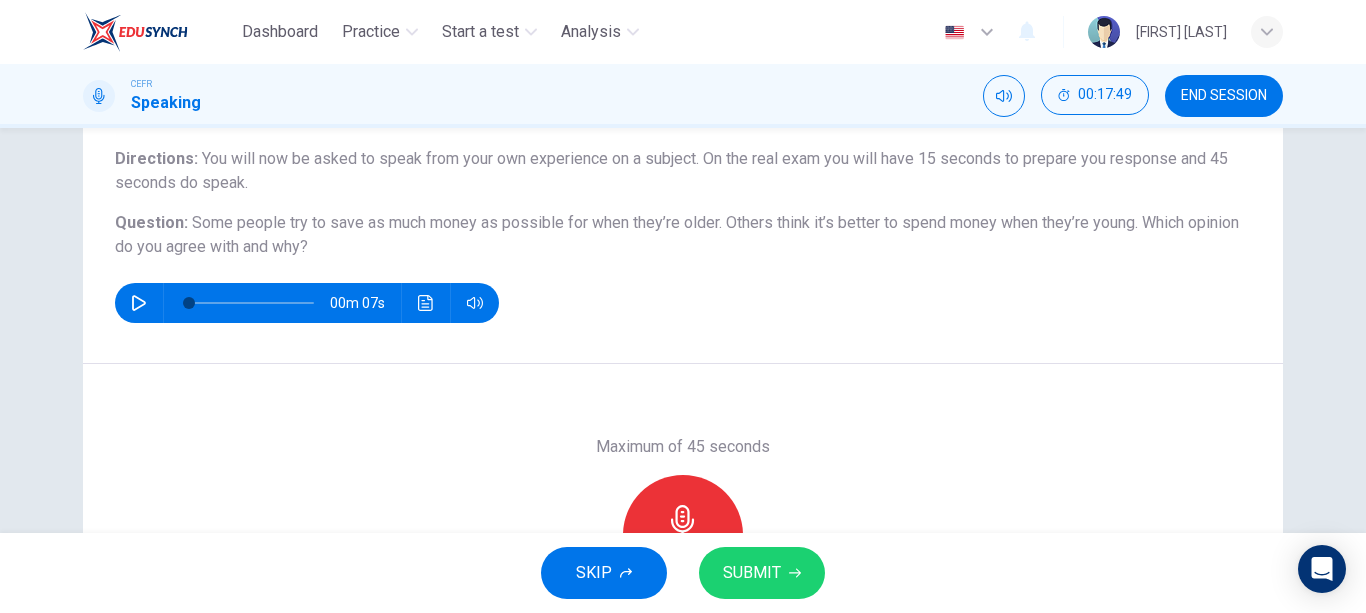 scroll, scrollTop: 162, scrollLeft: 0, axis: vertical 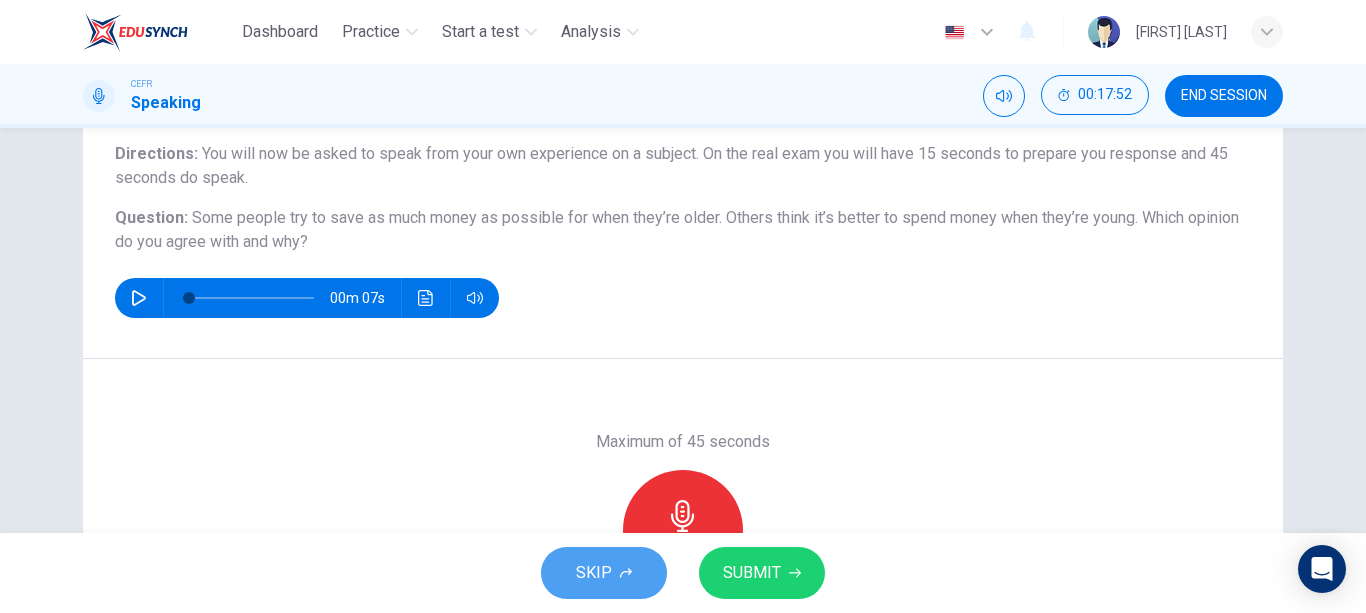 click on "SKIP" at bounding box center (594, 573) 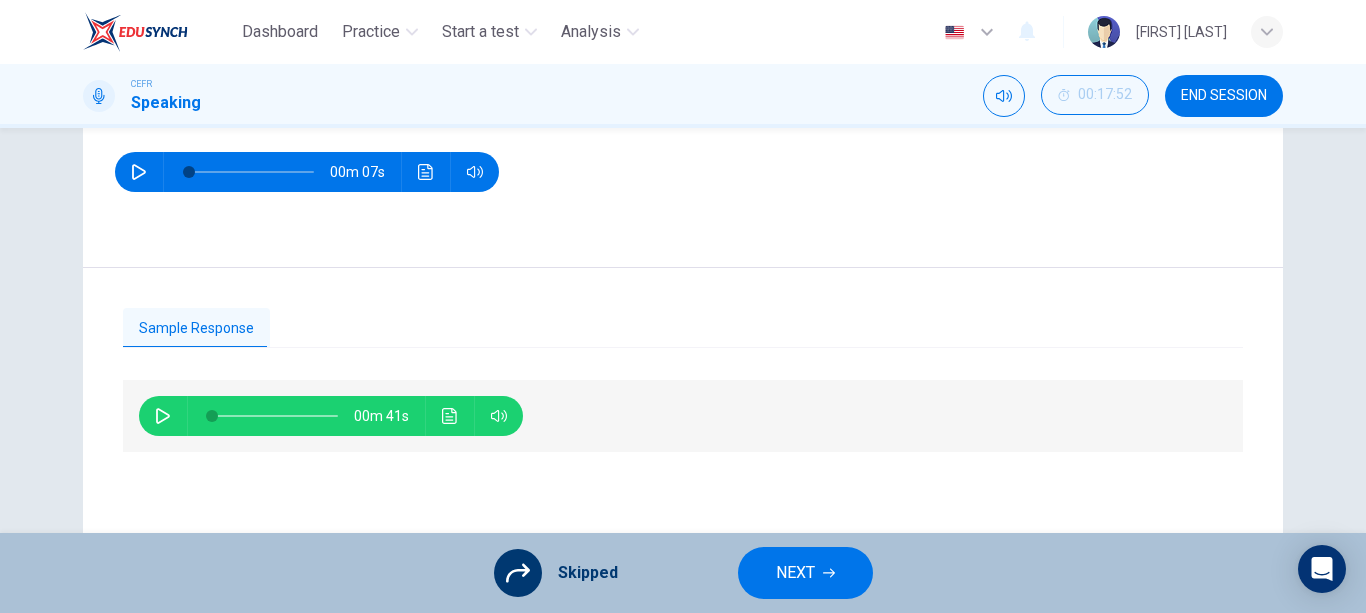 scroll, scrollTop: 291, scrollLeft: 0, axis: vertical 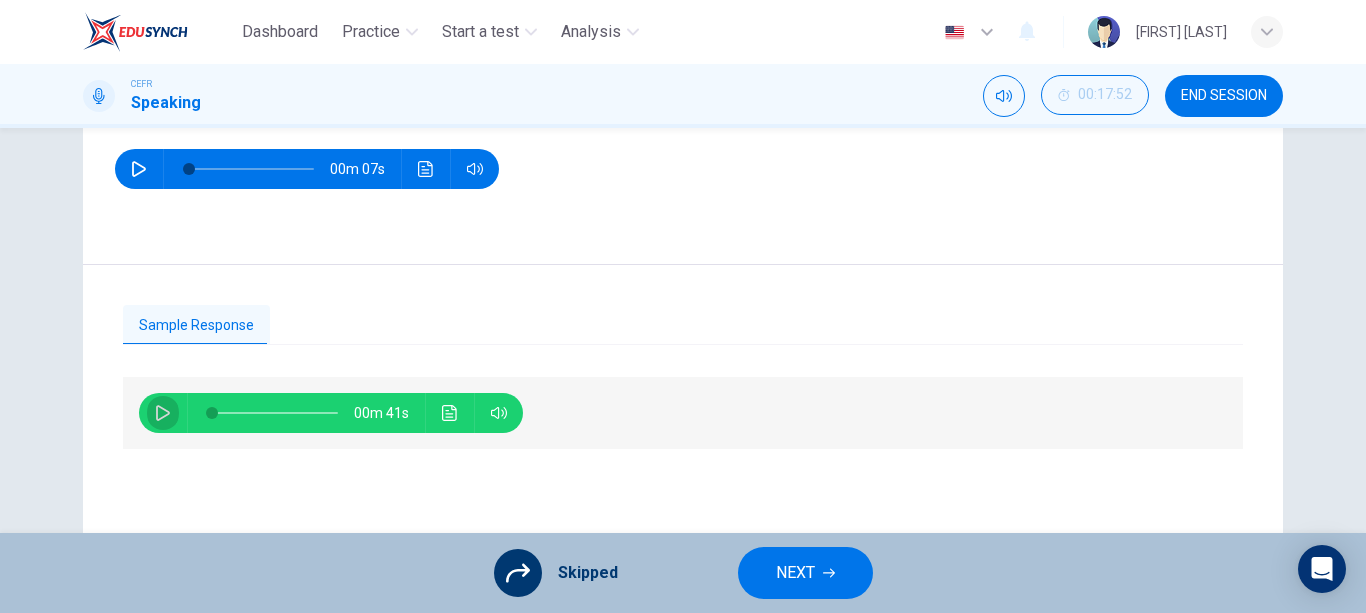 click at bounding box center [163, 413] 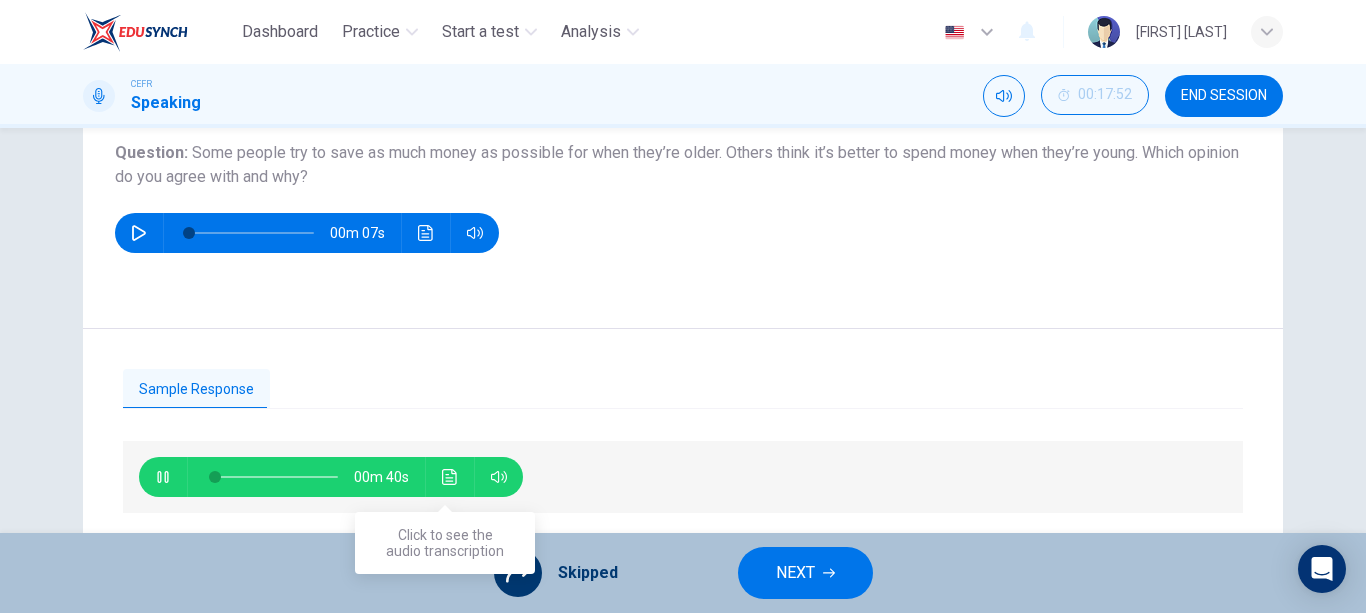 scroll, scrollTop: 226, scrollLeft: 0, axis: vertical 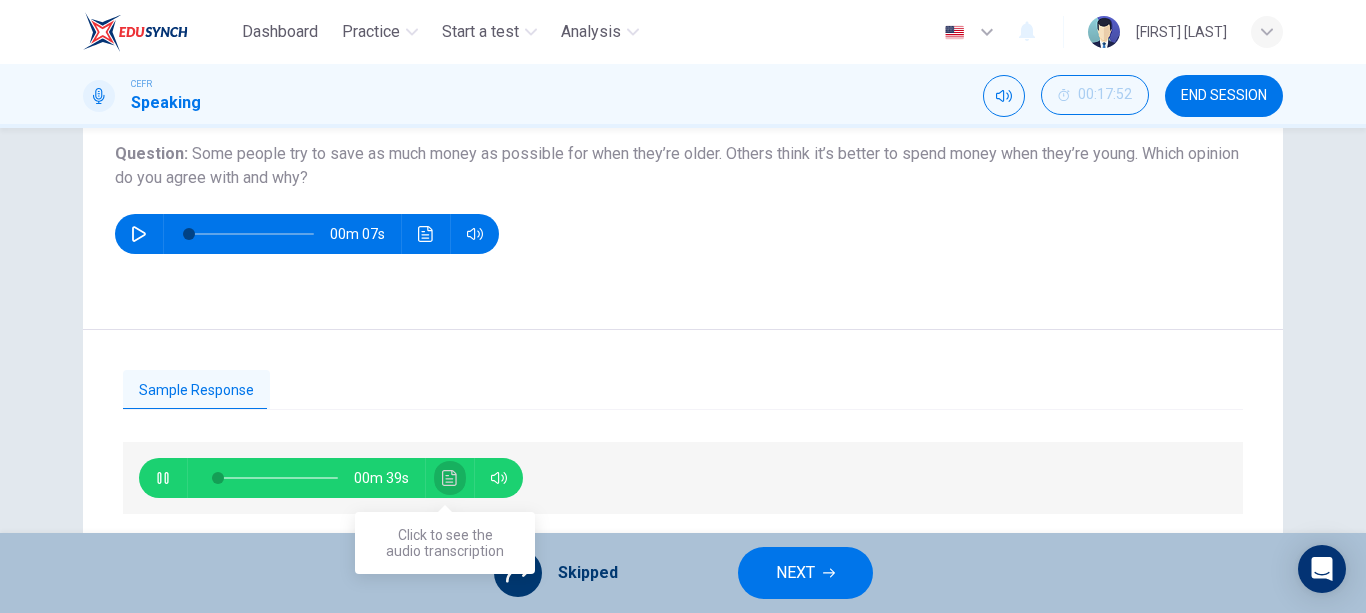 click at bounding box center (450, 478) 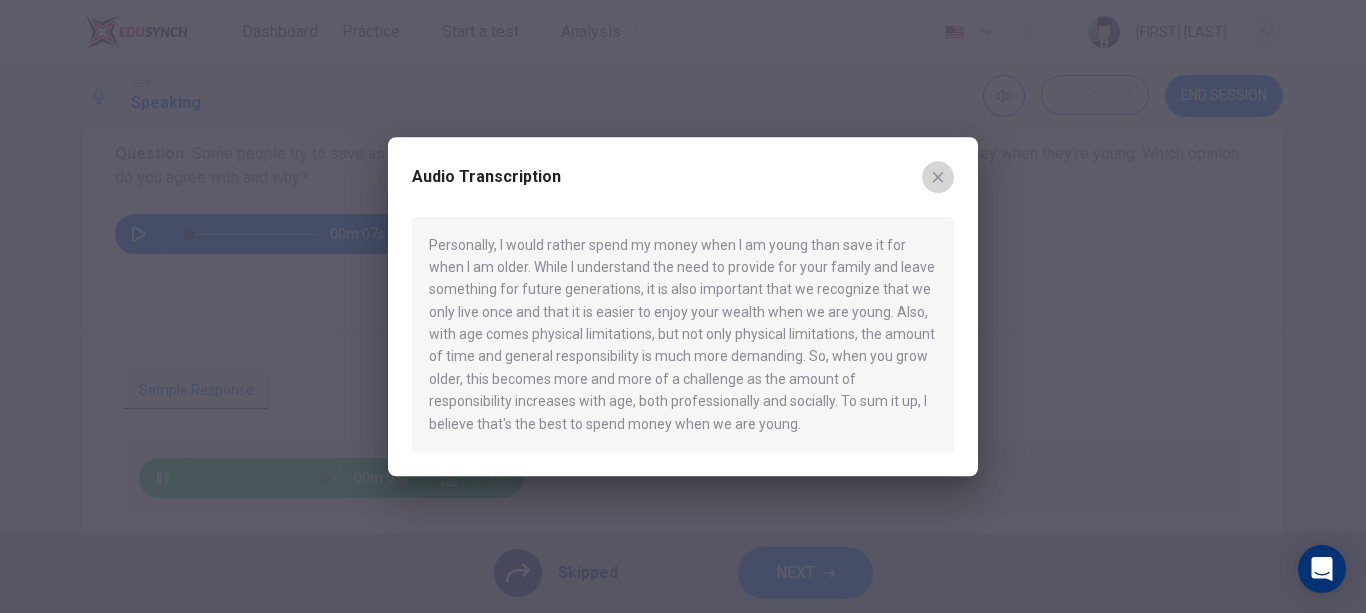 click at bounding box center [938, 177] 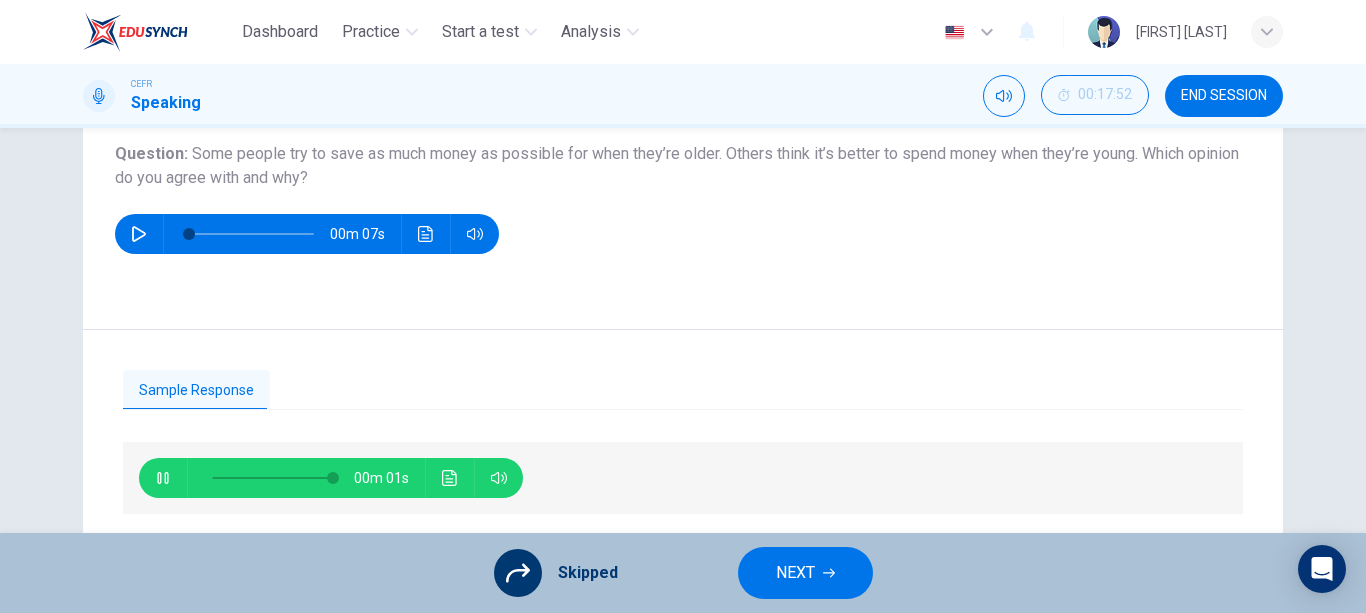 scroll, scrollTop: 370, scrollLeft: 0, axis: vertical 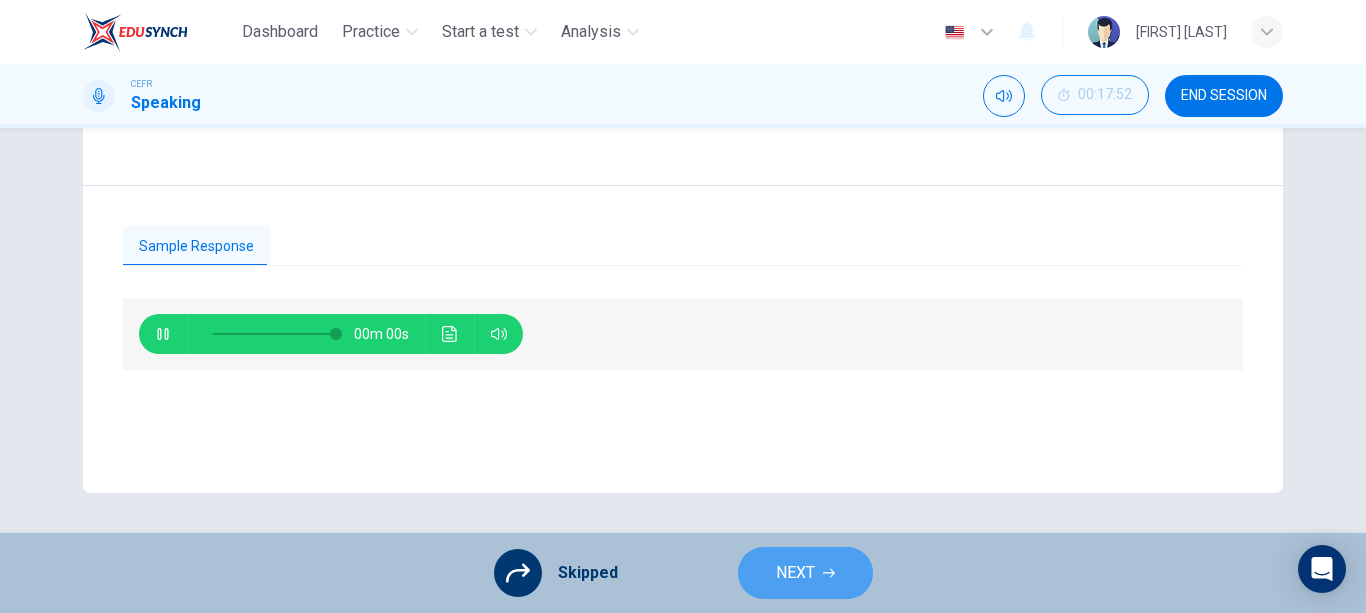 click on "NEXT" at bounding box center (795, 573) 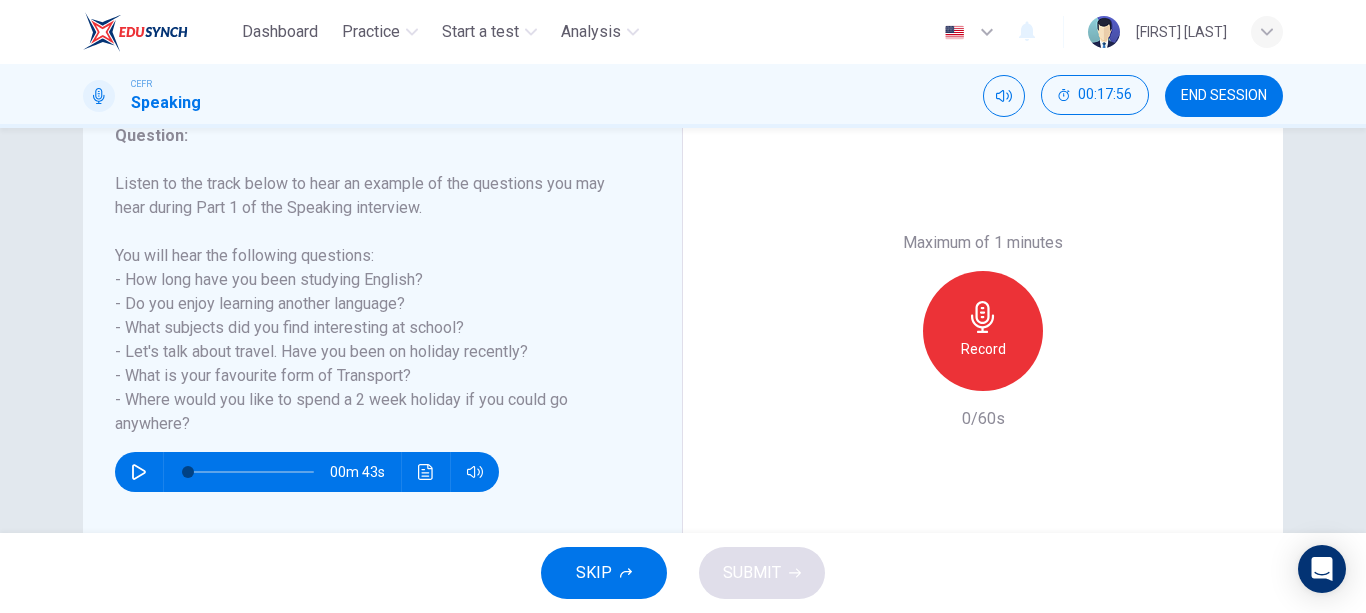 scroll, scrollTop: 283, scrollLeft: 0, axis: vertical 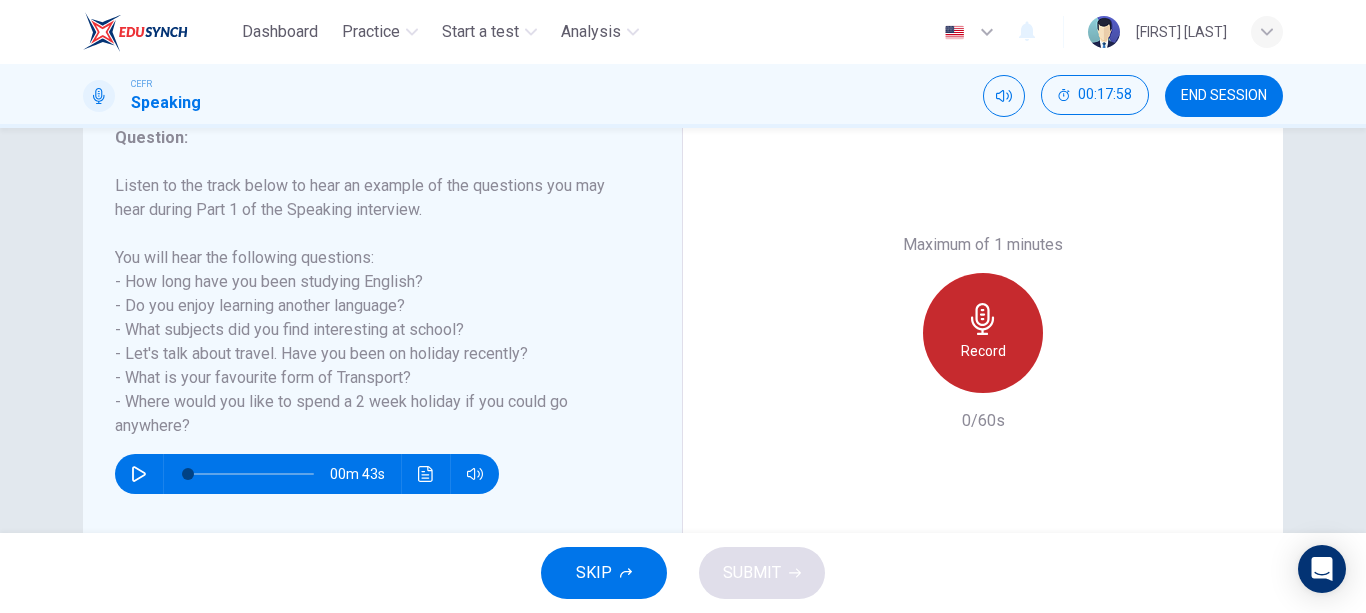 click on "Record" at bounding box center (983, 333) 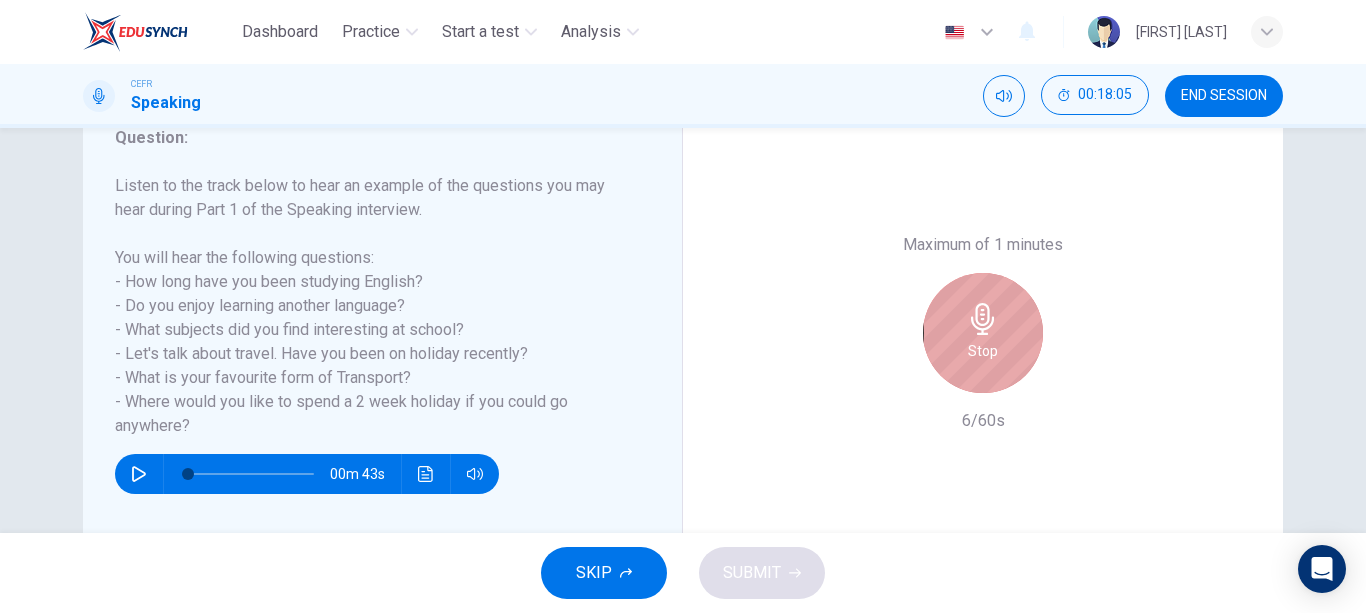 click on "Stop" at bounding box center (983, 333) 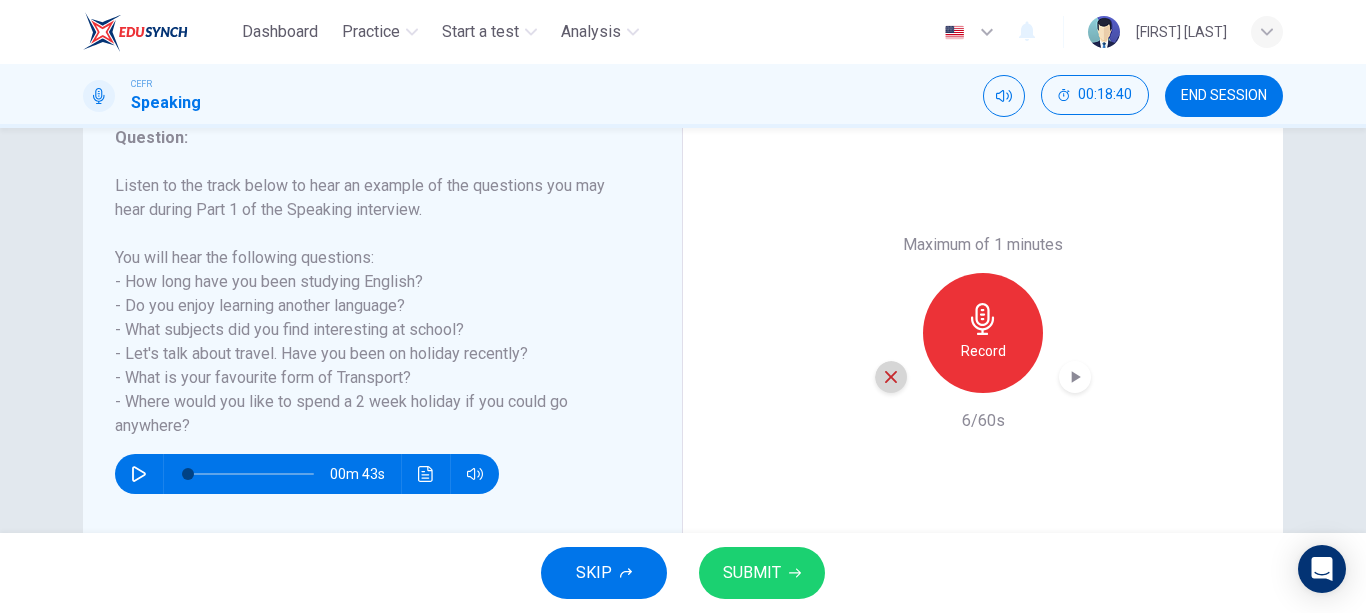 click at bounding box center (891, 377) 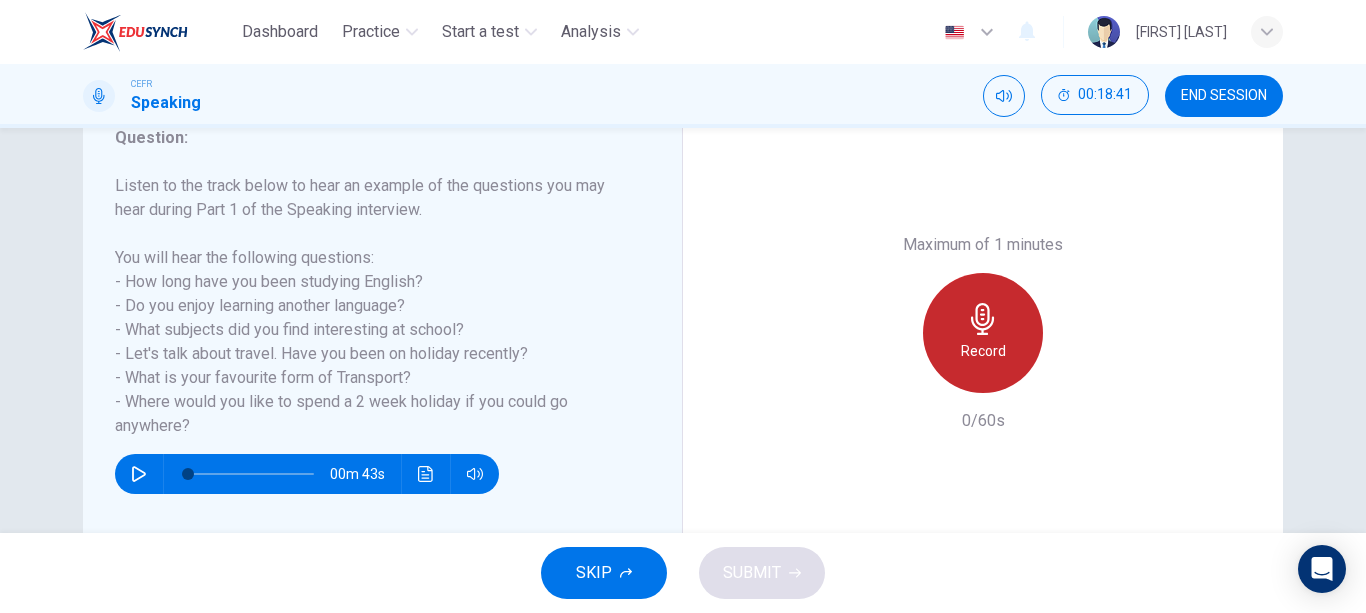 click at bounding box center [983, 319] 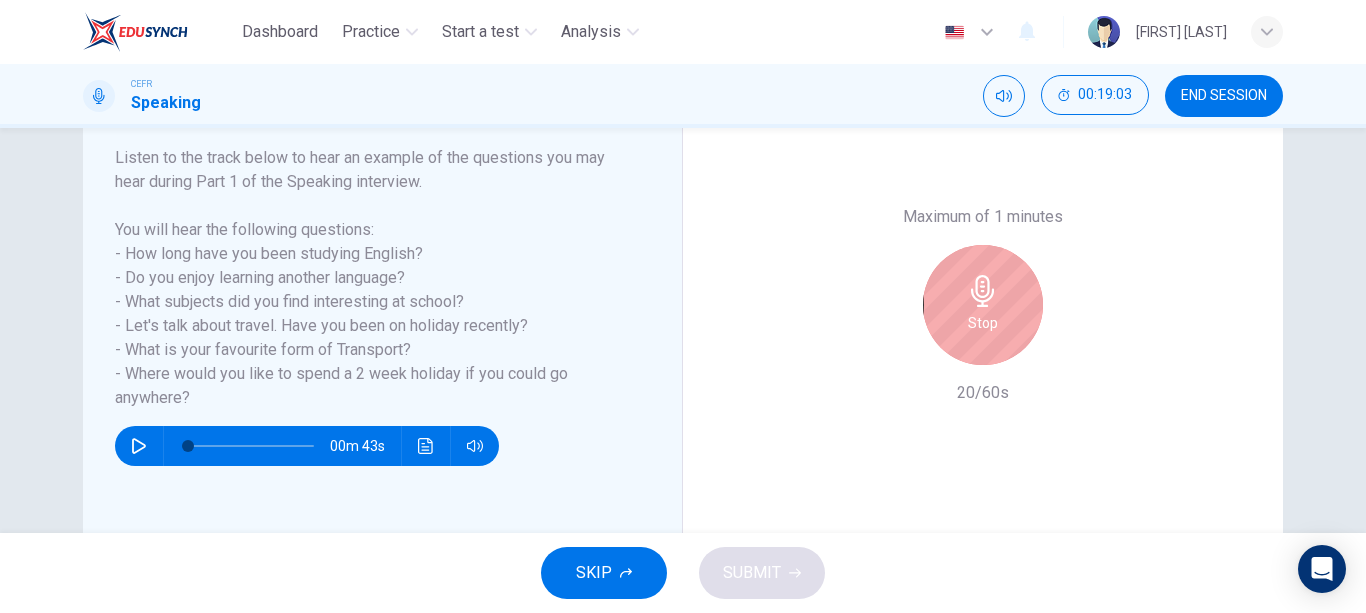 scroll, scrollTop: 305, scrollLeft: 0, axis: vertical 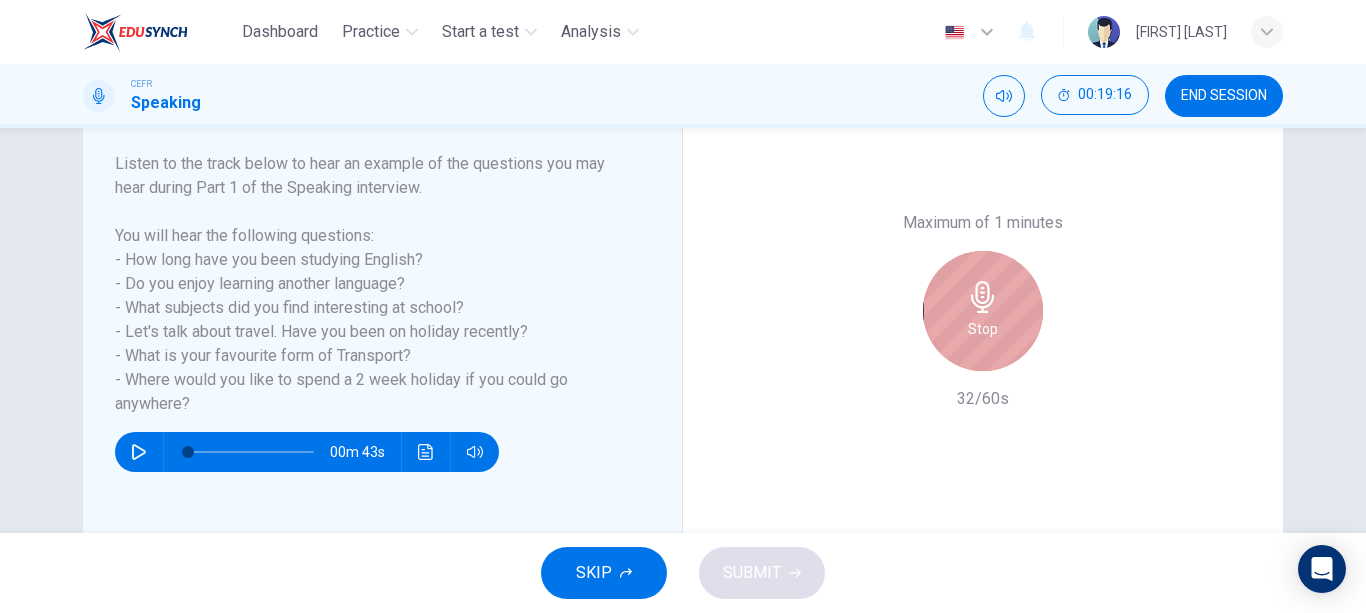 click on "Stop" at bounding box center [983, 329] 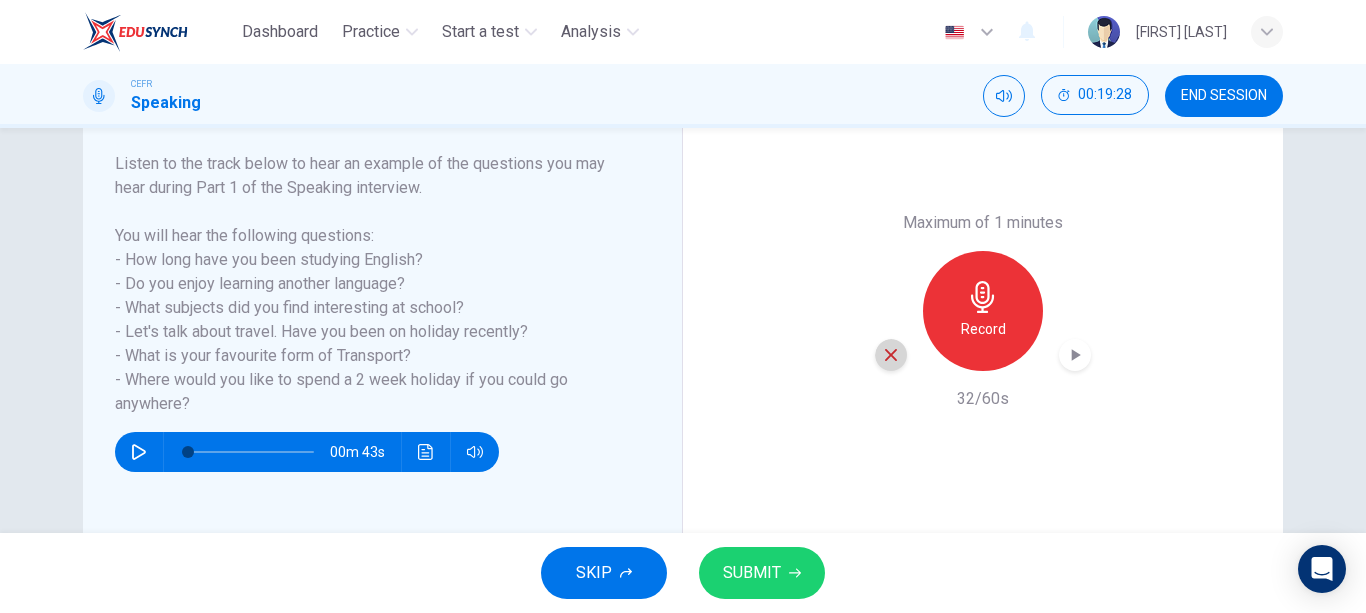 click at bounding box center (891, 355) 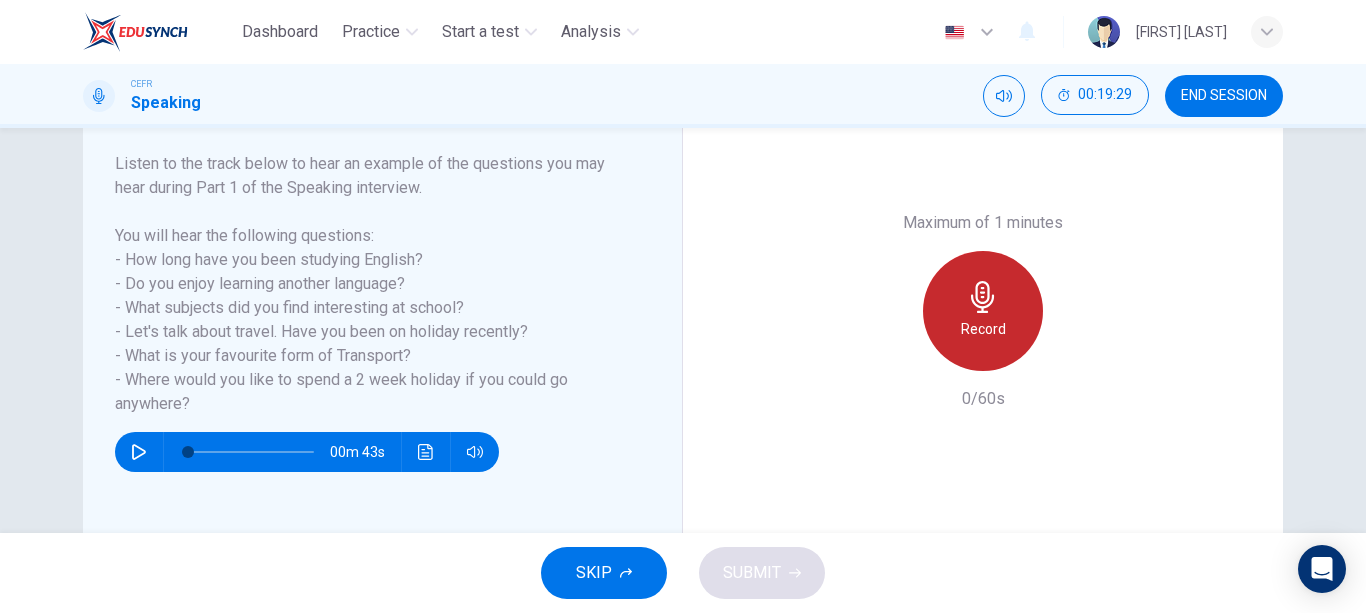 click on "Record" at bounding box center [983, 329] 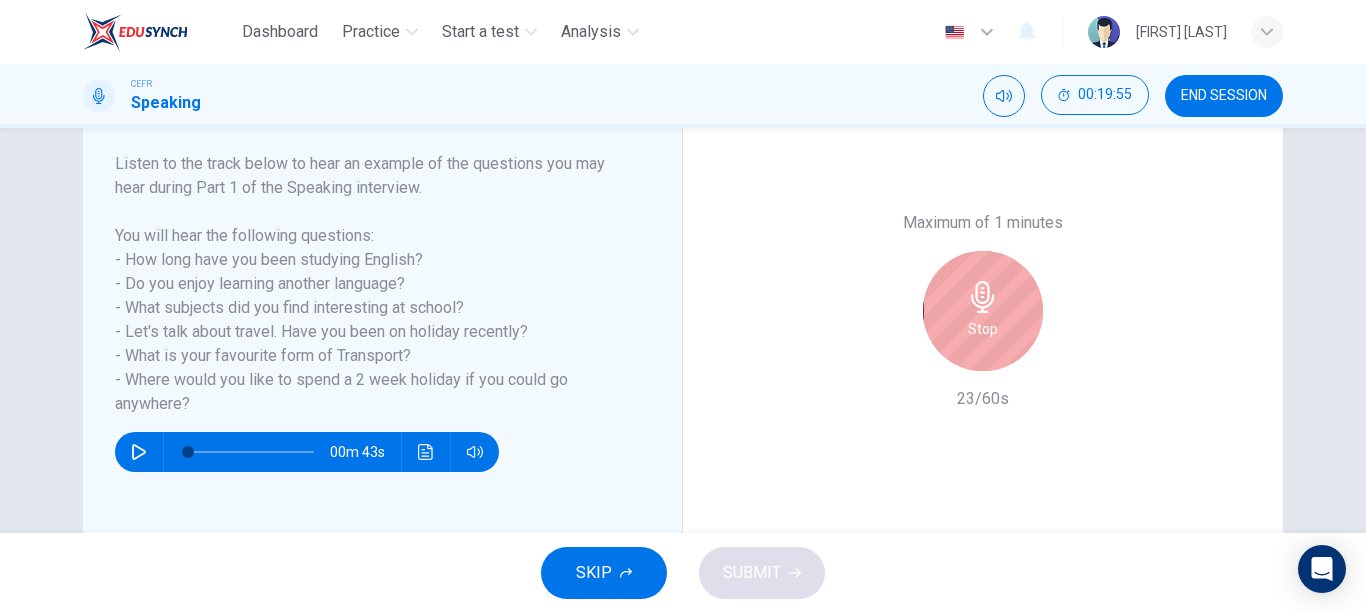 click at bounding box center (983, 297) 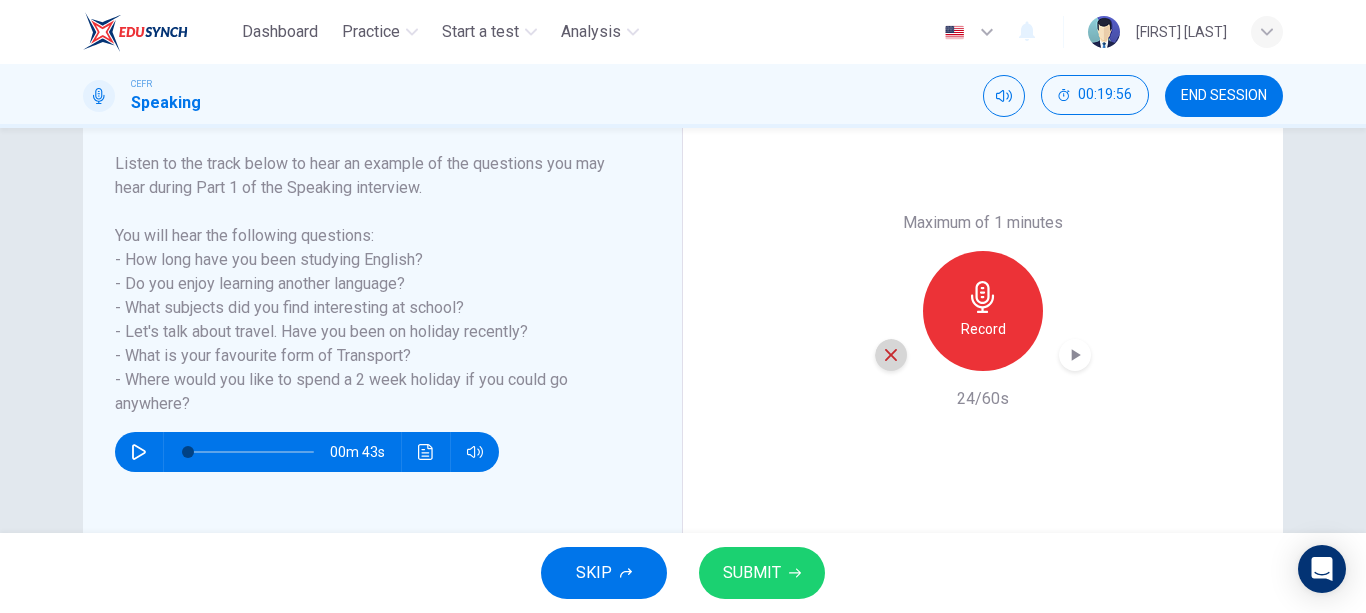 click at bounding box center [891, 355] 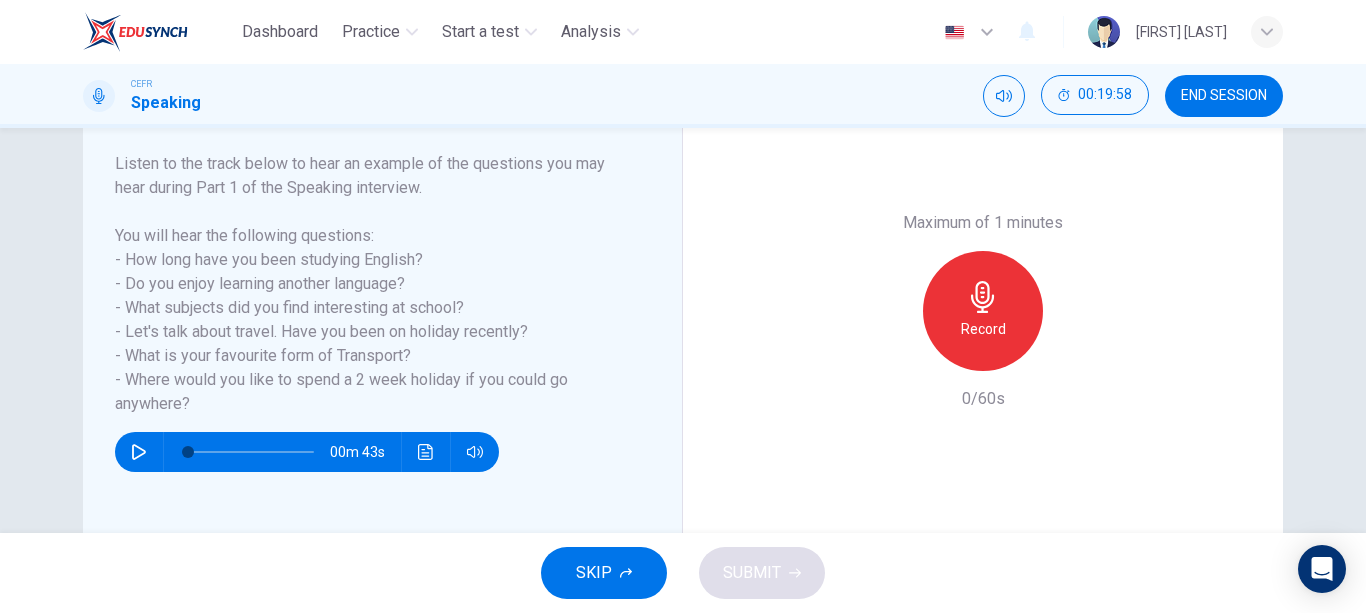 click at bounding box center [983, 297] 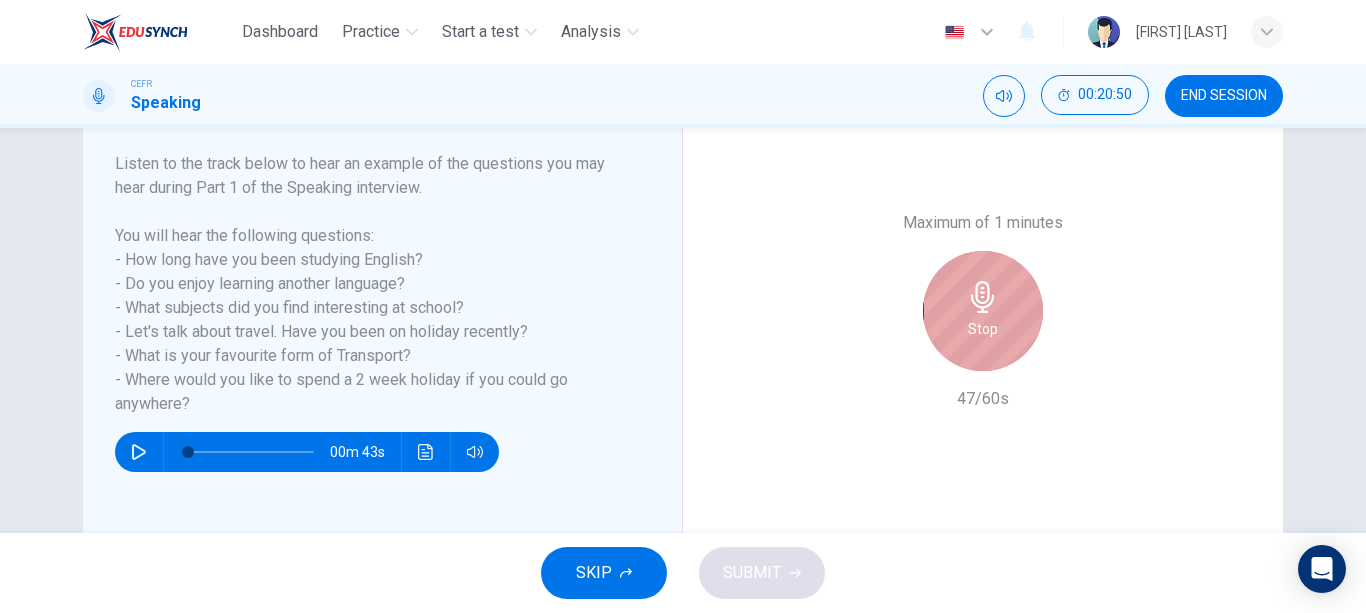 click at bounding box center [983, 297] 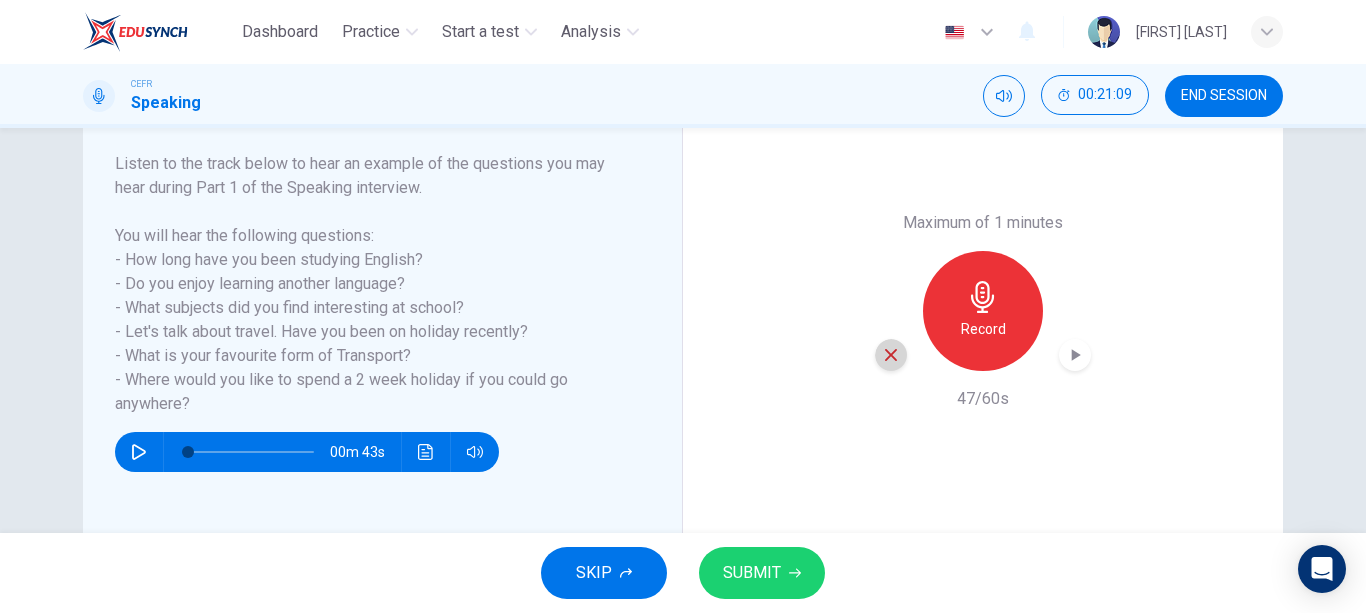 click at bounding box center (891, 355) 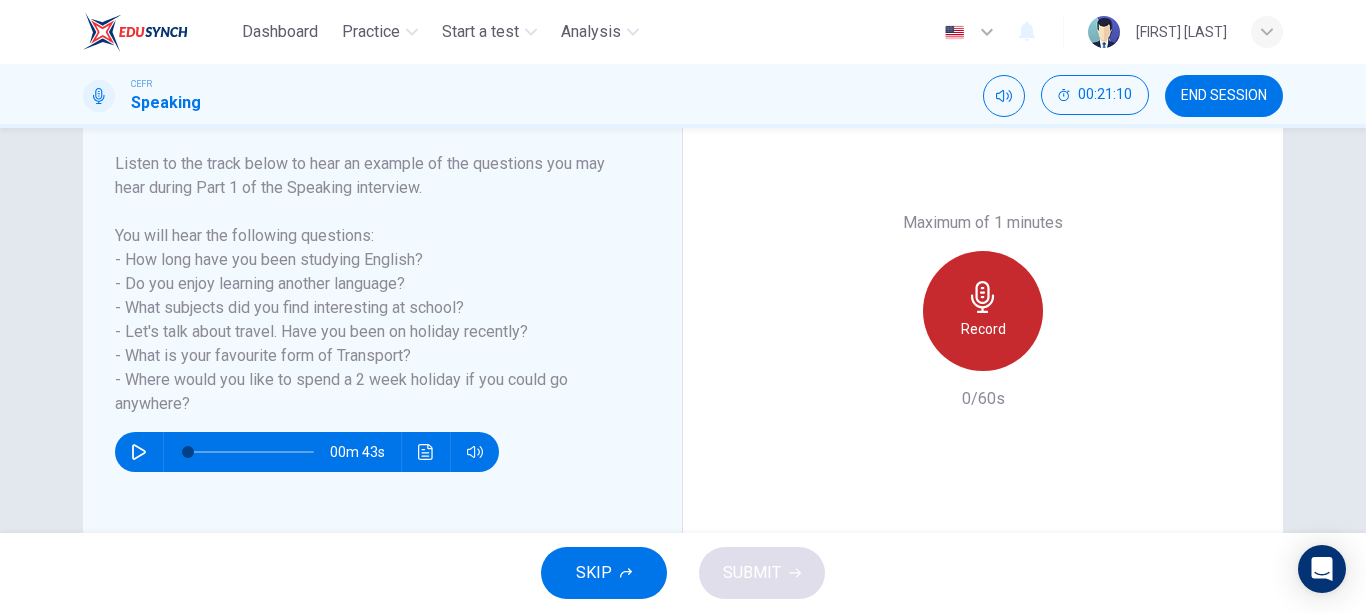 click on "Record" at bounding box center (983, 311) 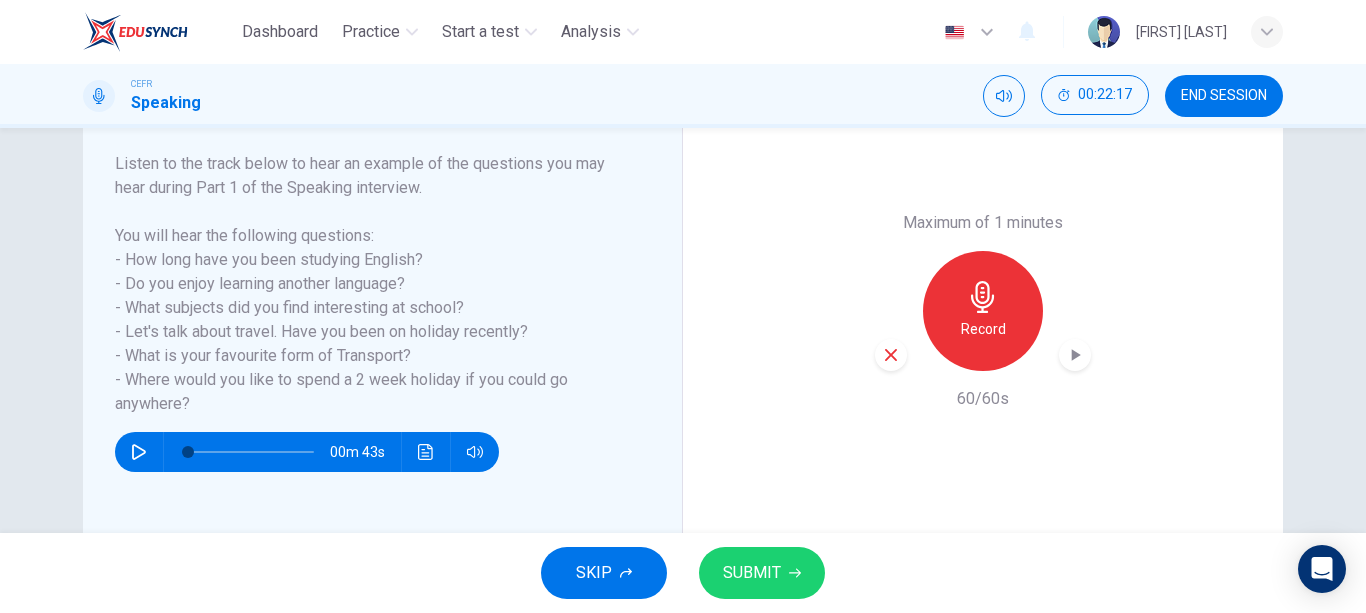 click at bounding box center [1076, 355] 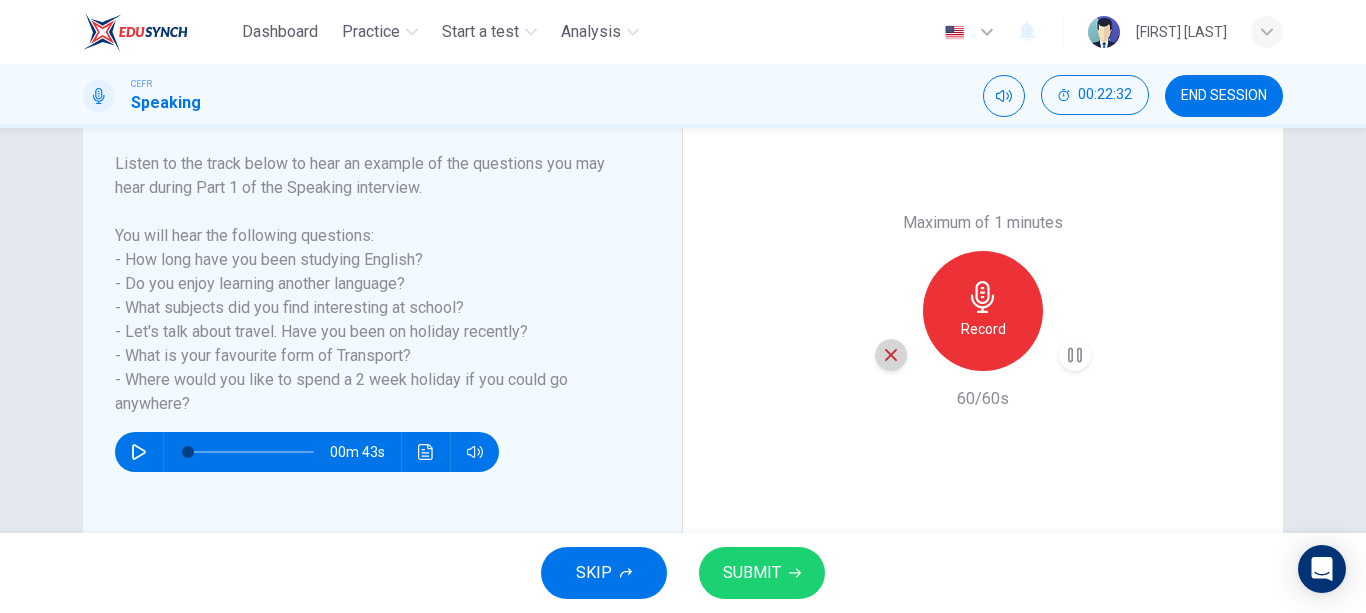 click at bounding box center [891, 355] 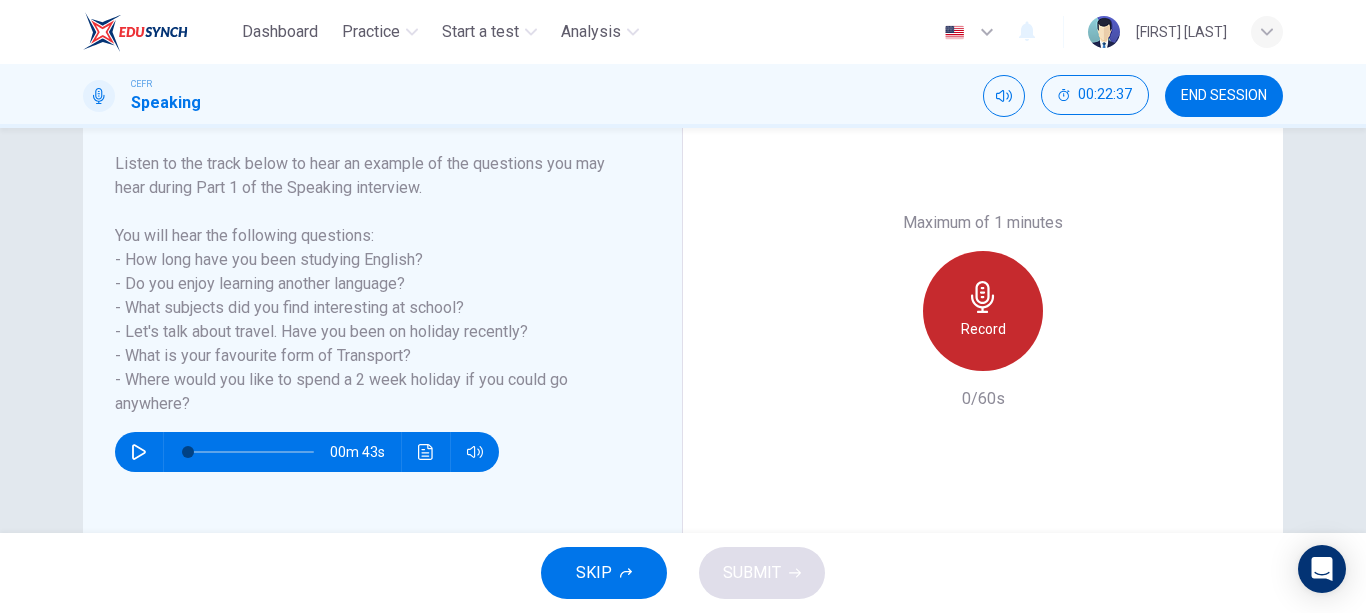 click on "Record" at bounding box center [983, 311] 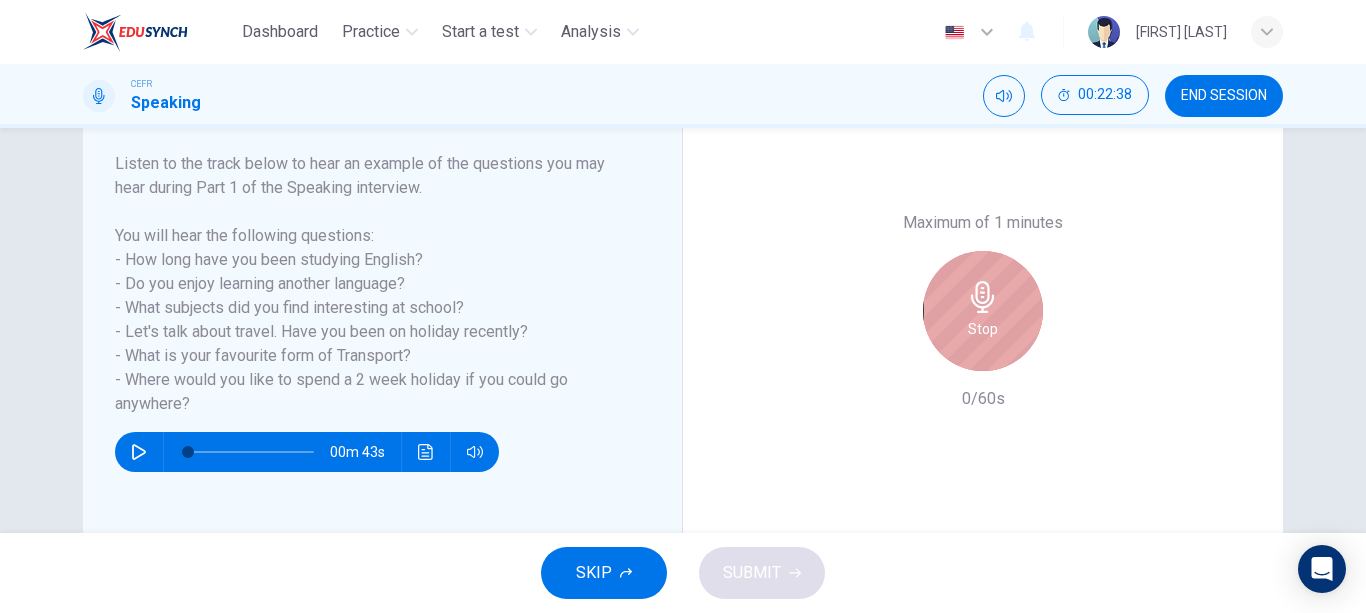 click on "Stop" at bounding box center (983, 311) 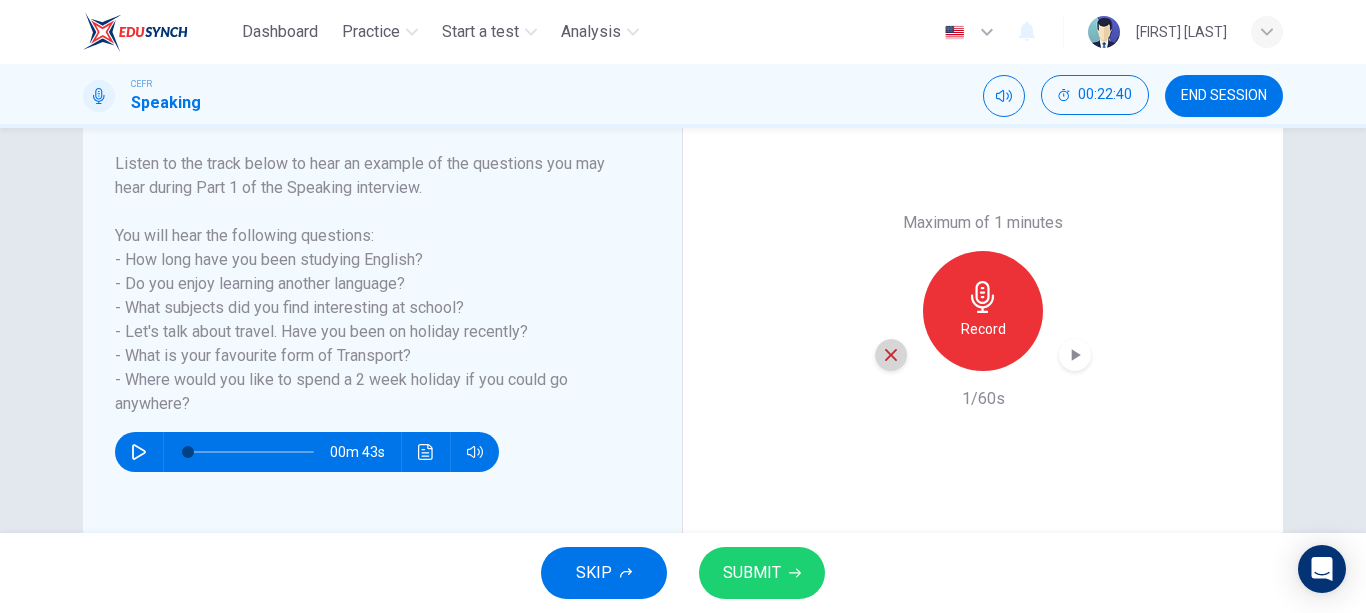 click at bounding box center [891, 355] 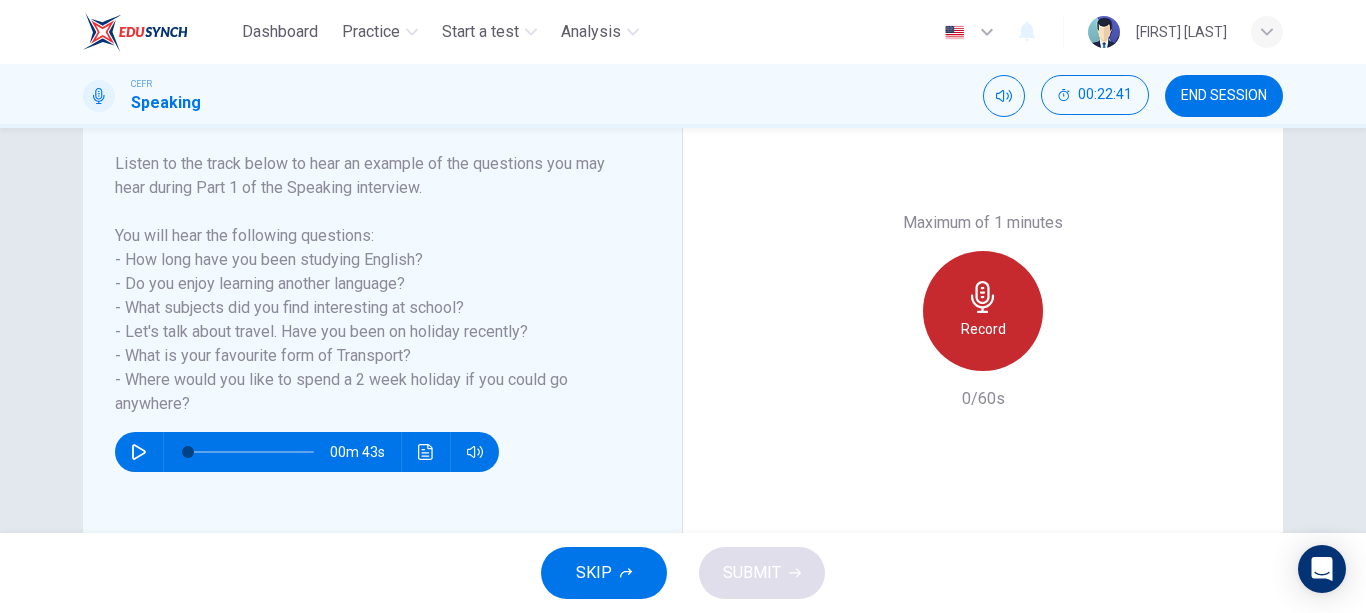click on "Record" at bounding box center [983, 329] 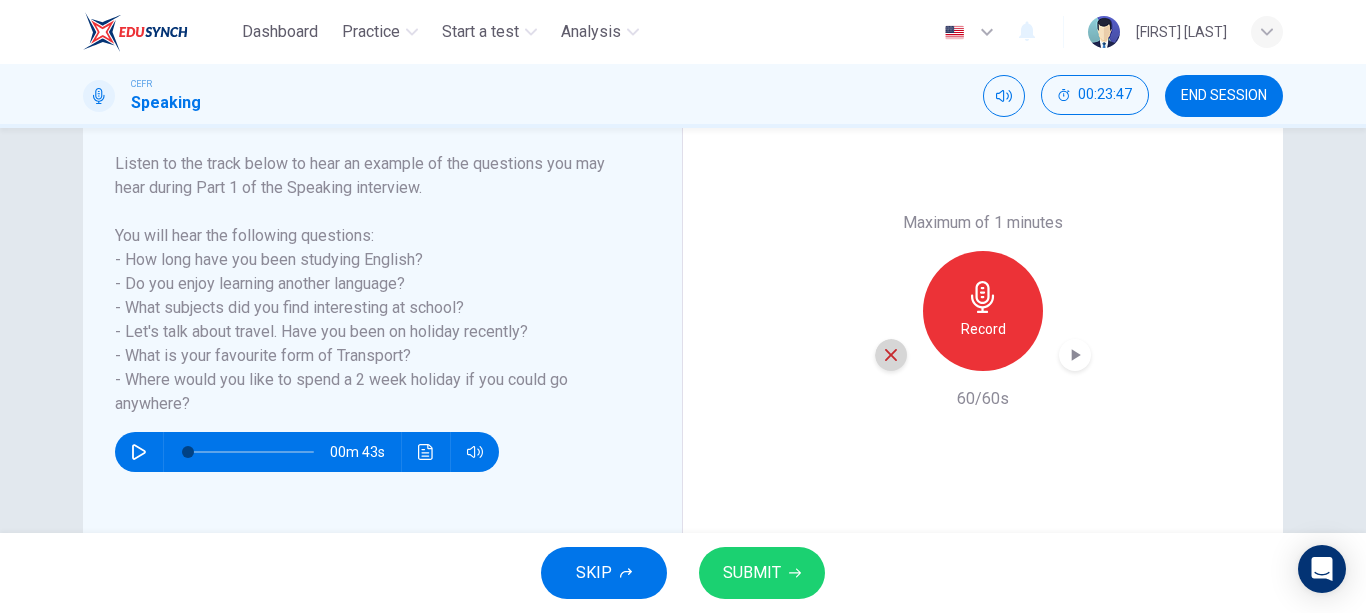 click at bounding box center (891, 355) 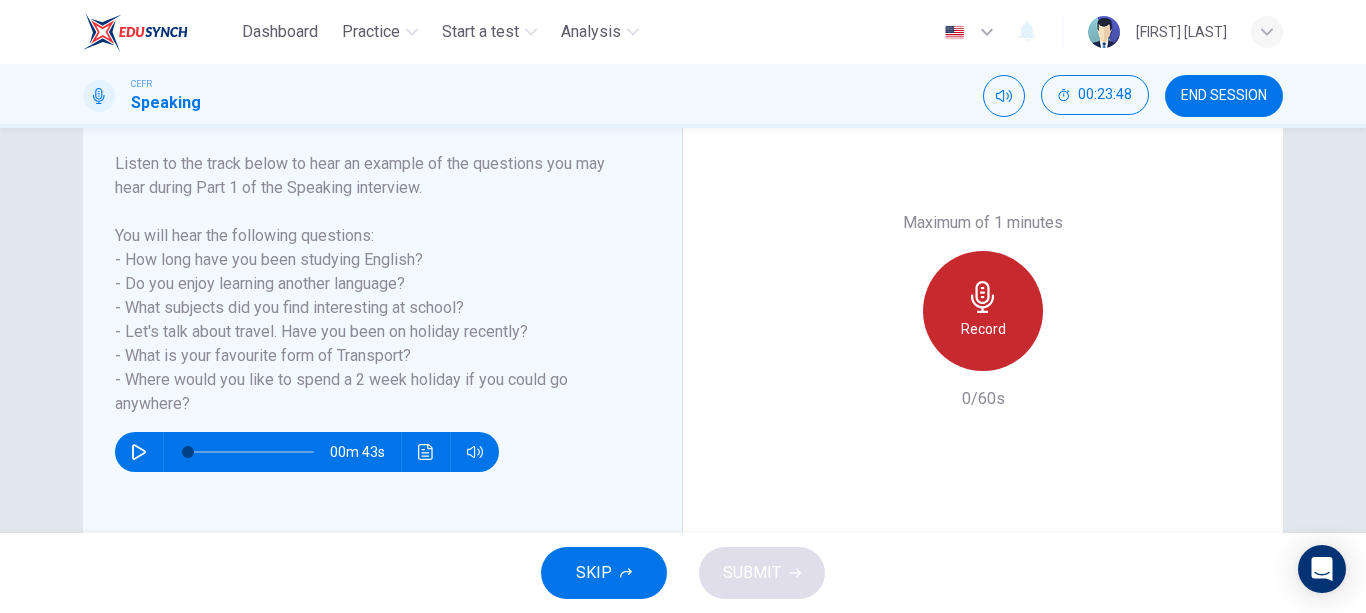 click at bounding box center (983, 297) 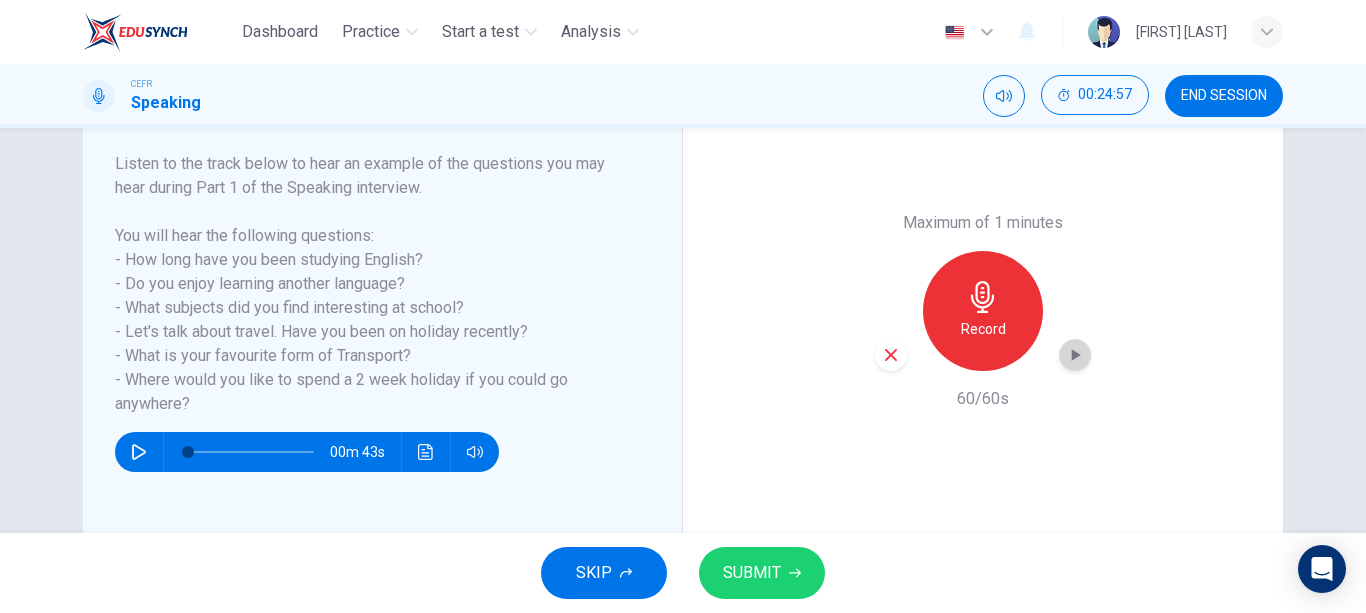 click at bounding box center (1075, 355) 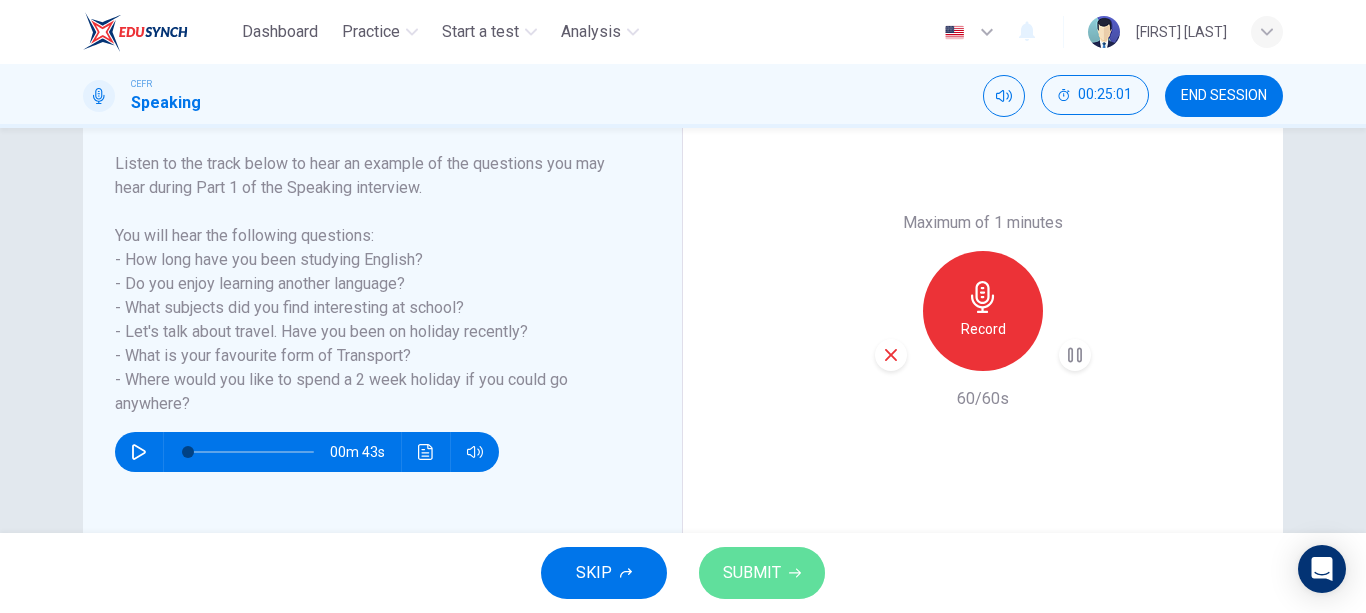 click on "SUBMIT" at bounding box center (752, 573) 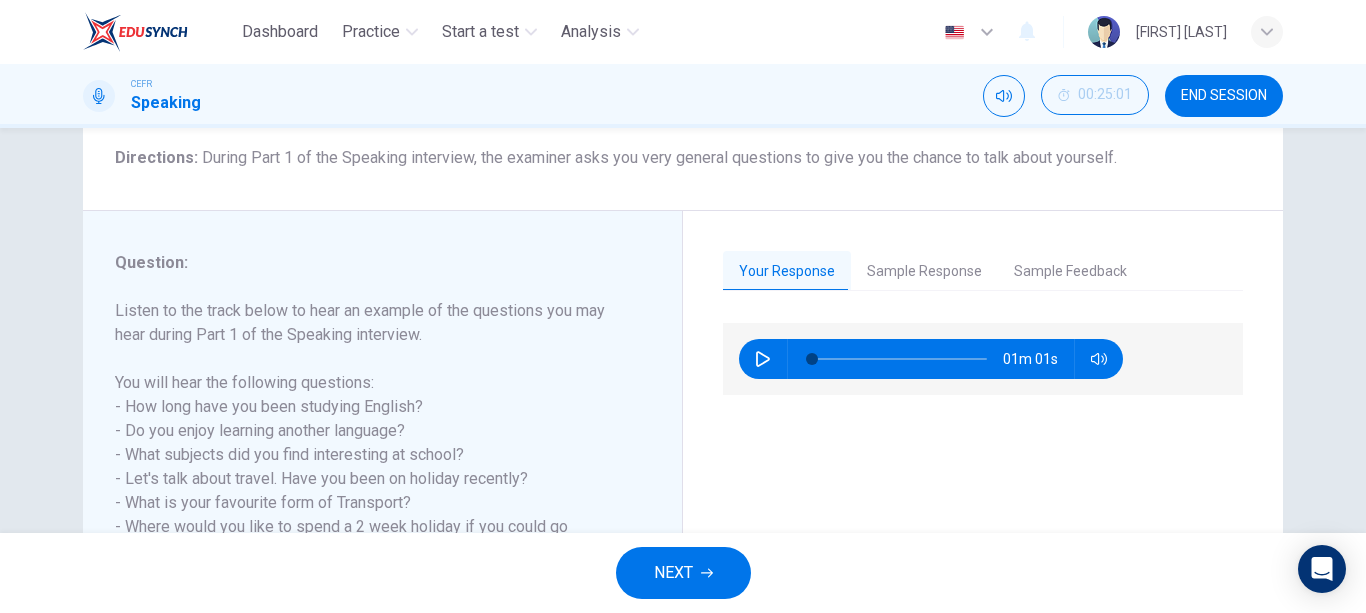 scroll, scrollTop: 157, scrollLeft: 0, axis: vertical 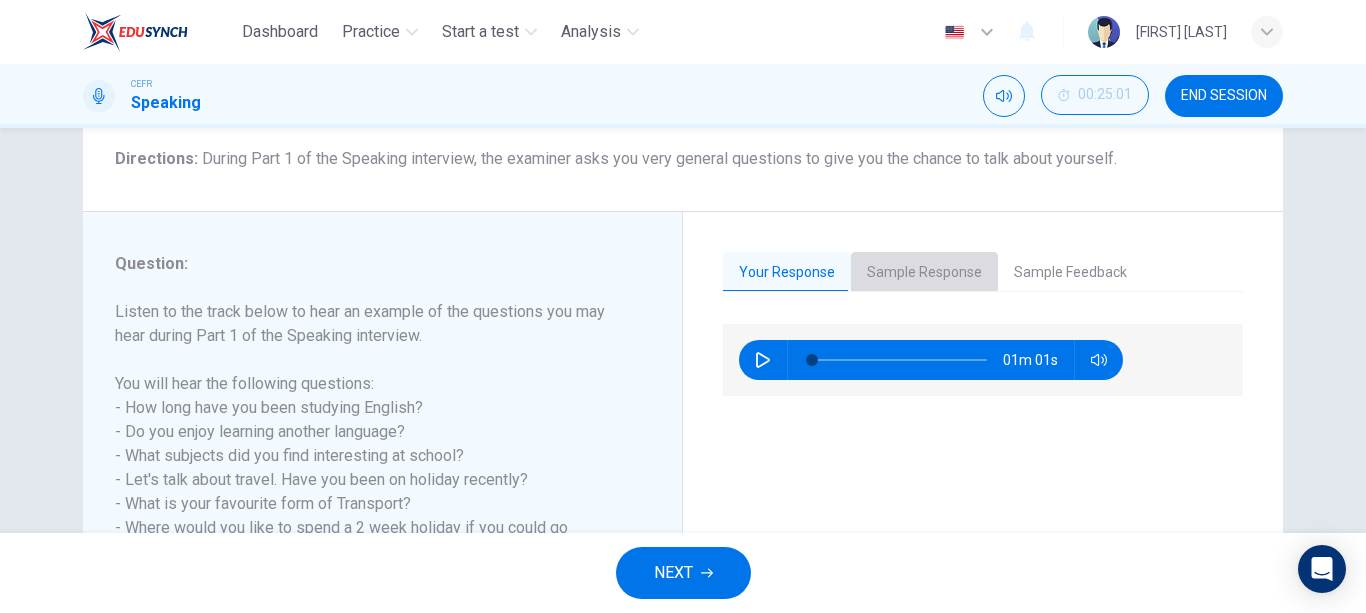 click on "Sample Response" at bounding box center [924, 273] 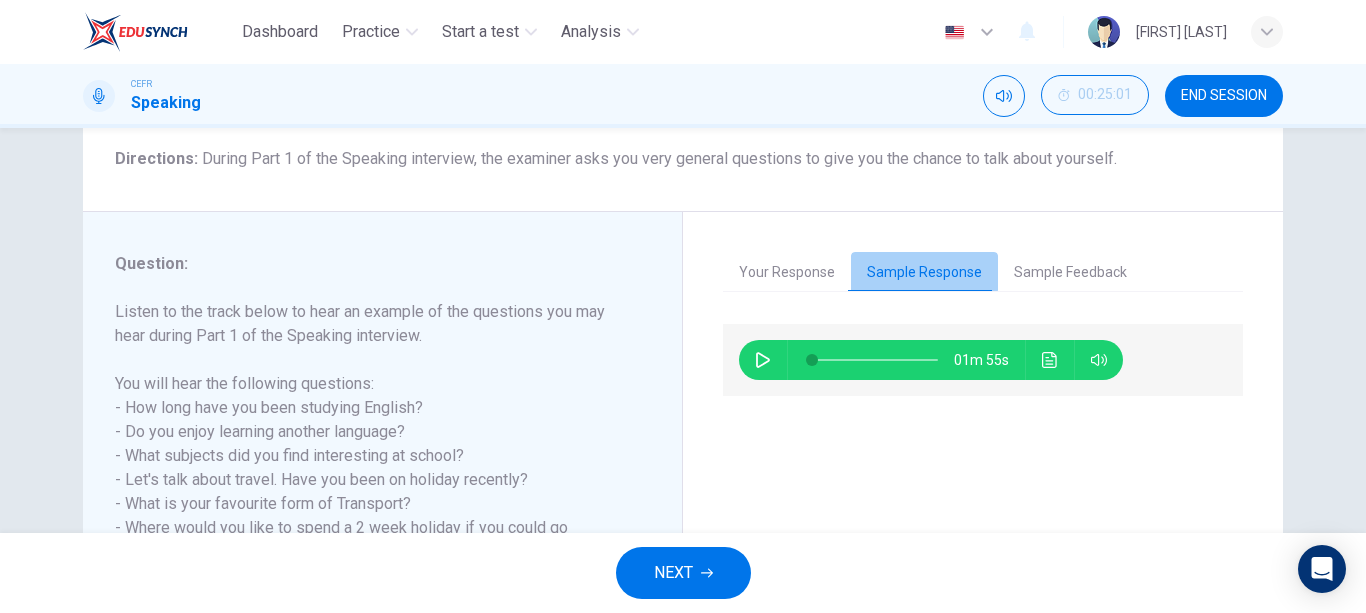 click on "Sample Response" at bounding box center (924, 273) 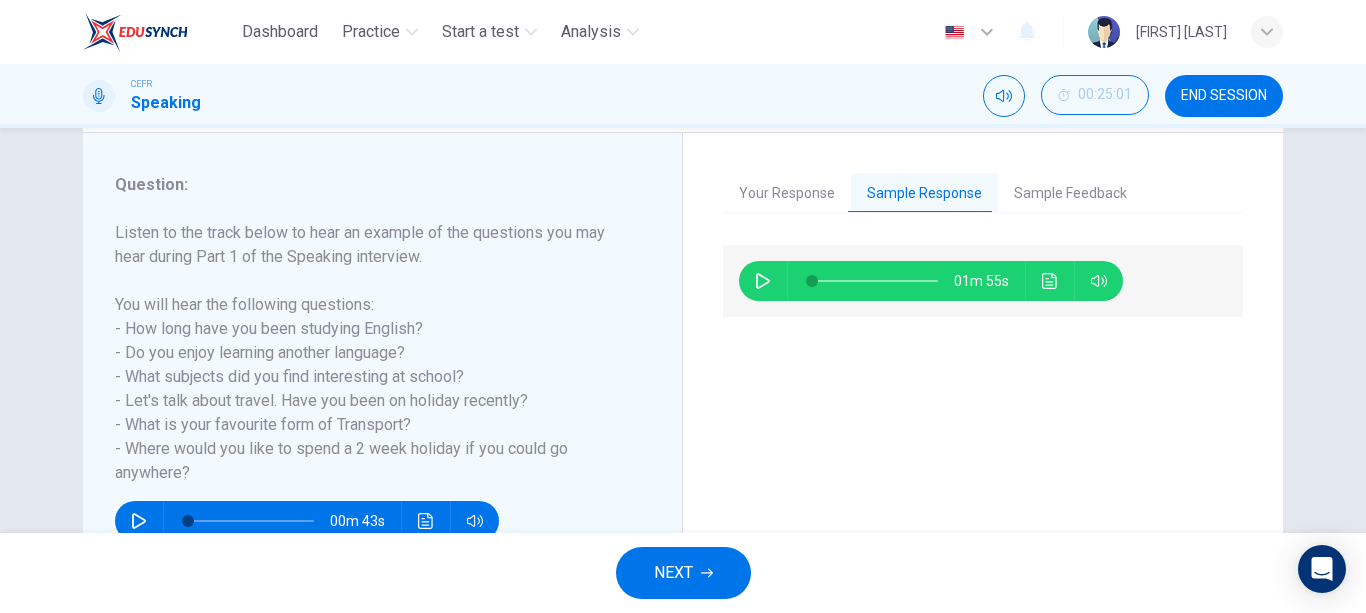 scroll, scrollTop: 237, scrollLeft: 0, axis: vertical 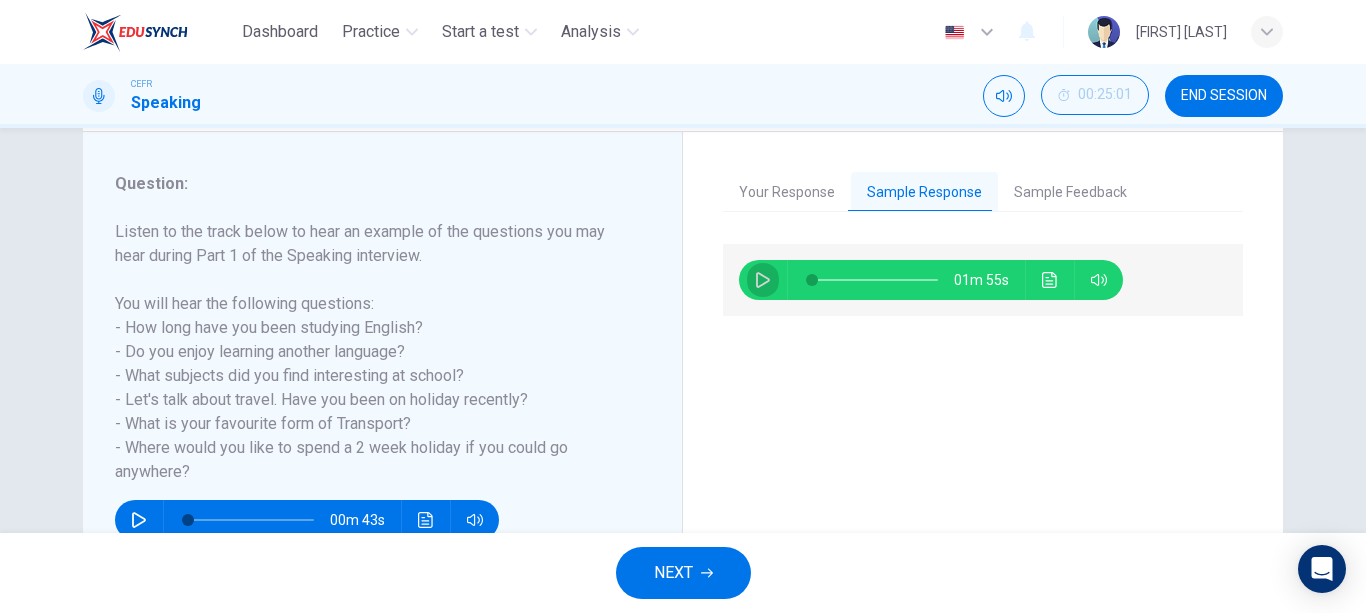click at bounding box center (763, 280) 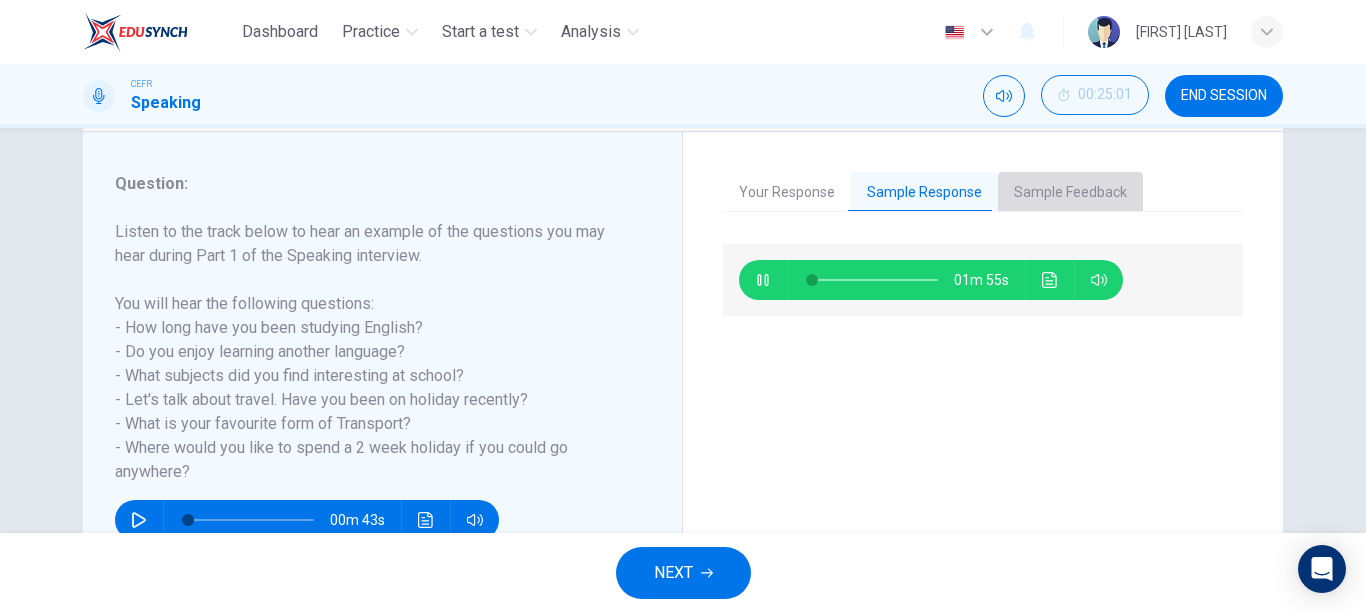 click on "Sample Feedback" at bounding box center (1070, 193) 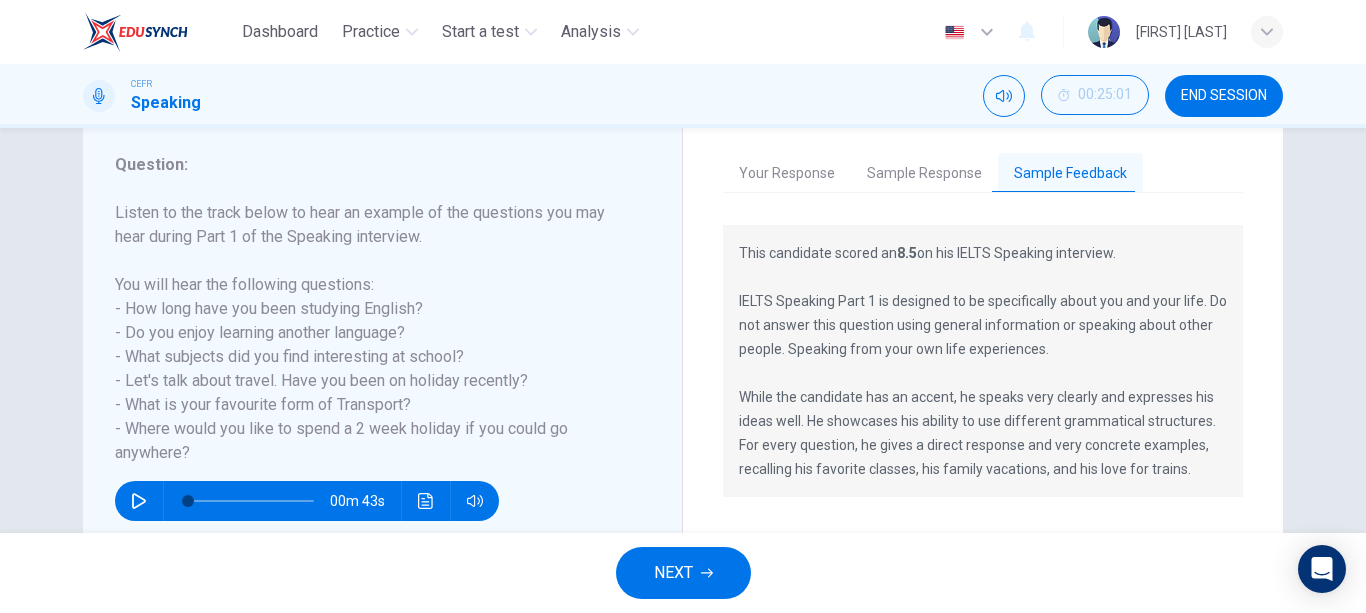 scroll, scrollTop: 255, scrollLeft: 0, axis: vertical 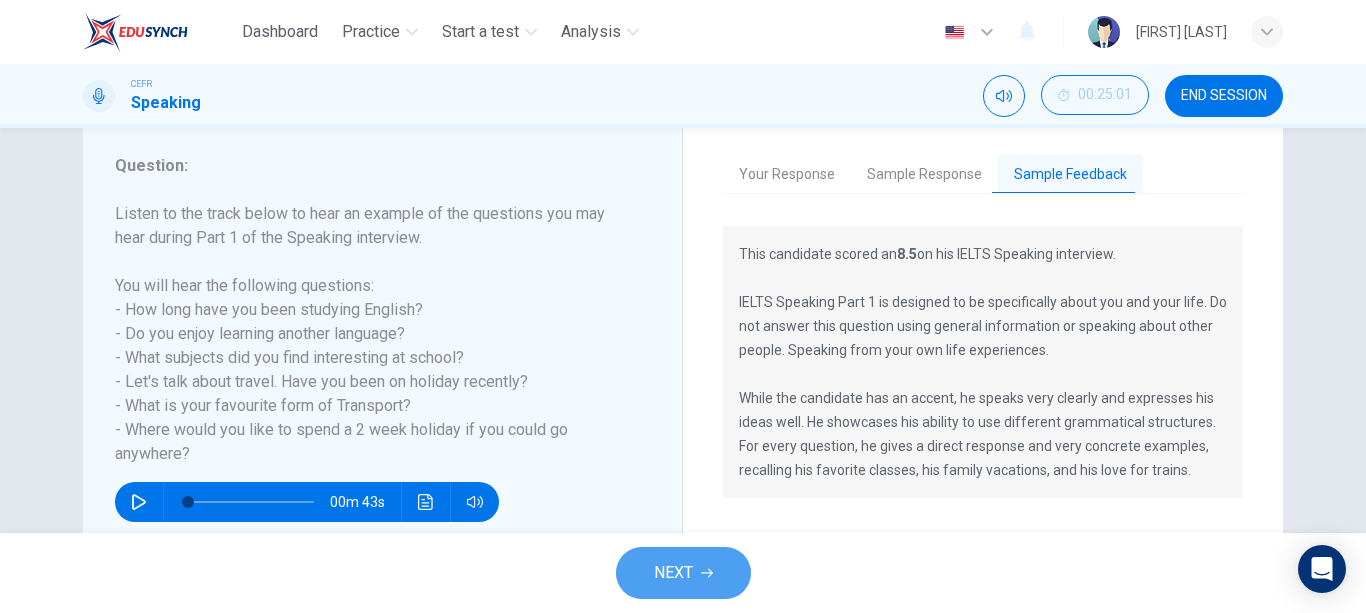 click on "NEXT" at bounding box center [683, 573] 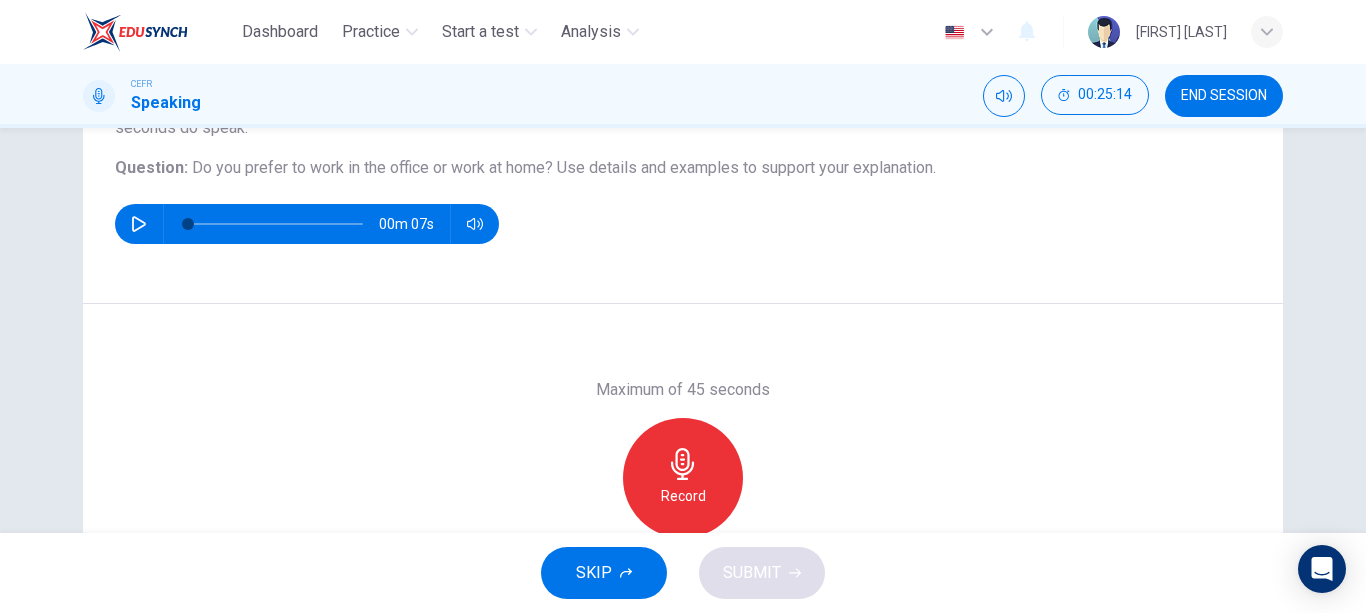scroll, scrollTop: 213, scrollLeft: 0, axis: vertical 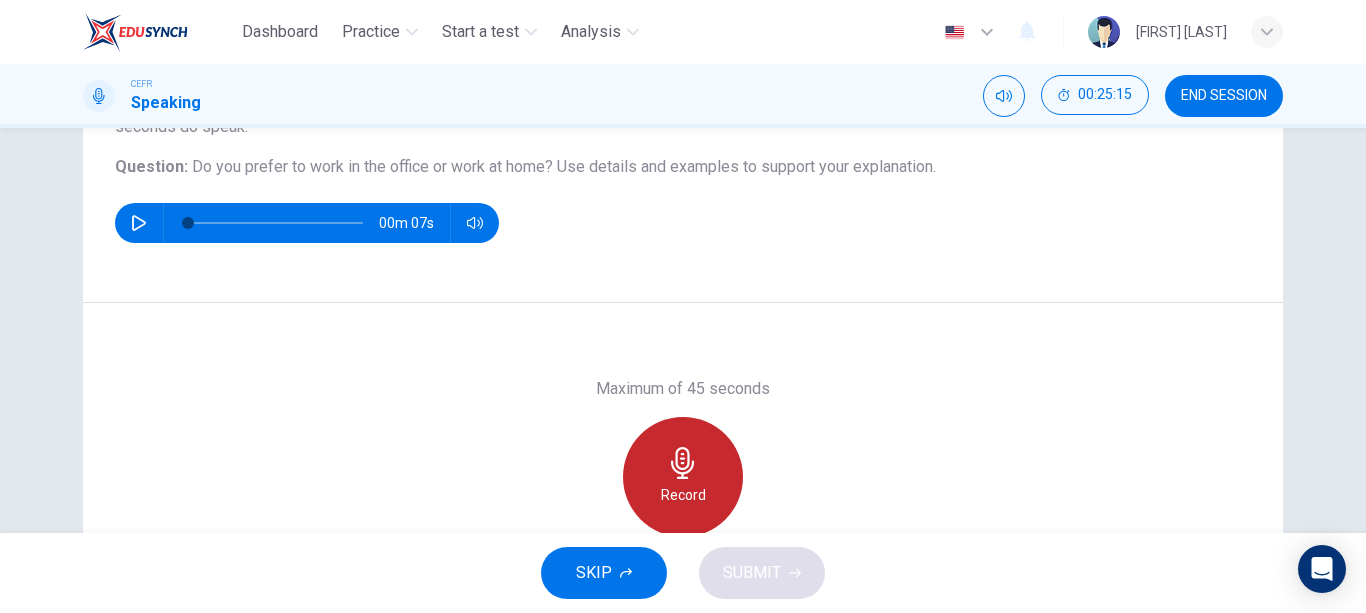 click on "Record" at bounding box center (683, 495) 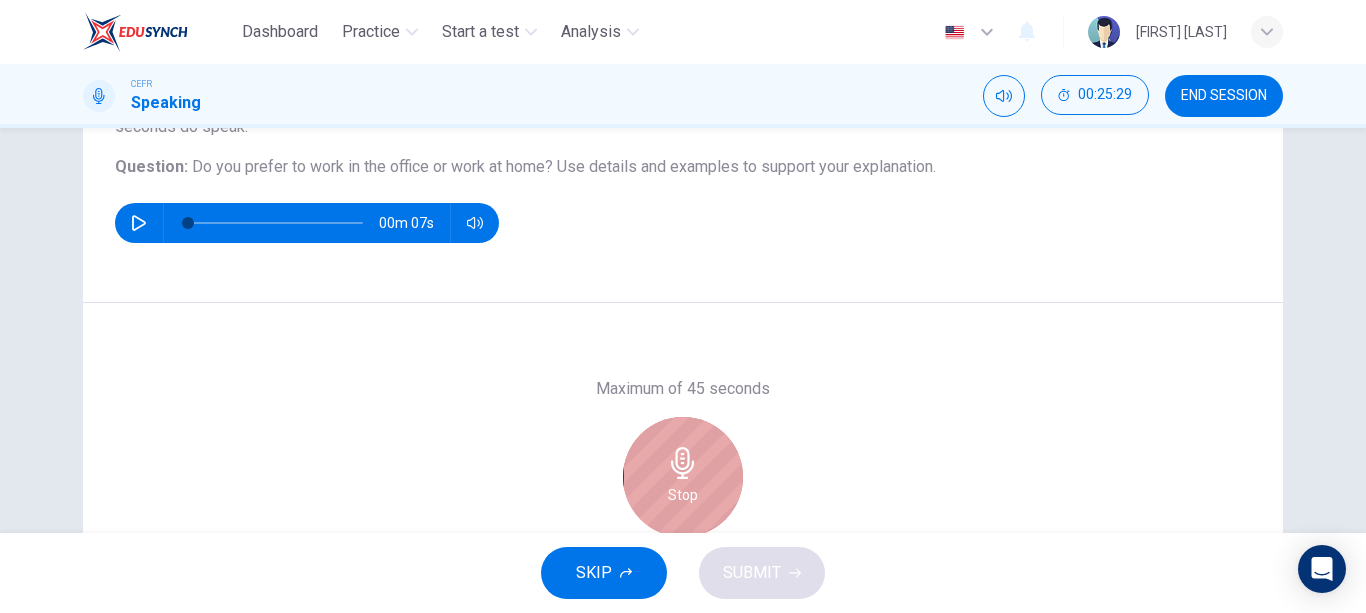 click on "Stop" at bounding box center [683, 495] 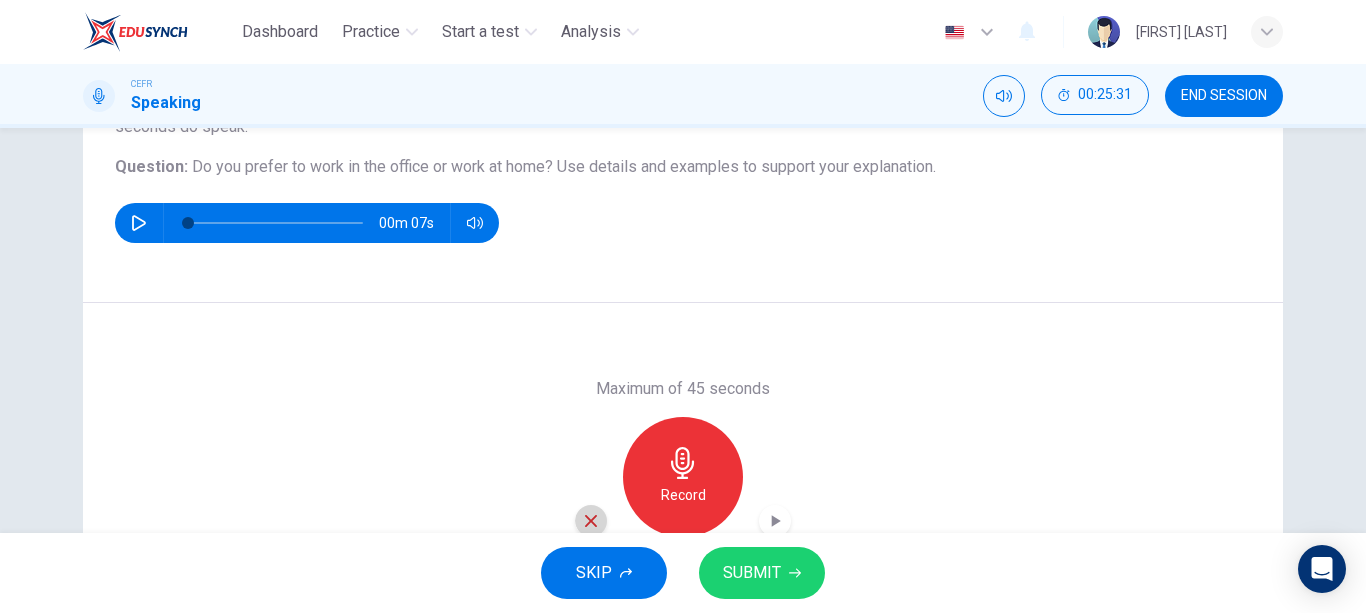 click at bounding box center [591, 521] 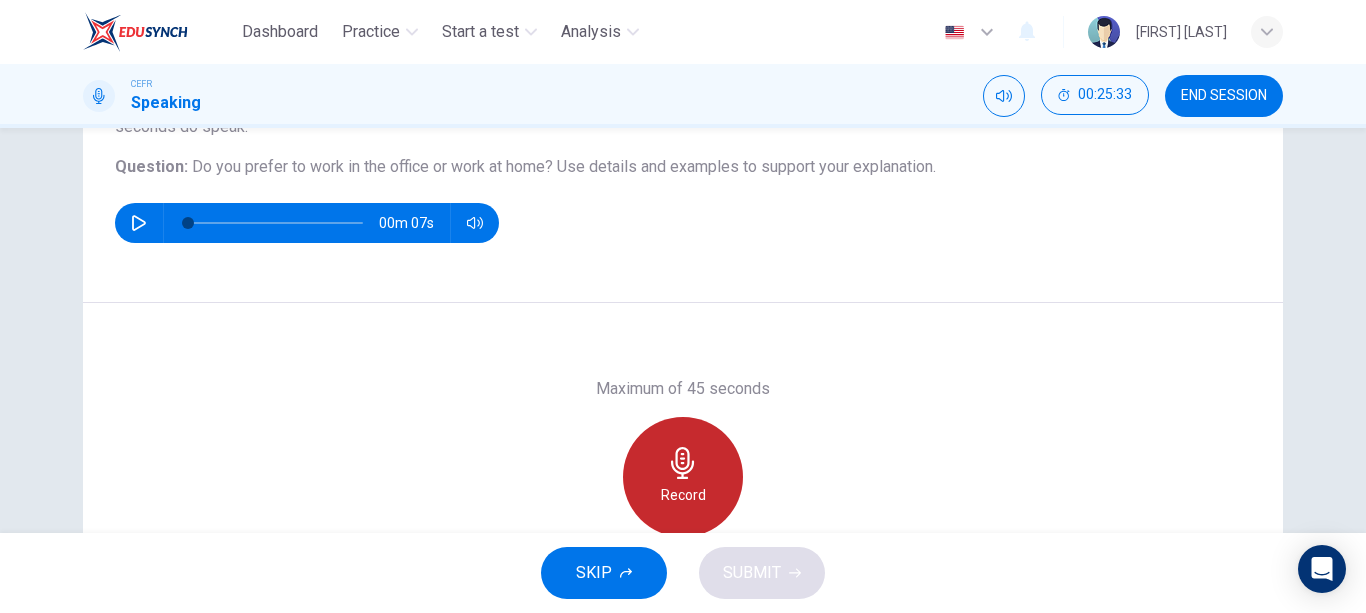 click on "Record" at bounding box center (683, 477) 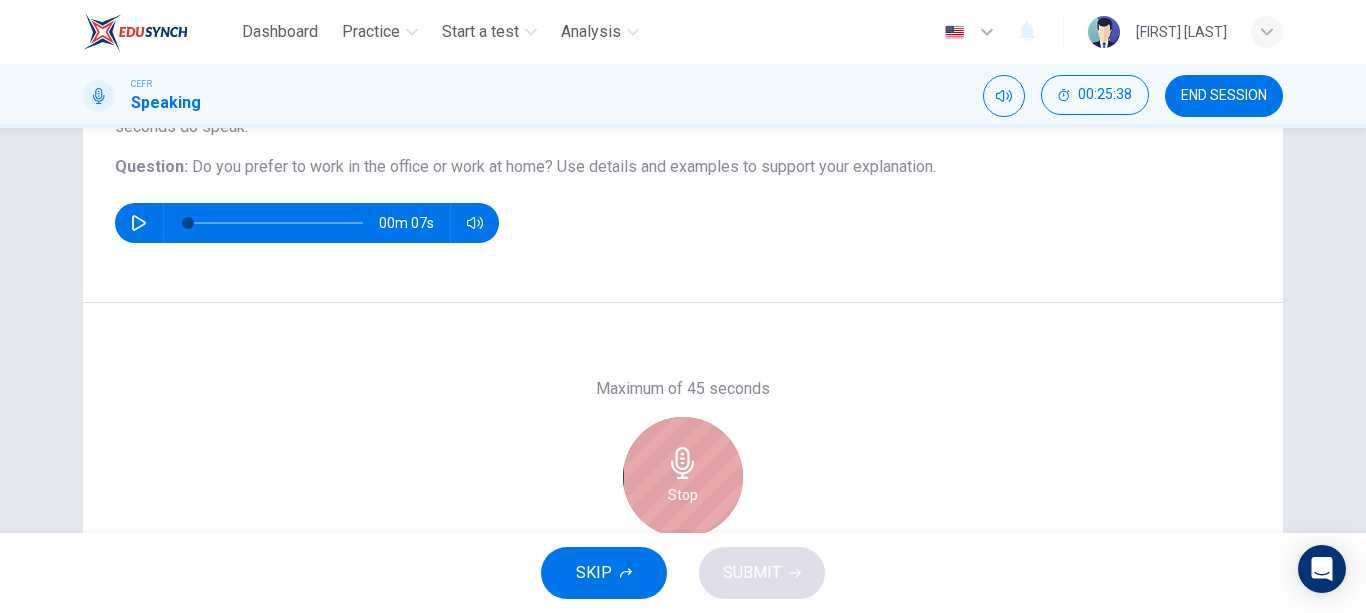 click on "Stop" at bounding box center [683, 477] 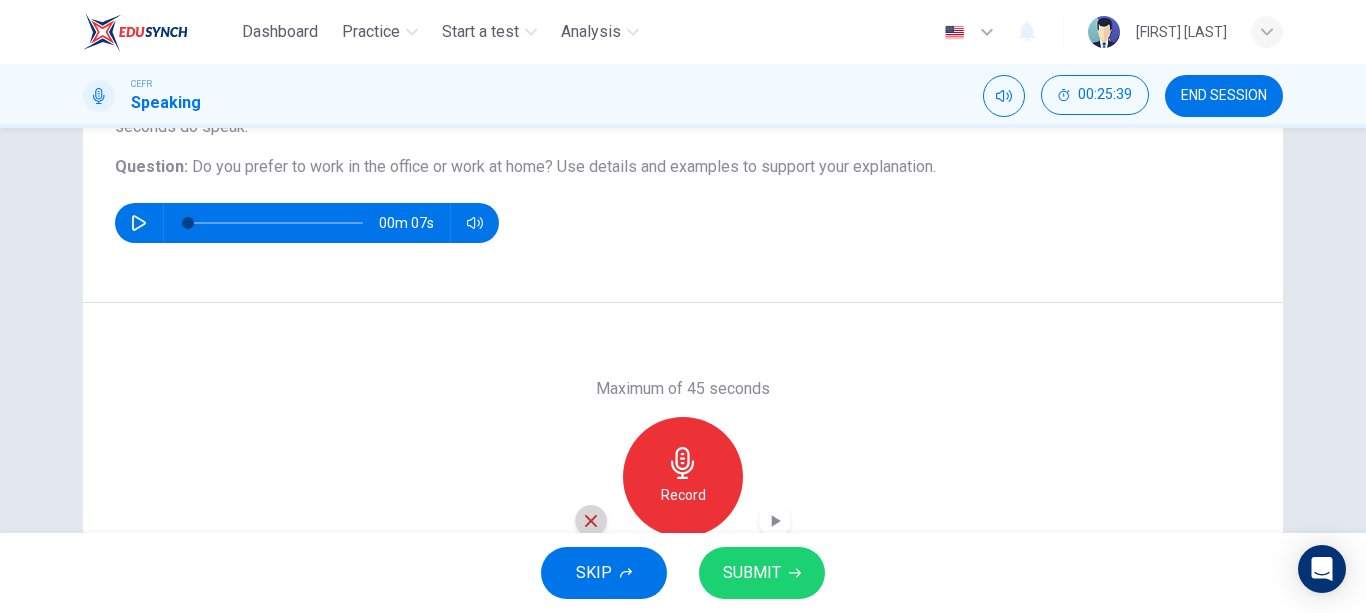 click at bounding box center (591, 521) 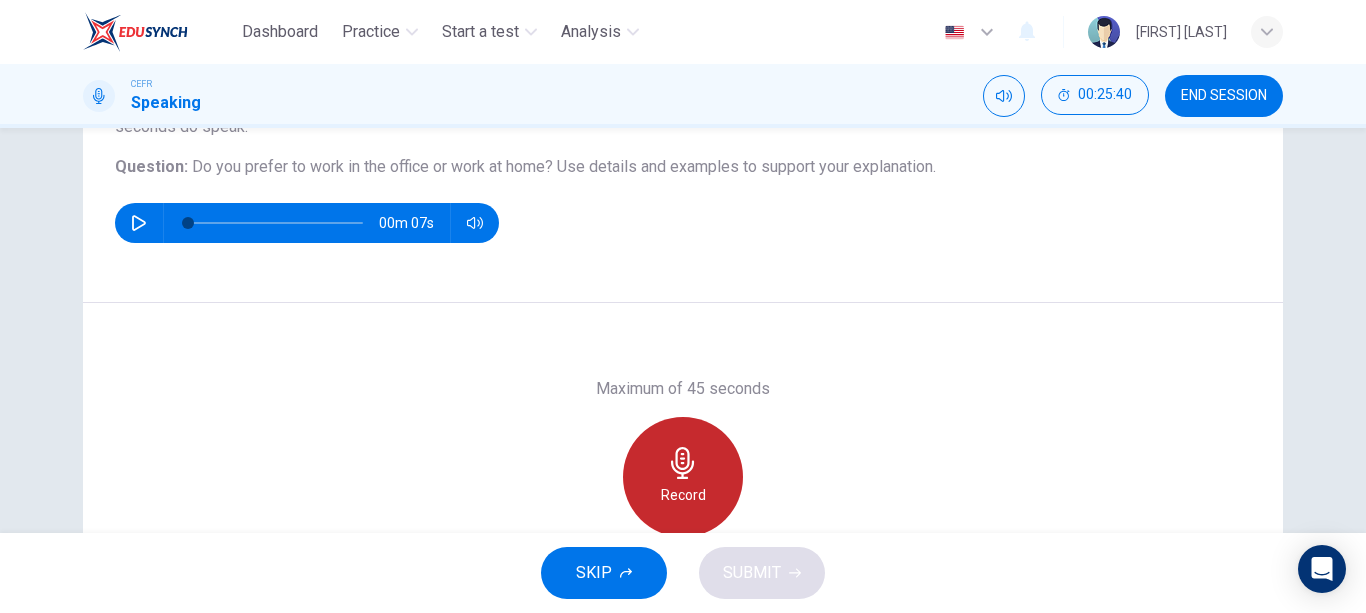 click on "Record" at bounding box center [683, 477] 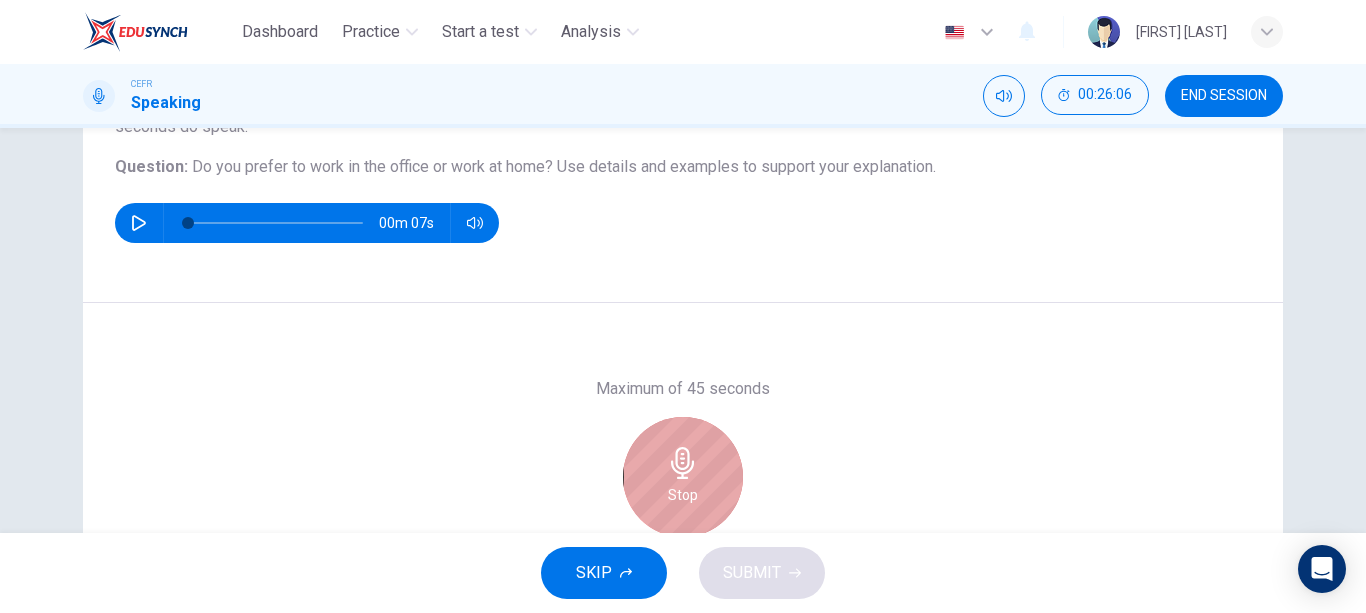 click on "Stop" at bounding box center [683, 477] 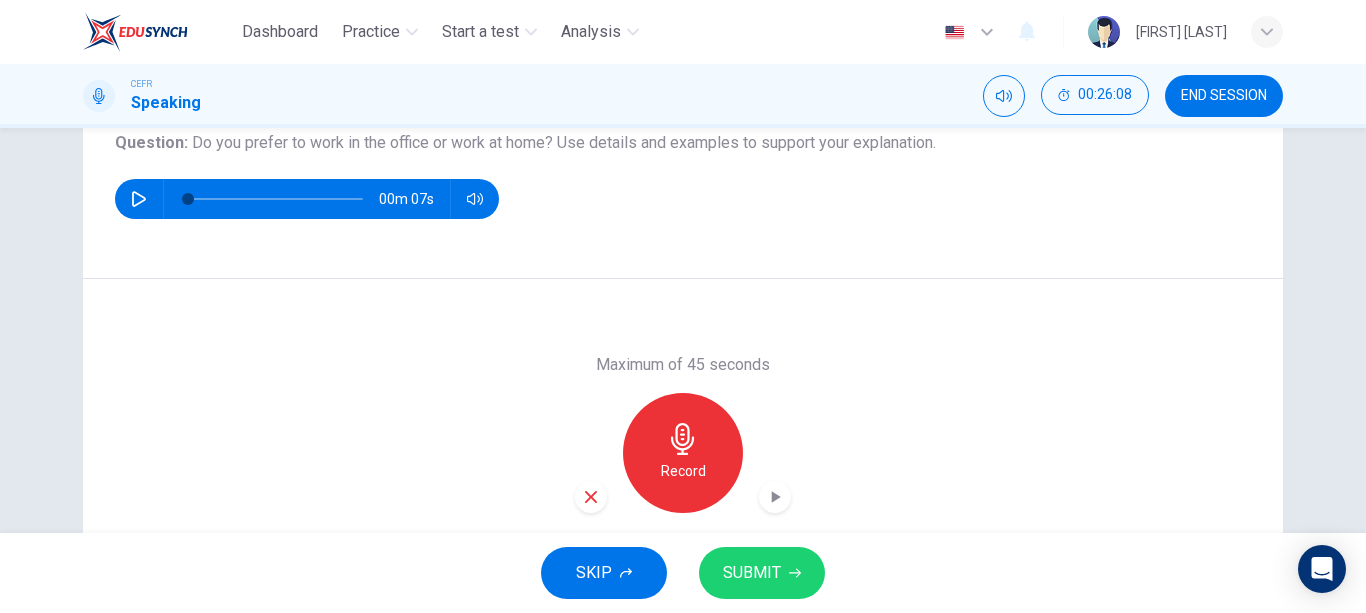 scroll, scrollTop: 235, scrollLeft: 0, axis: vertical 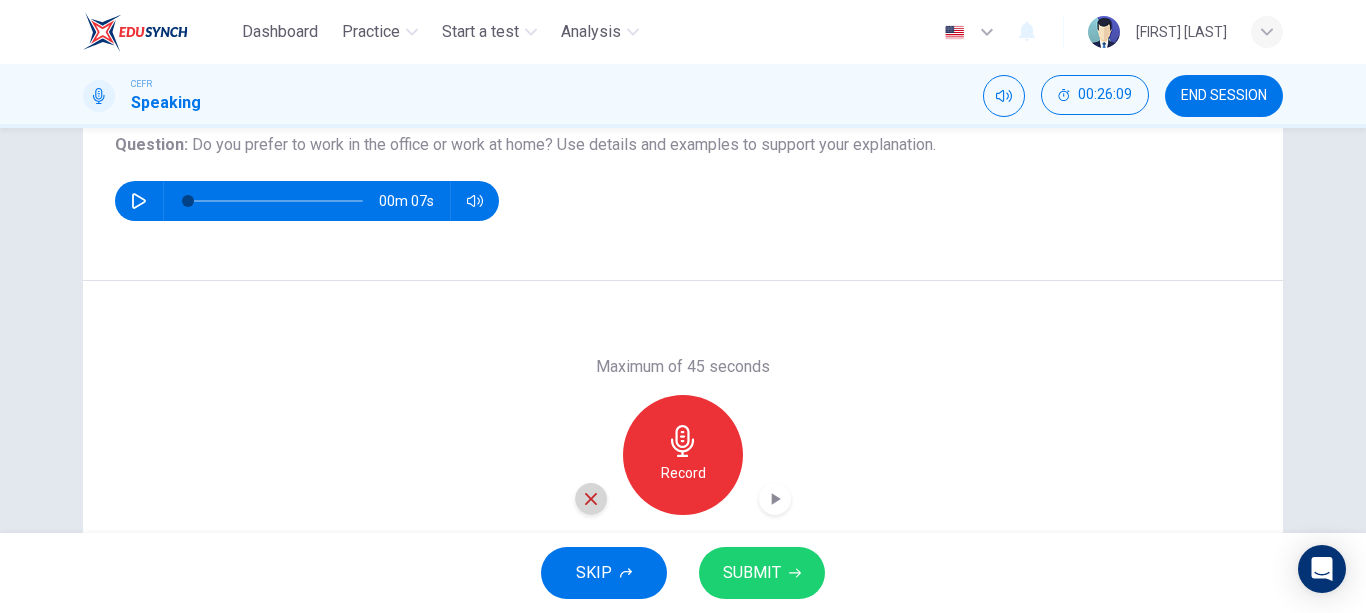 click at bounding box center [591, 499] 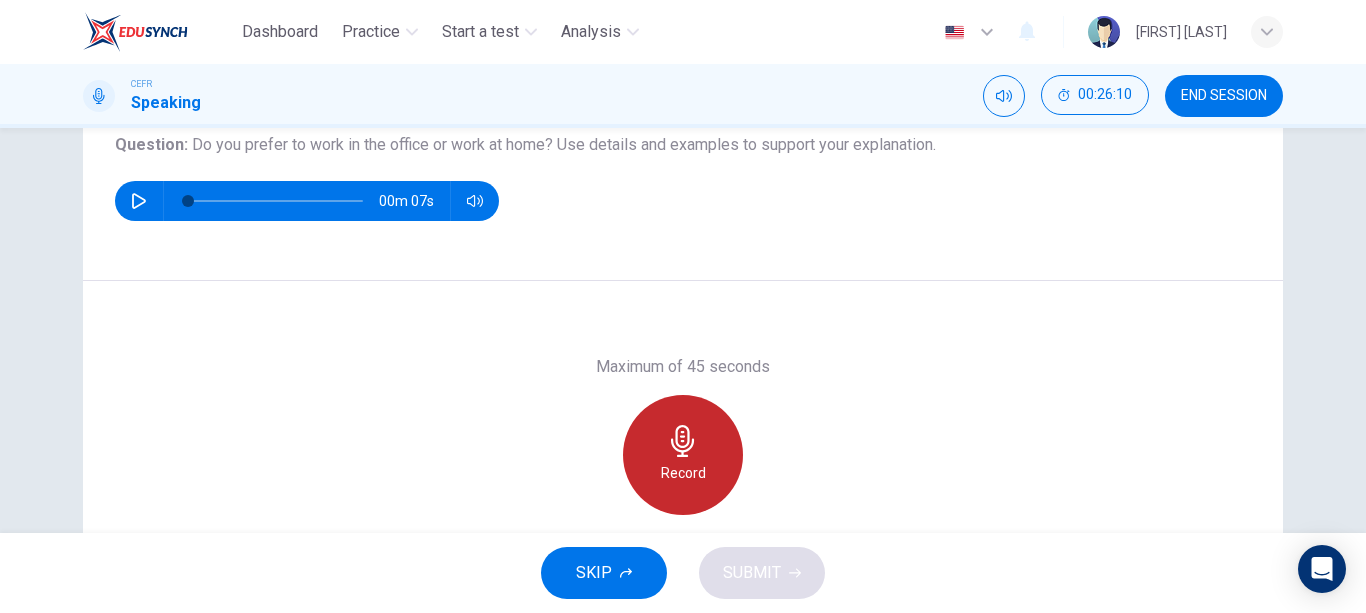 click on "Record" at bounding box center (683, 473) 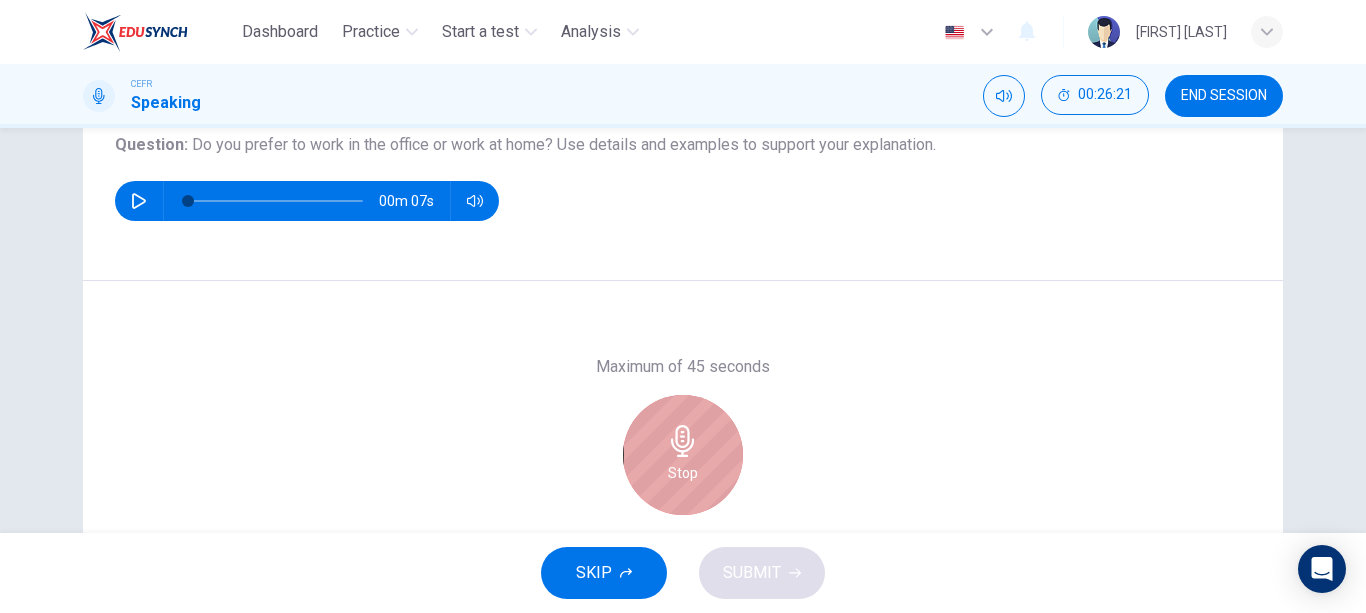 click on "Stop" at bounding box center (683, 455) 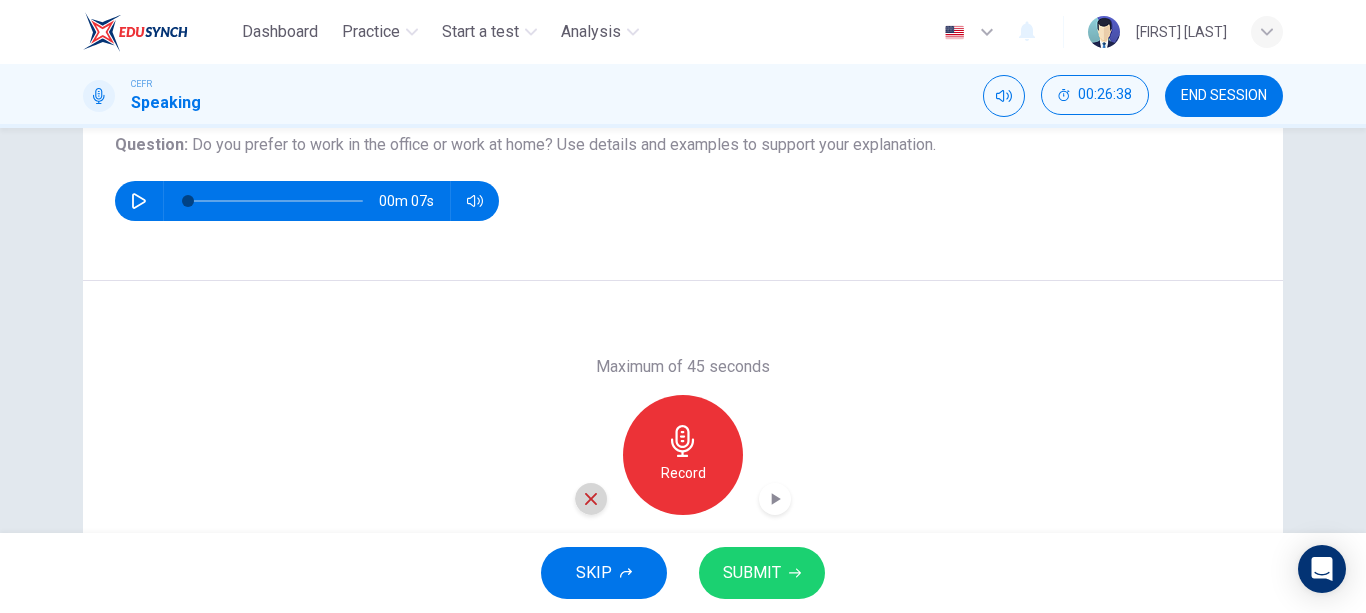 click at bounding box center (591, 499) 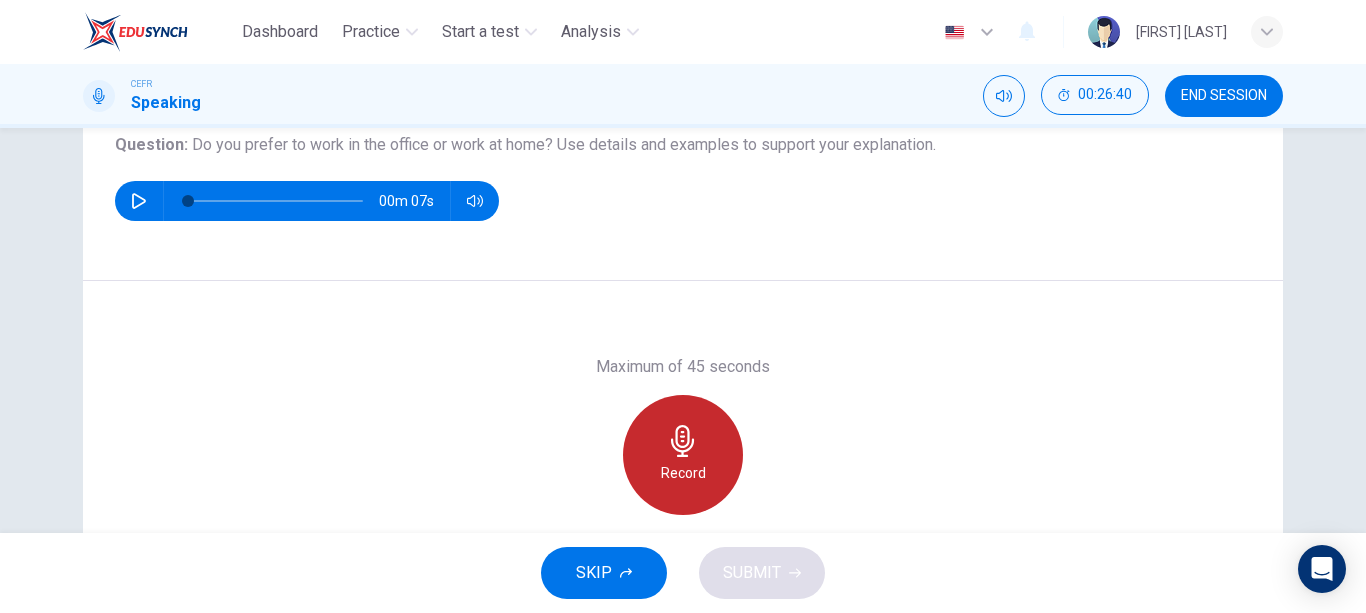 click at bounding box center (683, 441) 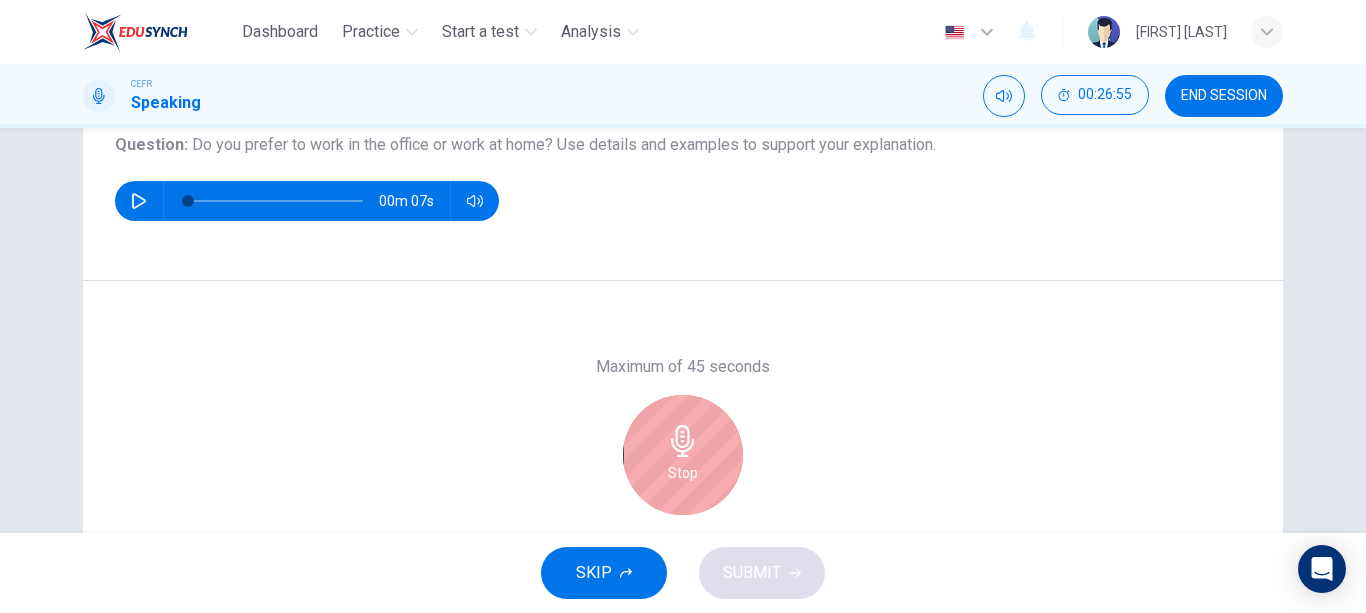 click at bounding box center (683, 441) 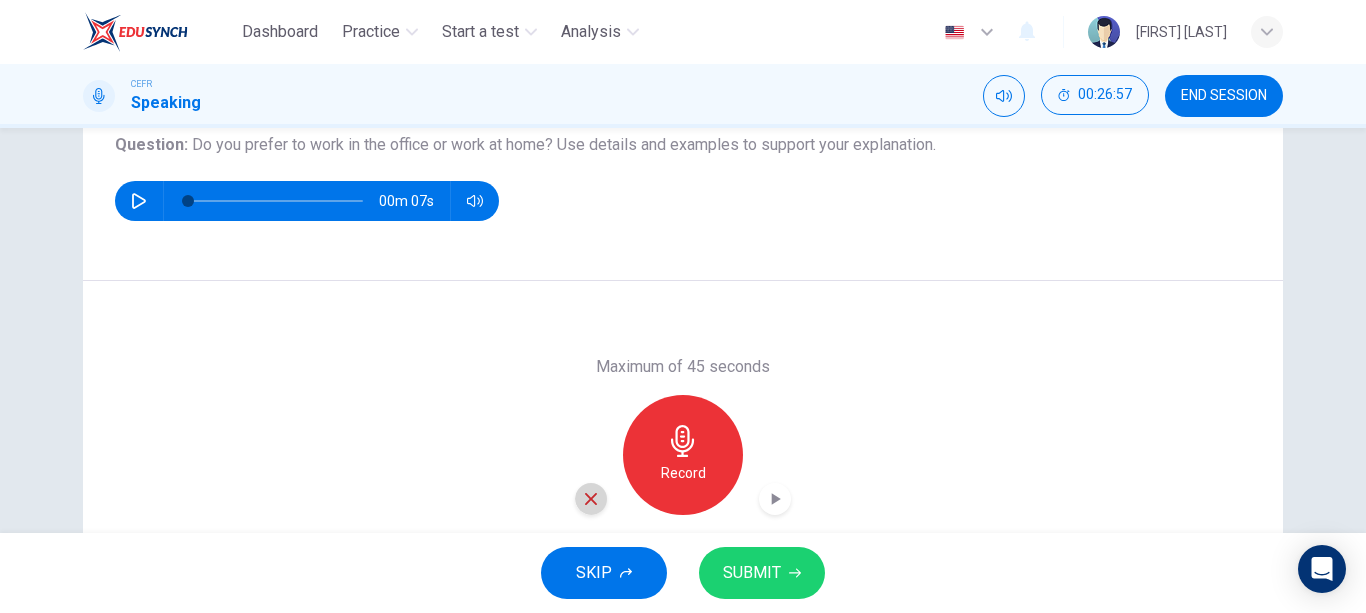 click at bounding box center [591, 499] 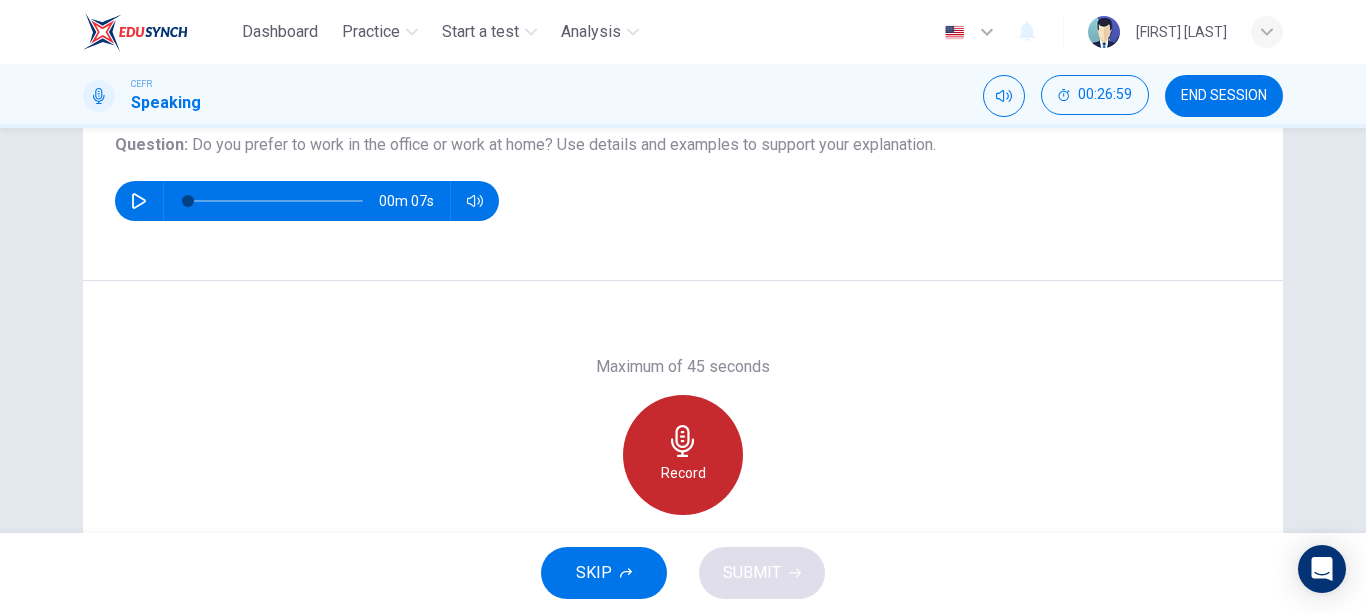 click on "Record" at bounding box center [683, 455] 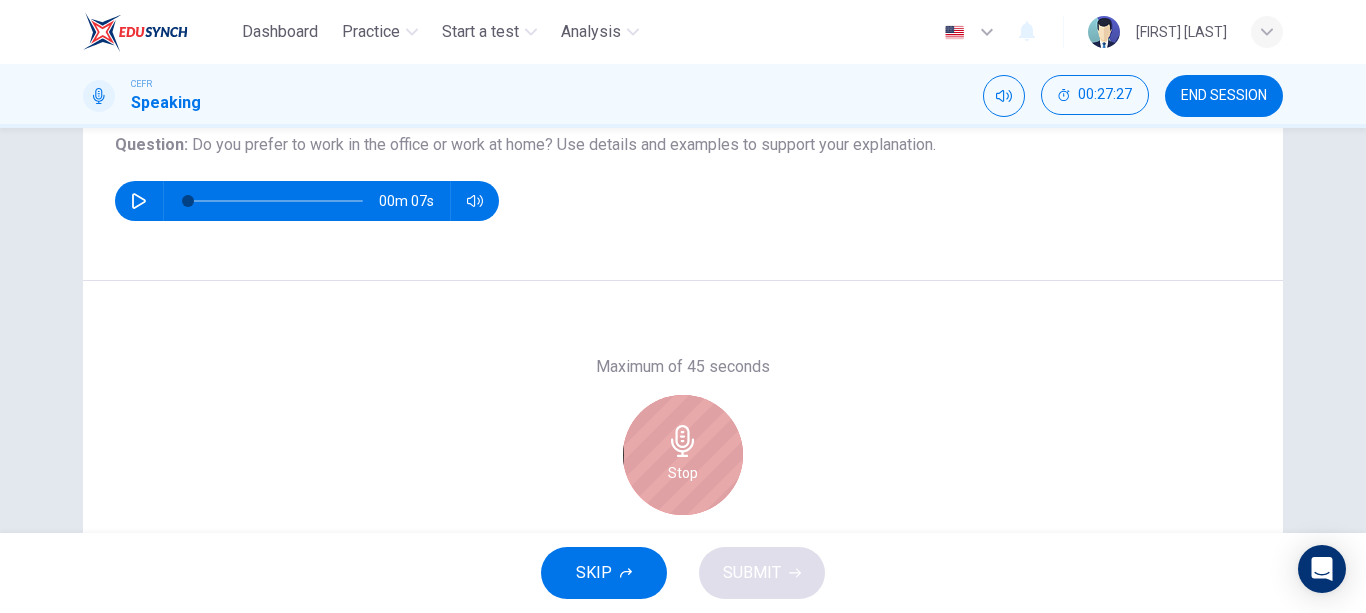 click on "Stop" at bounding box center [683, 455] 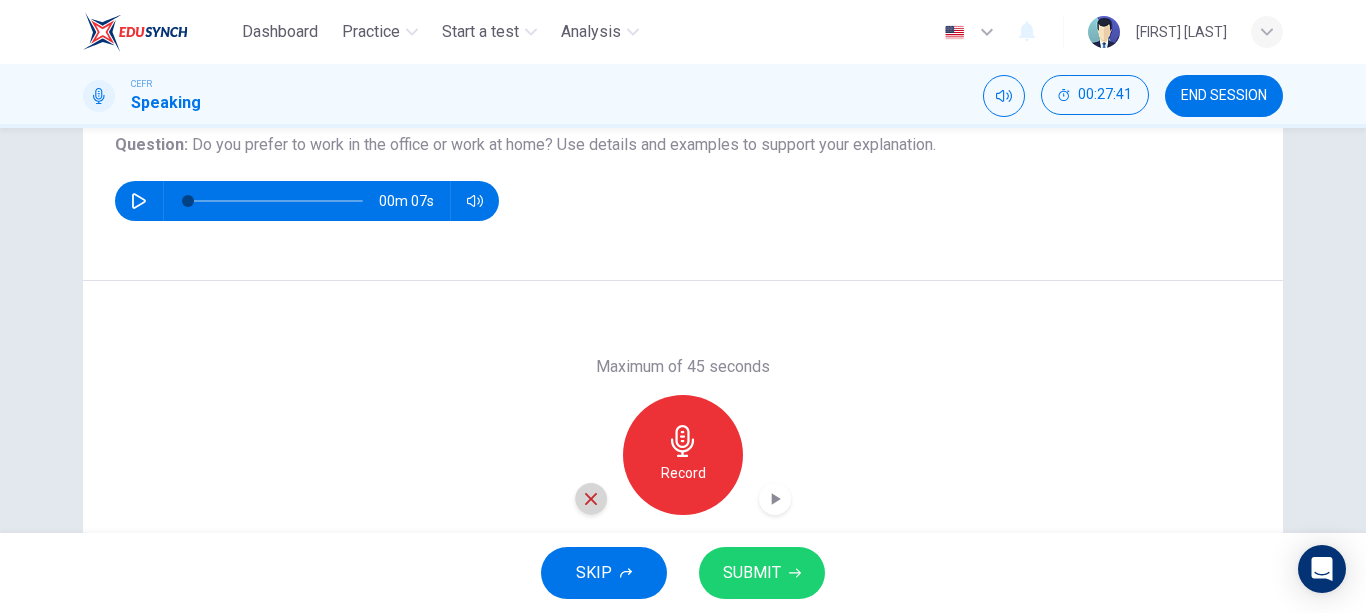 click at bounding box center (591, 499) 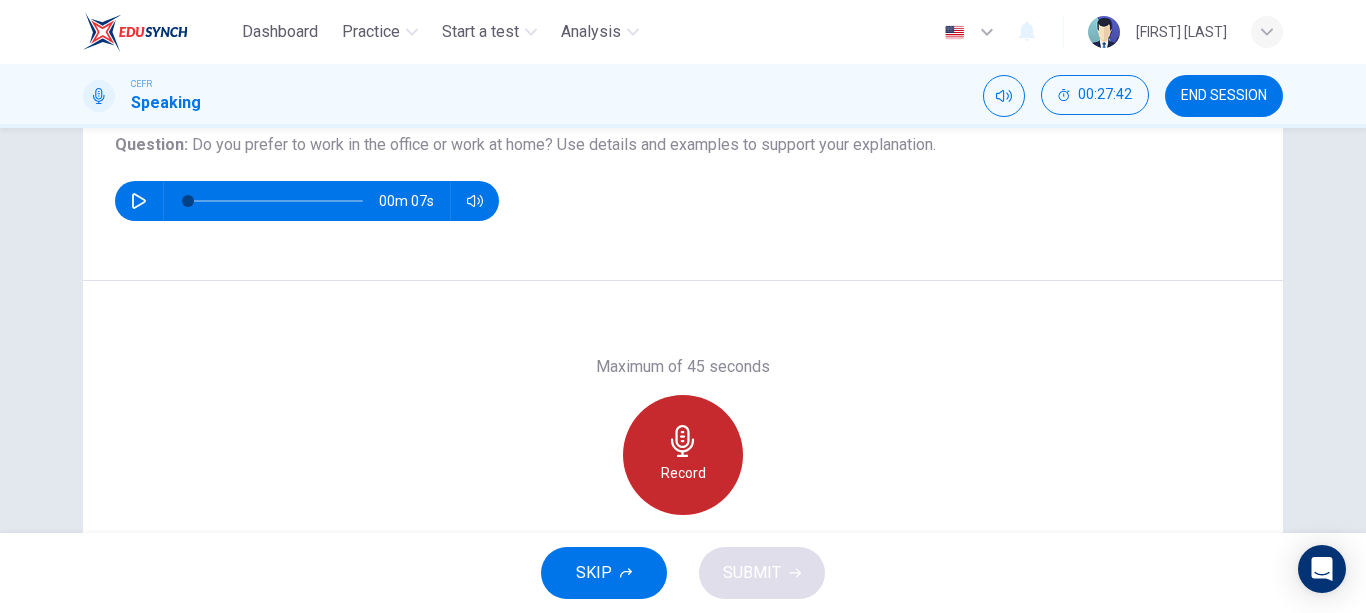 click on "Record" at bounding box center (683, 455) 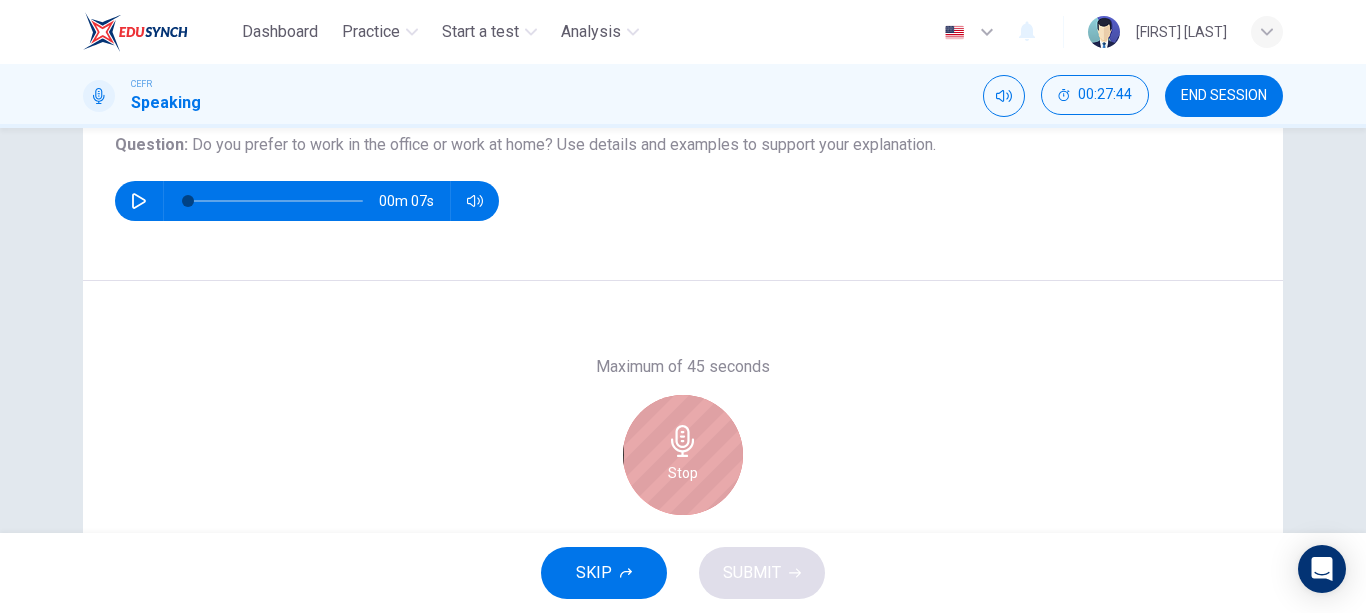 click on "Stop" at bounding box center [683, 455] 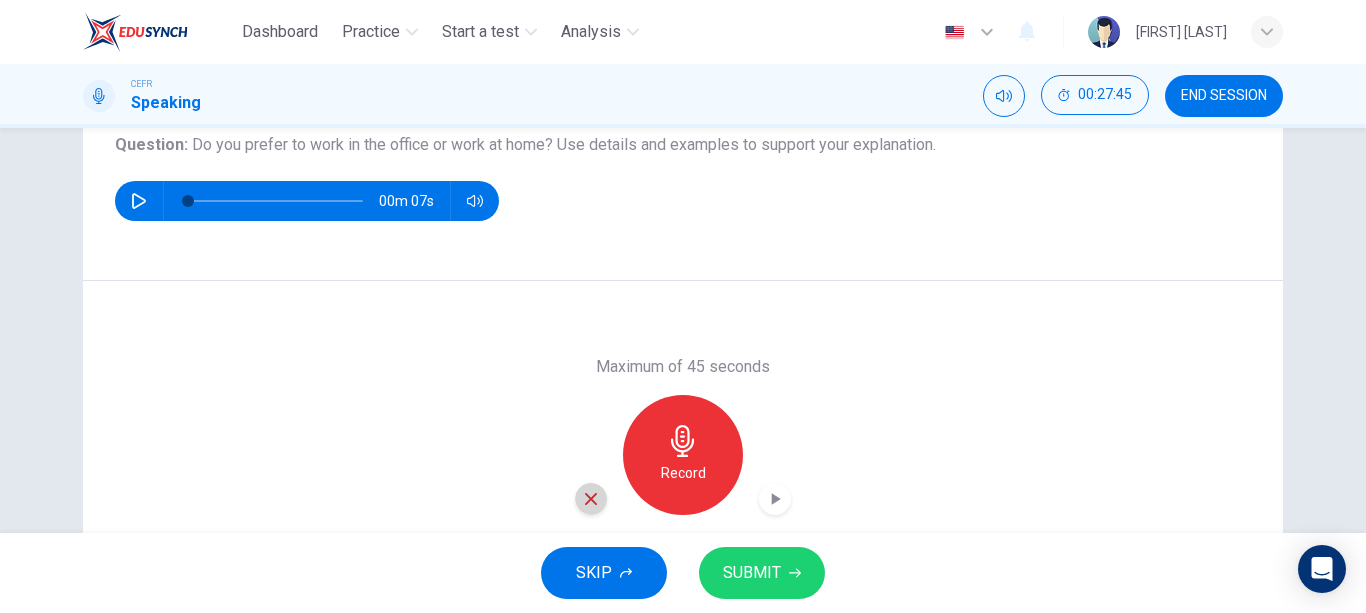 click at bounding box center (591, 499) 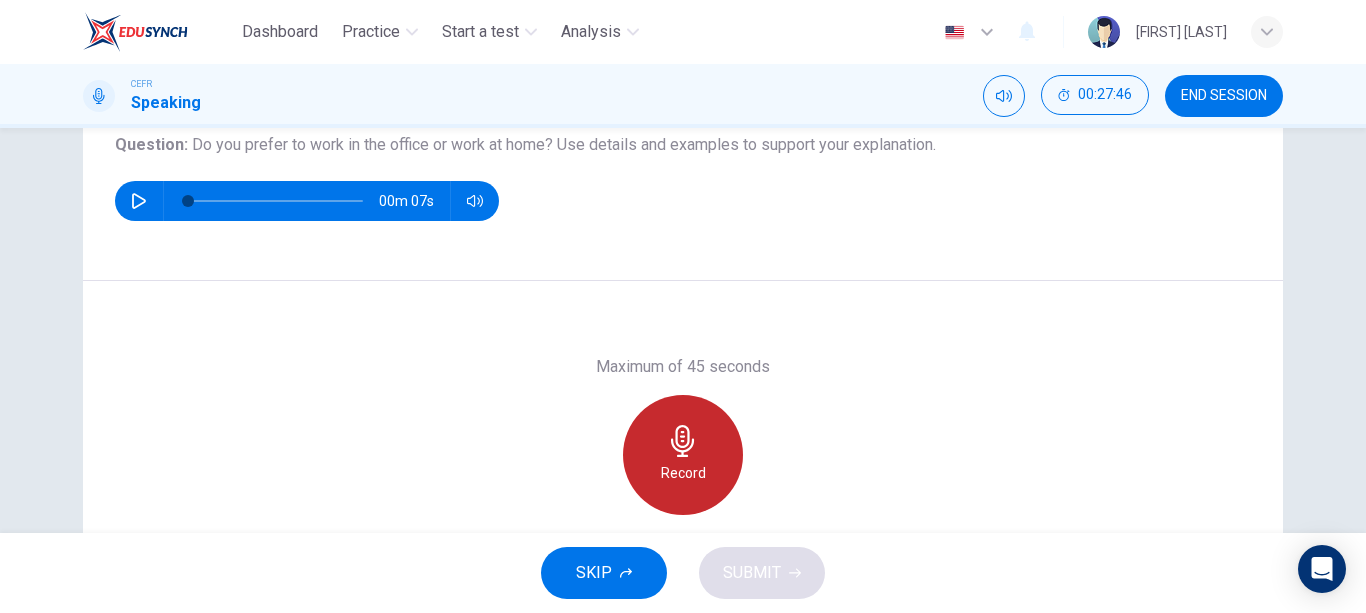 click at bounding box center [683, 441] 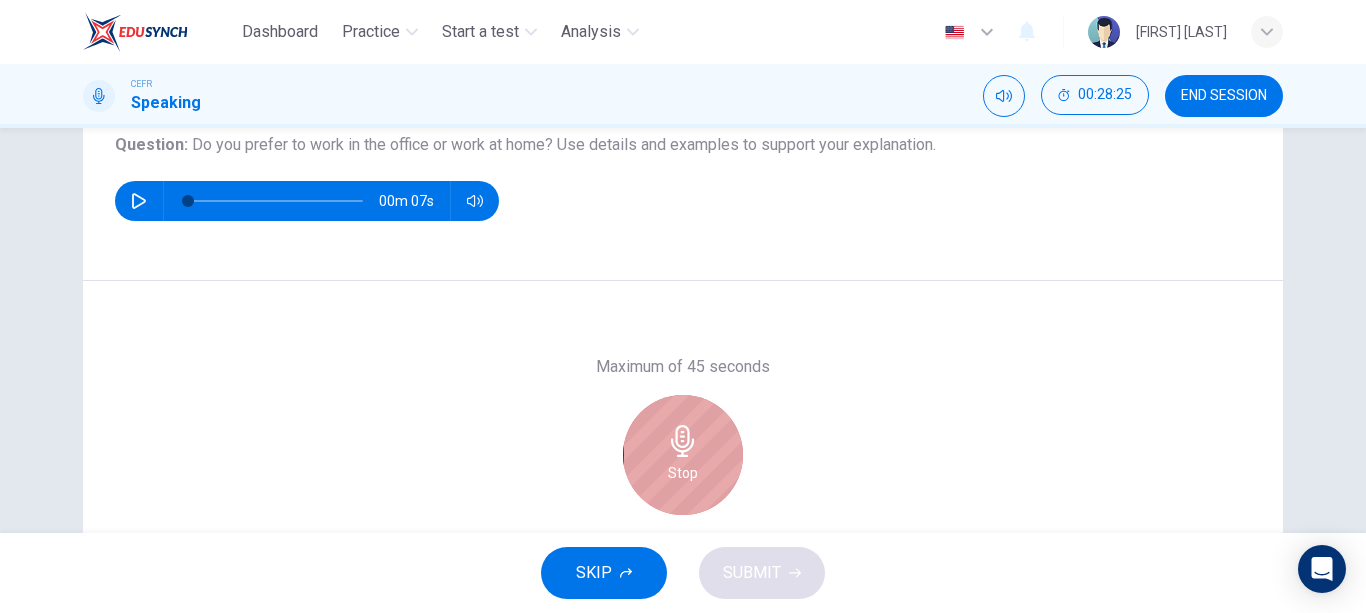 click at bounding box center [683, 441] 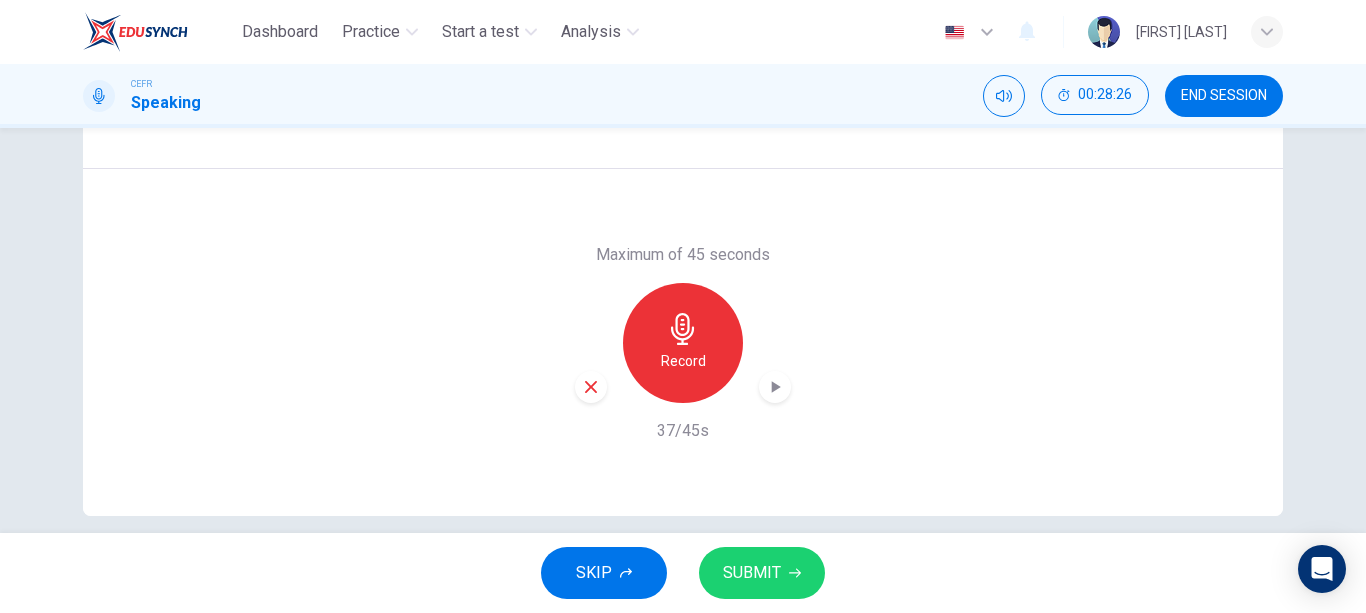 scroll, scrollTop: 348, scrollLeft: 0, axis: vertical 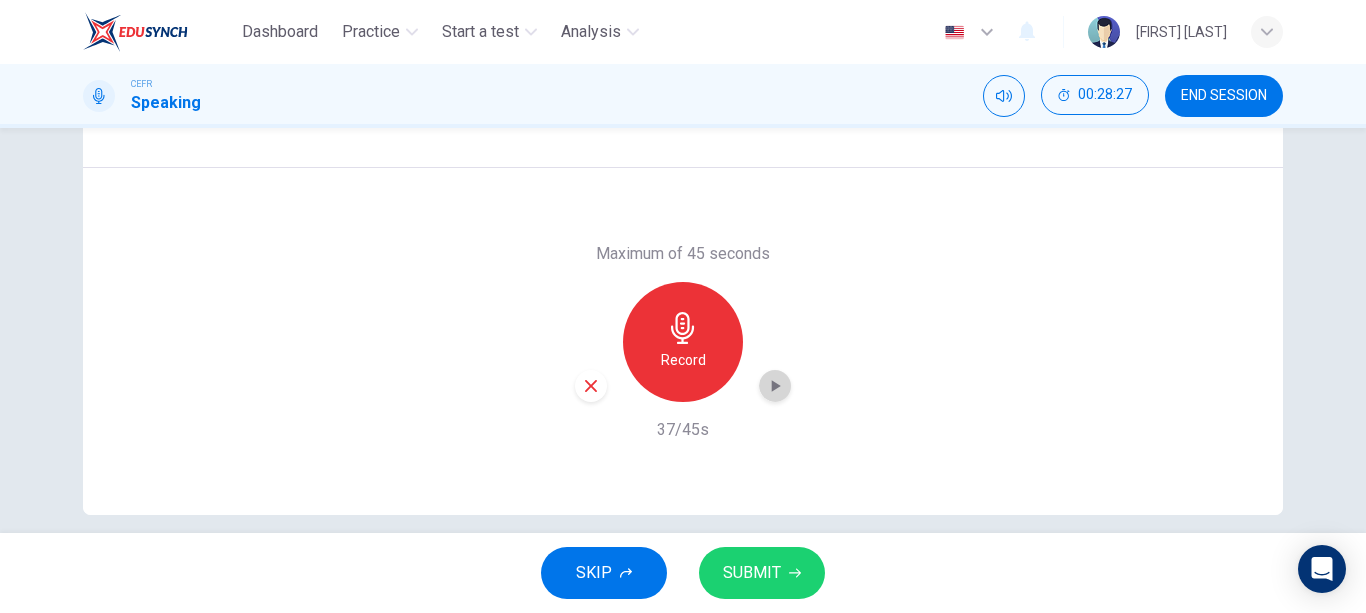 click at bounding box center [775, 386] 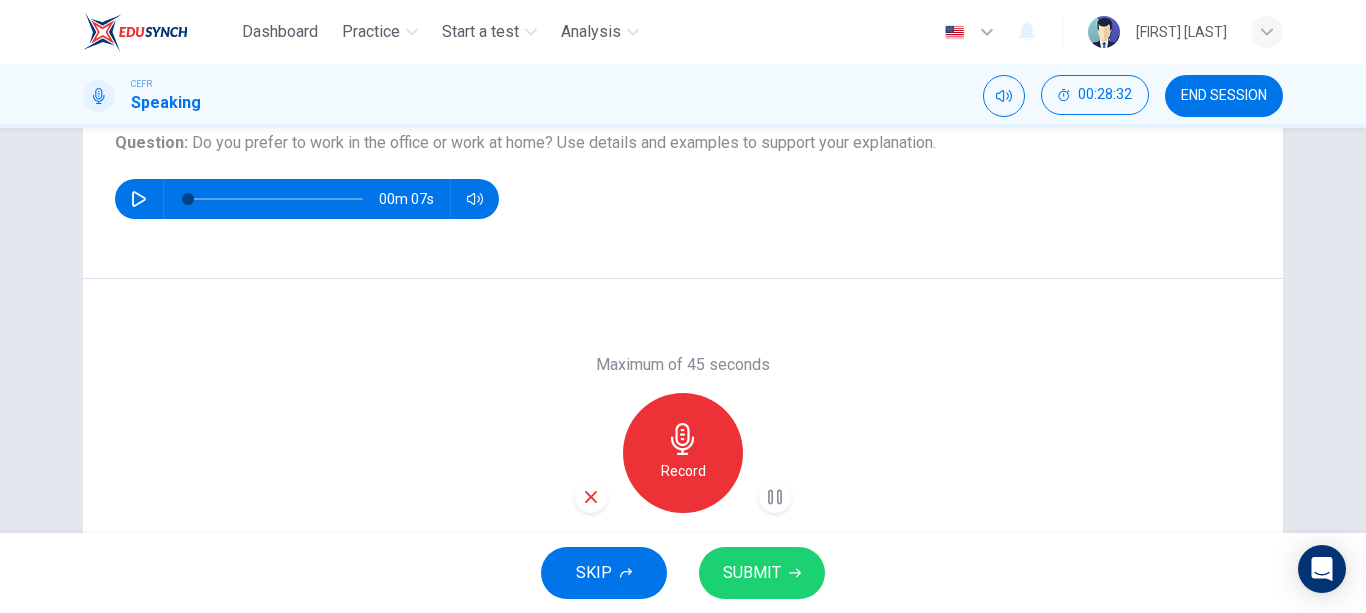 scroll, scrollTop: 236, scrollLeft: 0, axis: vertical 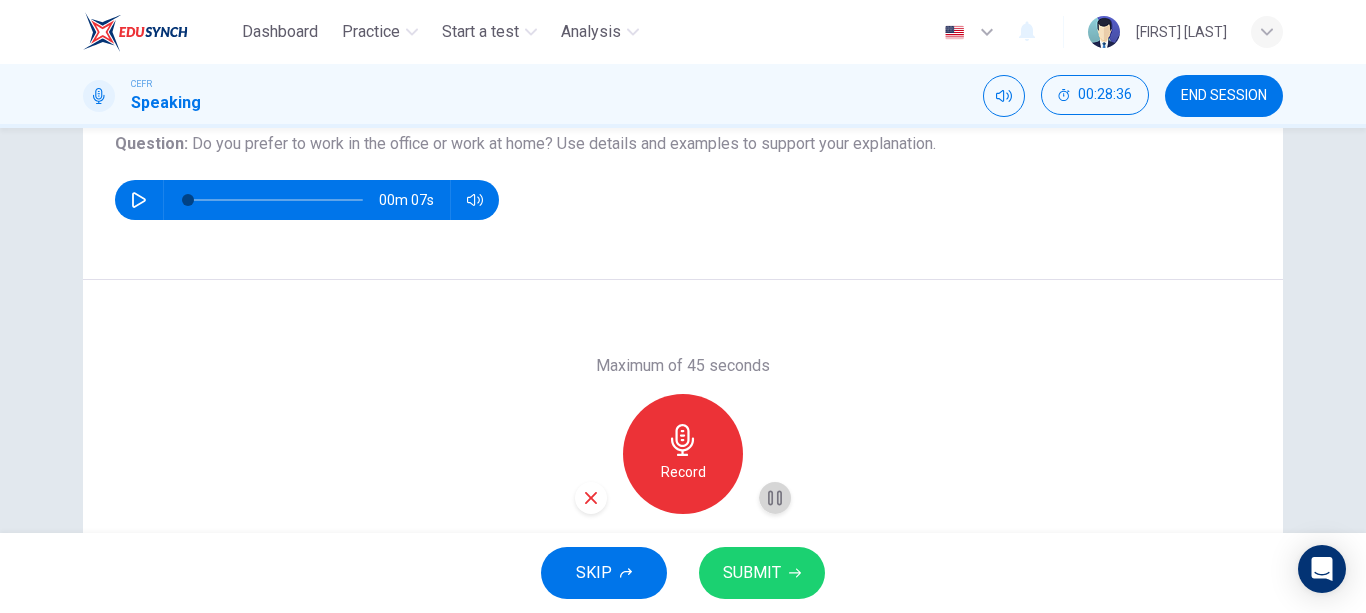 click at bounding box center [775, 498] 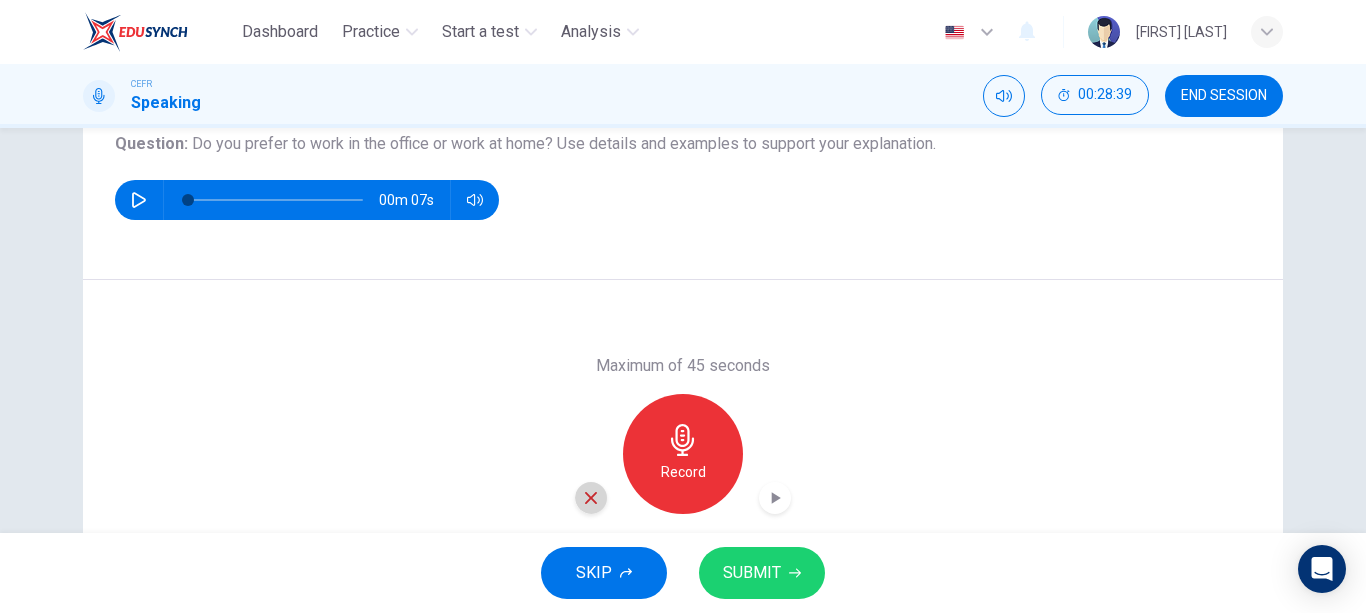 click at bounding box center (591, 498) 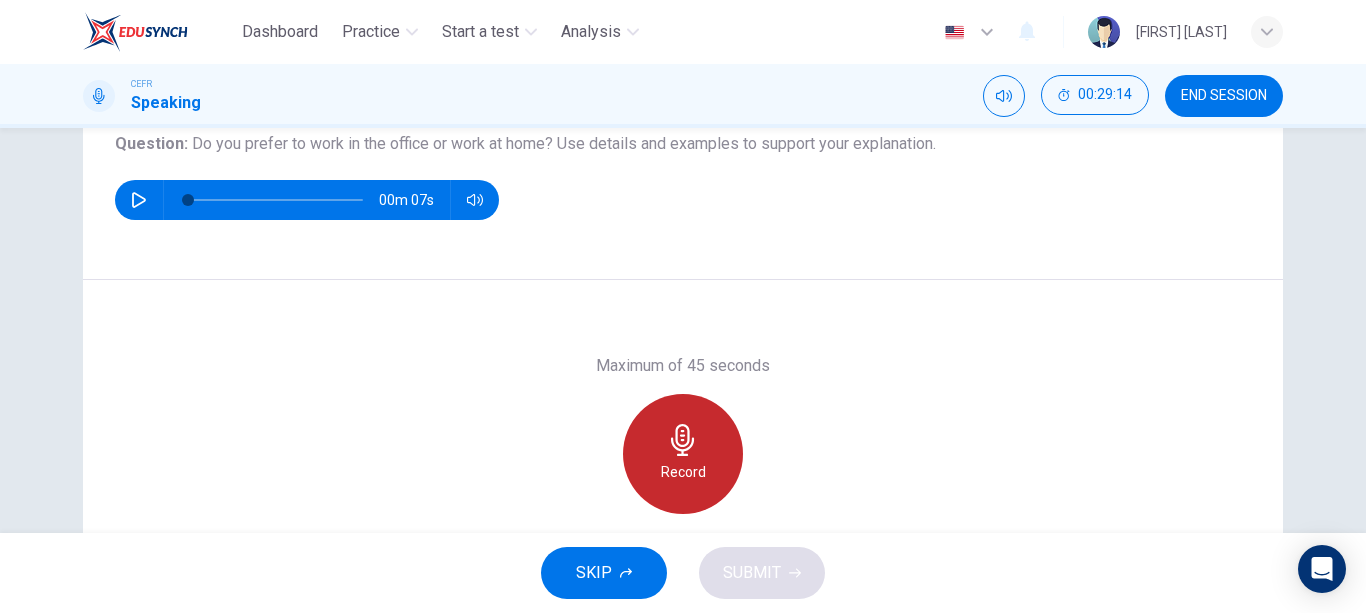 click at bounding box center [683, 440] 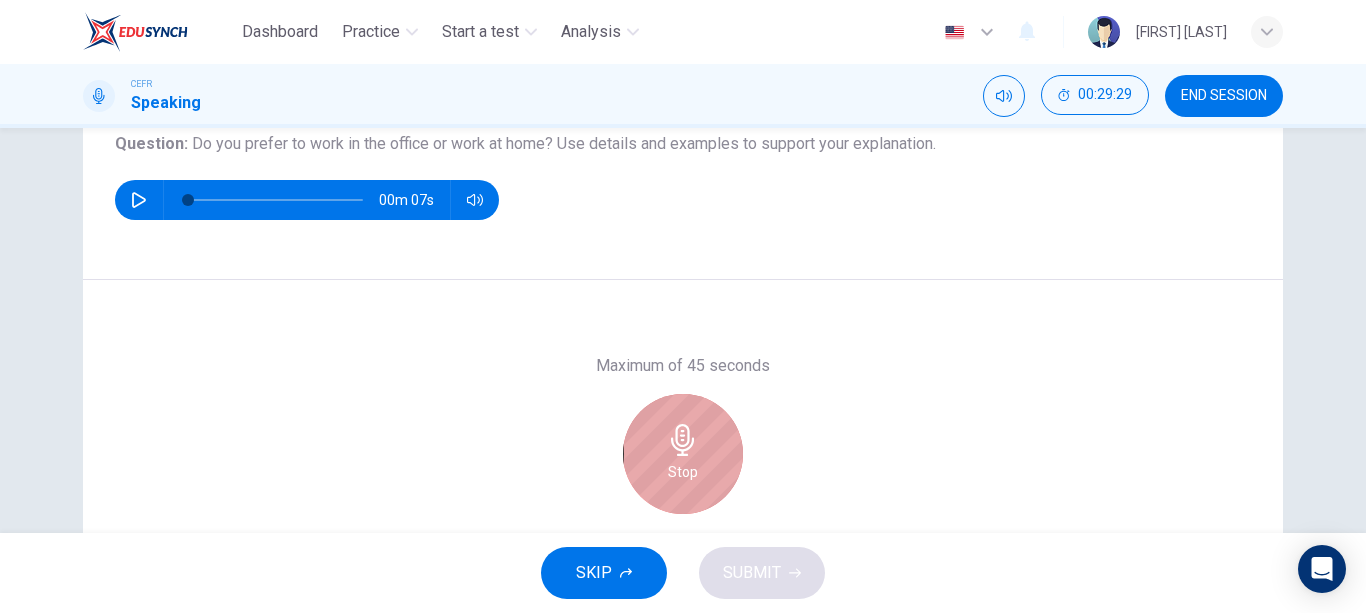 click at bounding box center (683, 440) 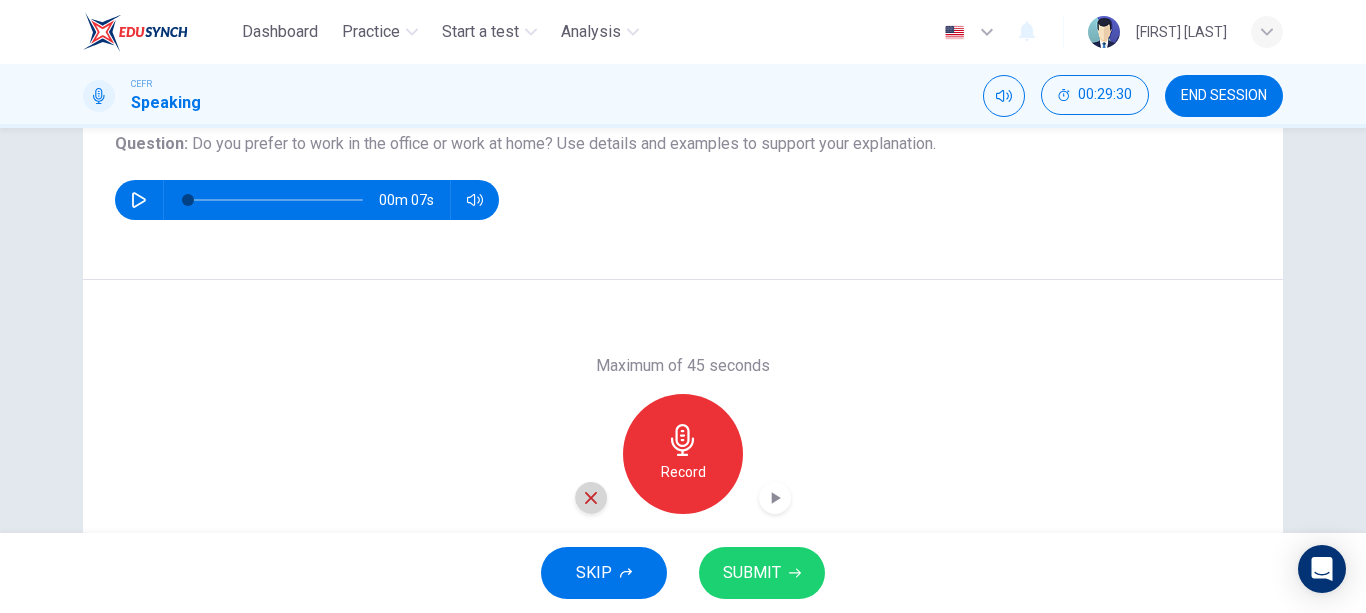 click at bounding box center (591, 498) 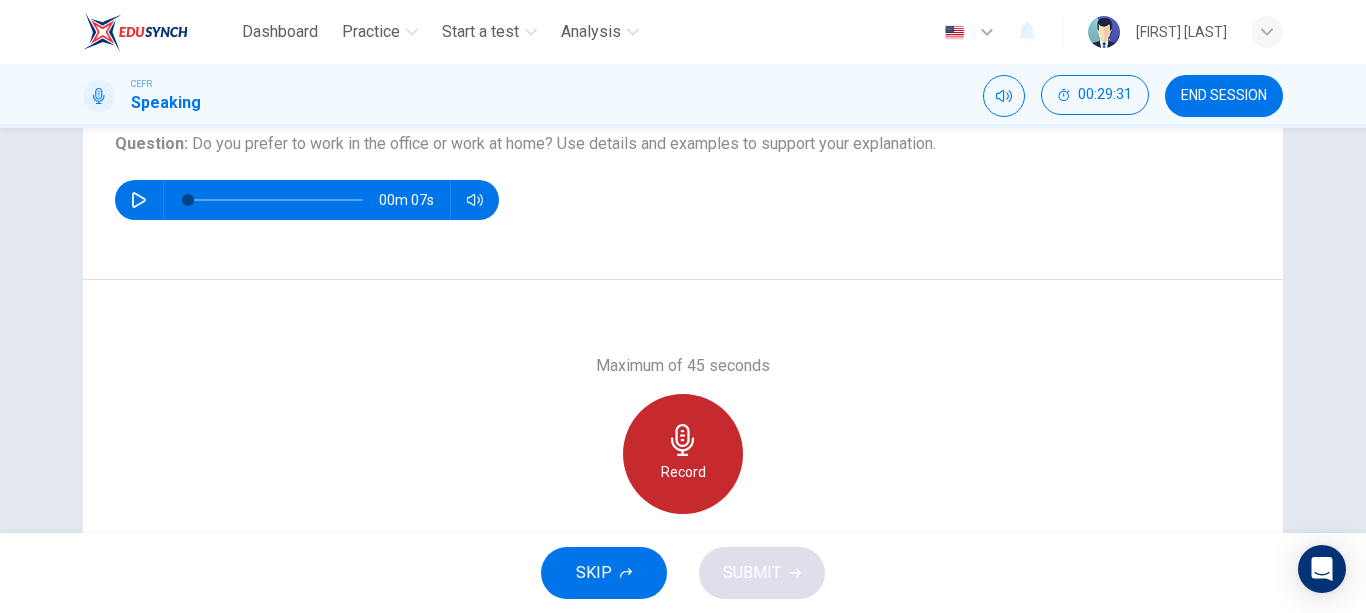 click at bounding box center (683, 440) 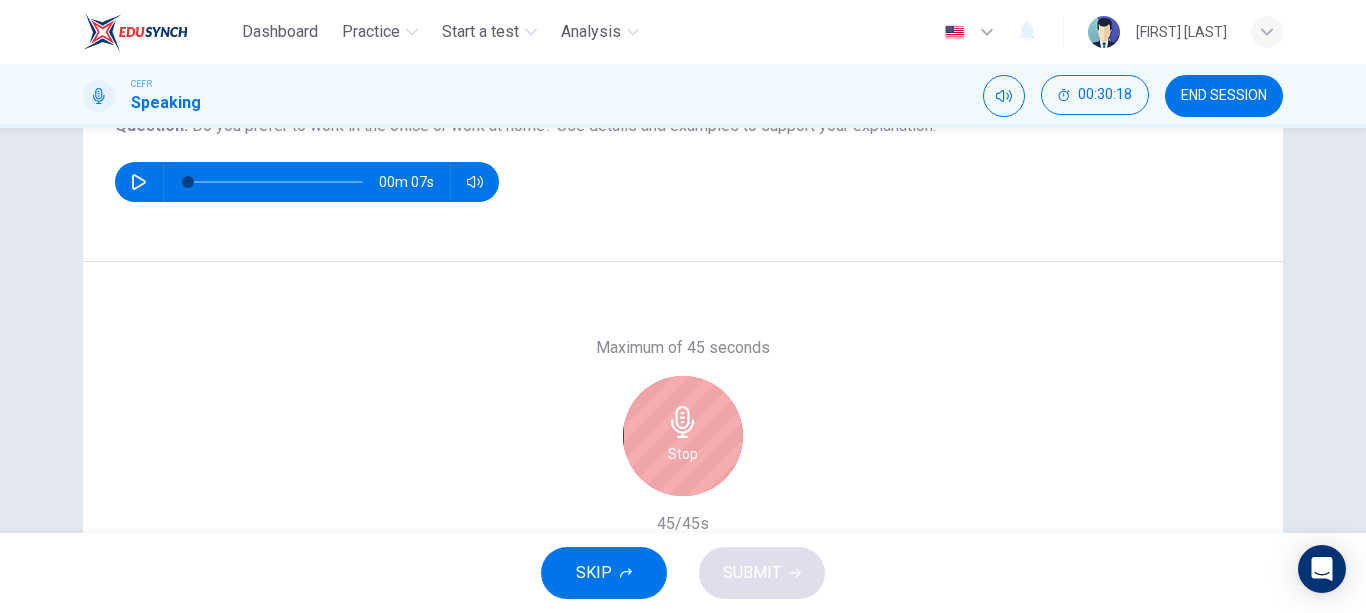 scroll, scrollTop: 273, scrollLeft: 0, axis: vertical 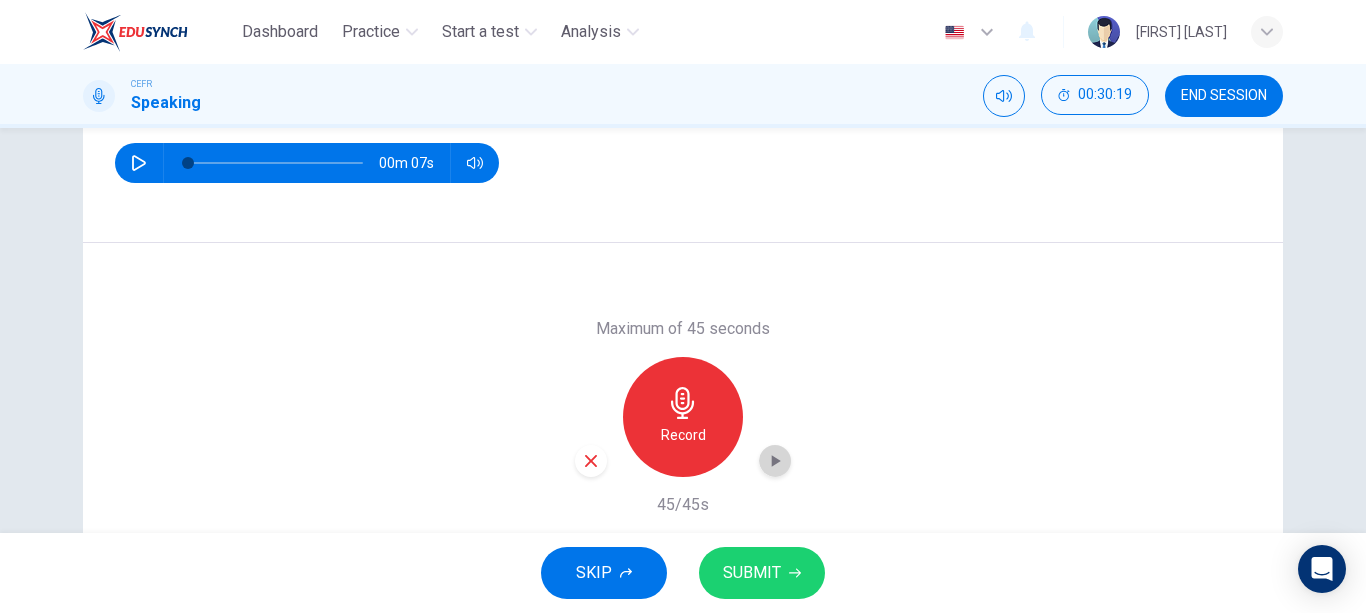 click at bounding box center (775, 461) 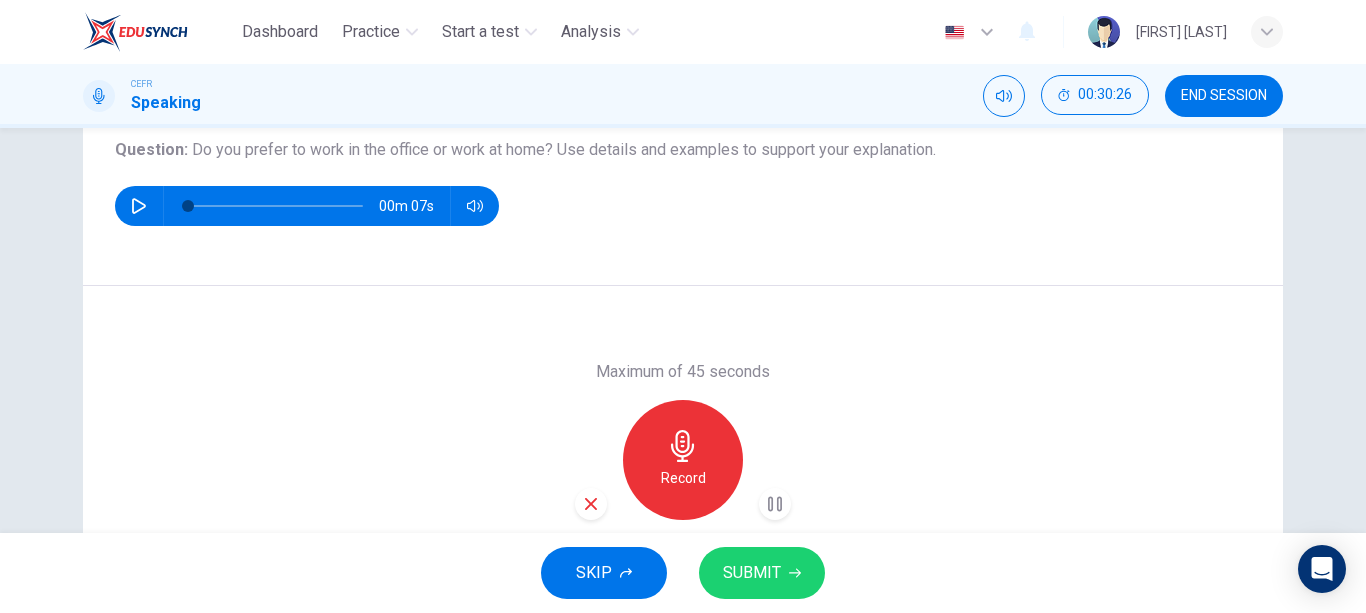 scroll, scrollTop: 280, scrollLeft: 0, axis: vertical 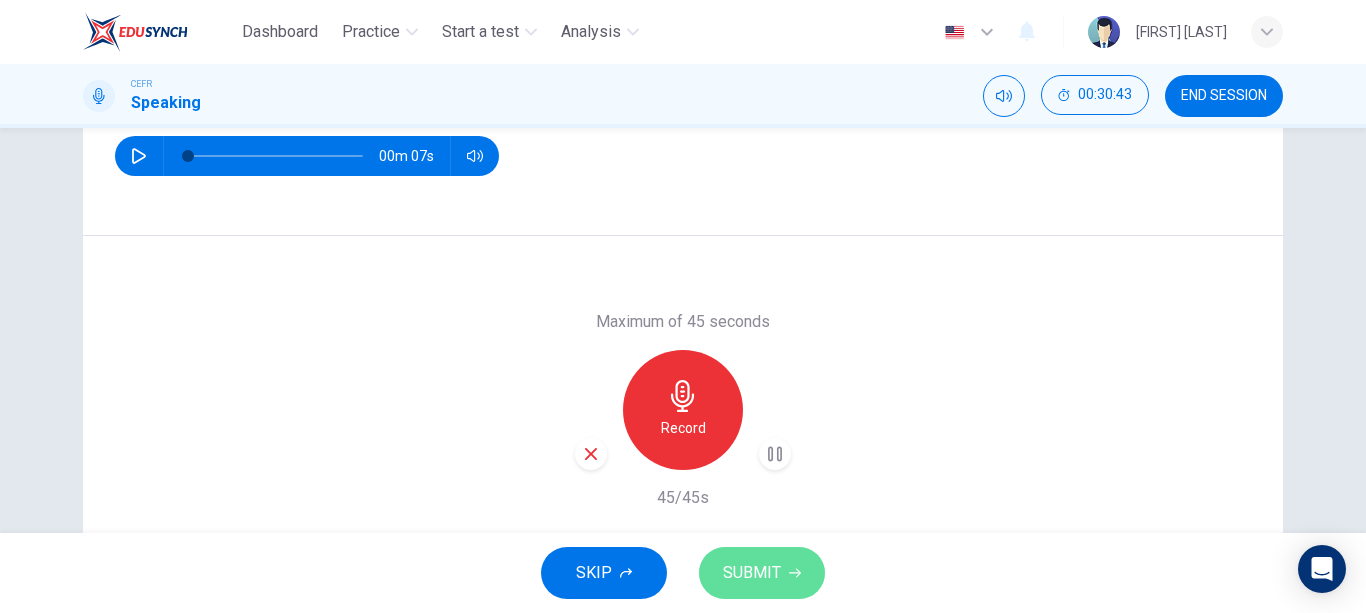 click on "SUBMIT" at bounding box center (762, 573) 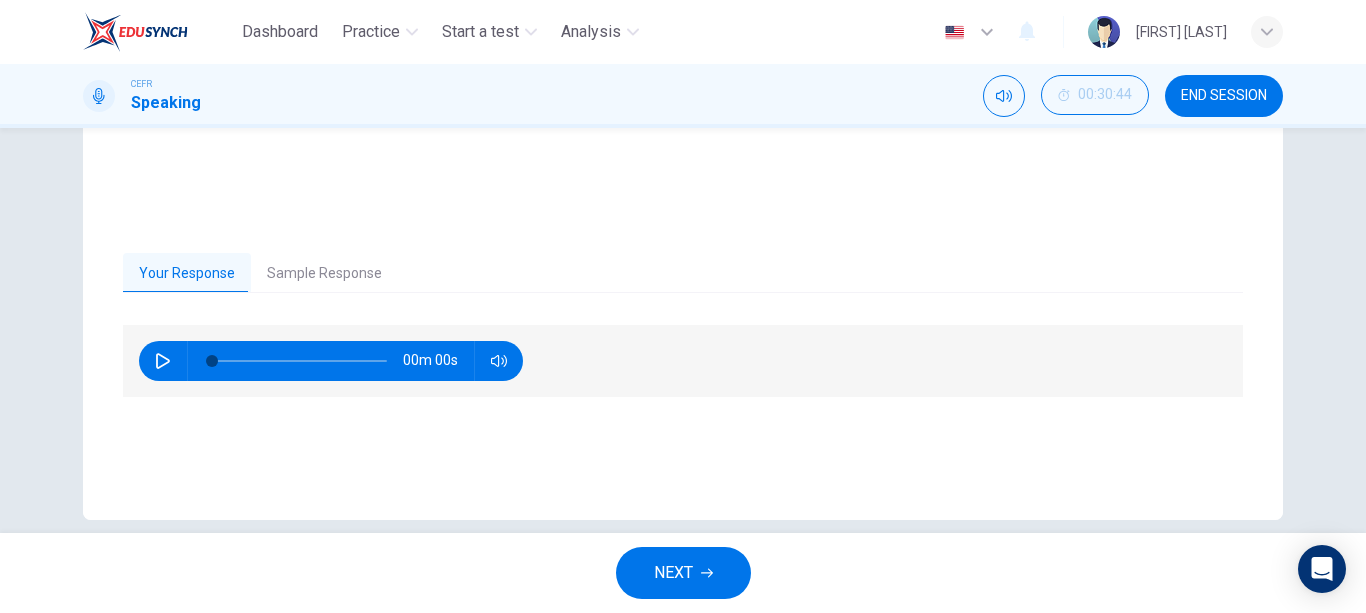 scroll, scrollTop: 370, scrollLeft: 0, axis: vertical 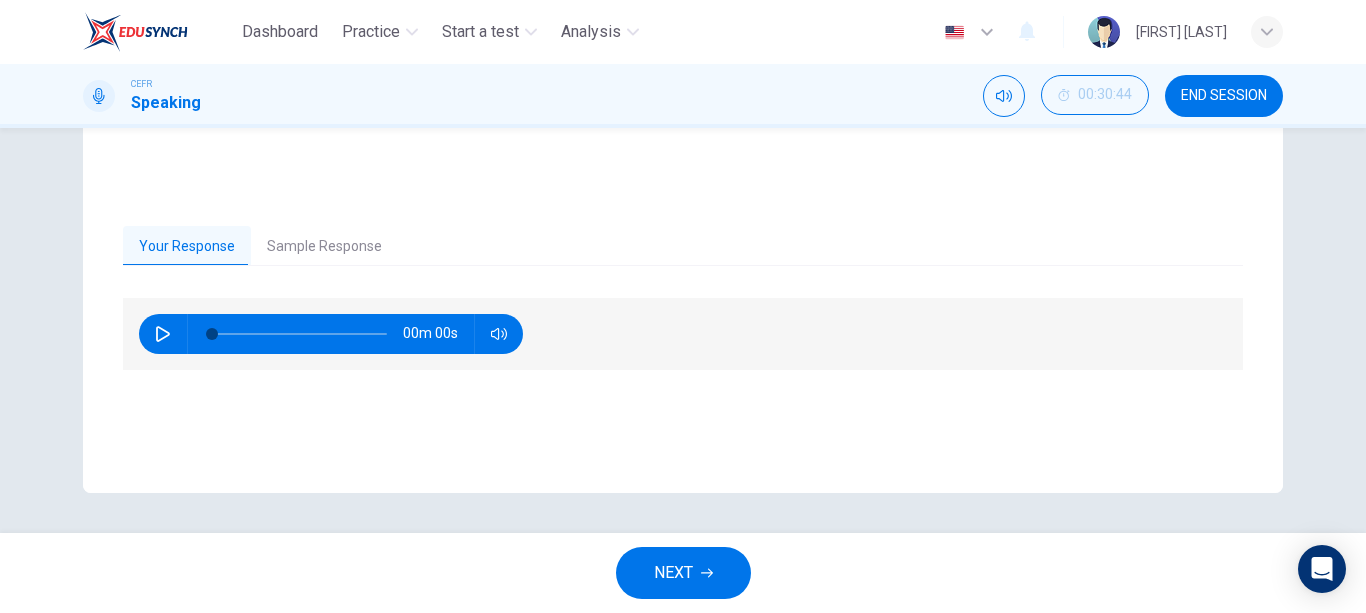 click on "Sample Response" at bounding box center [324, 247] 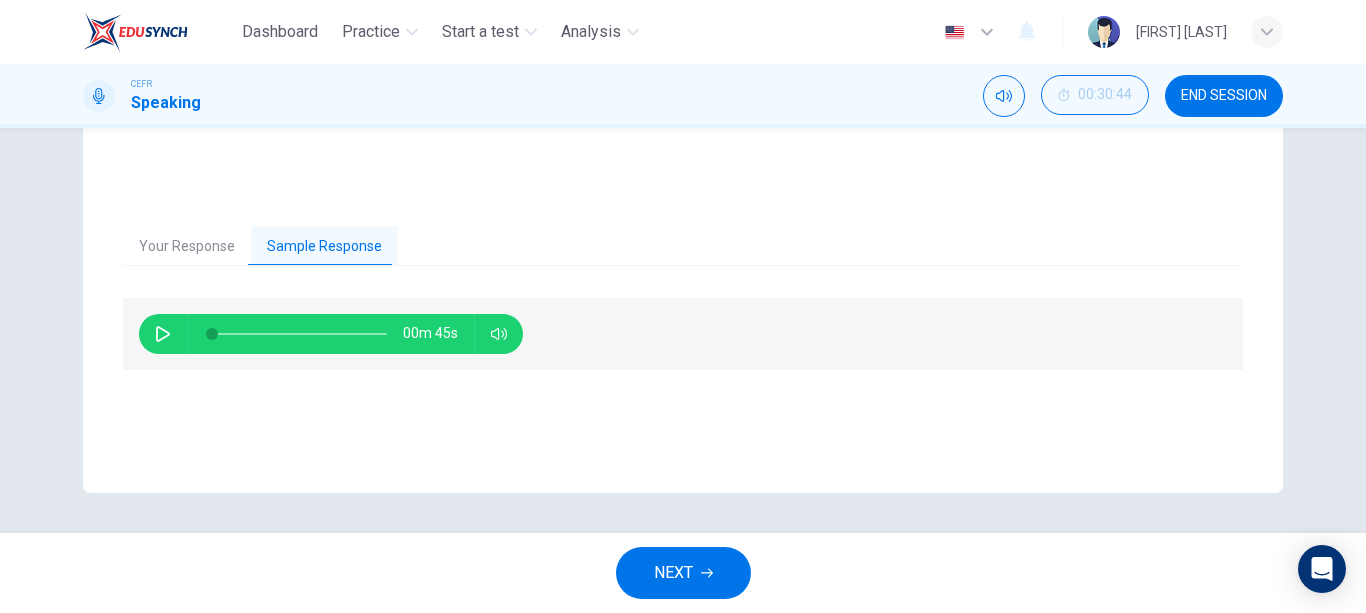 drag, startPoint x: 133, startPoint y: 333, endPoint x: 169, endPoint y: 330, distance: 36.124783 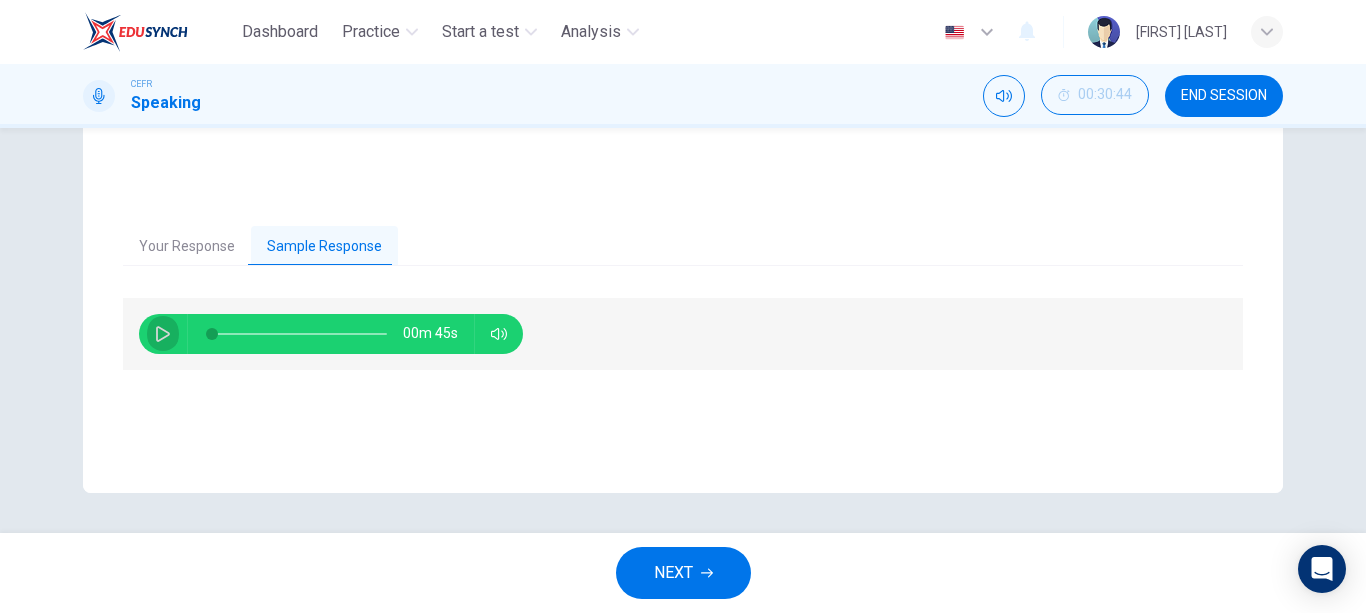 click at bounding box center (163, 334) 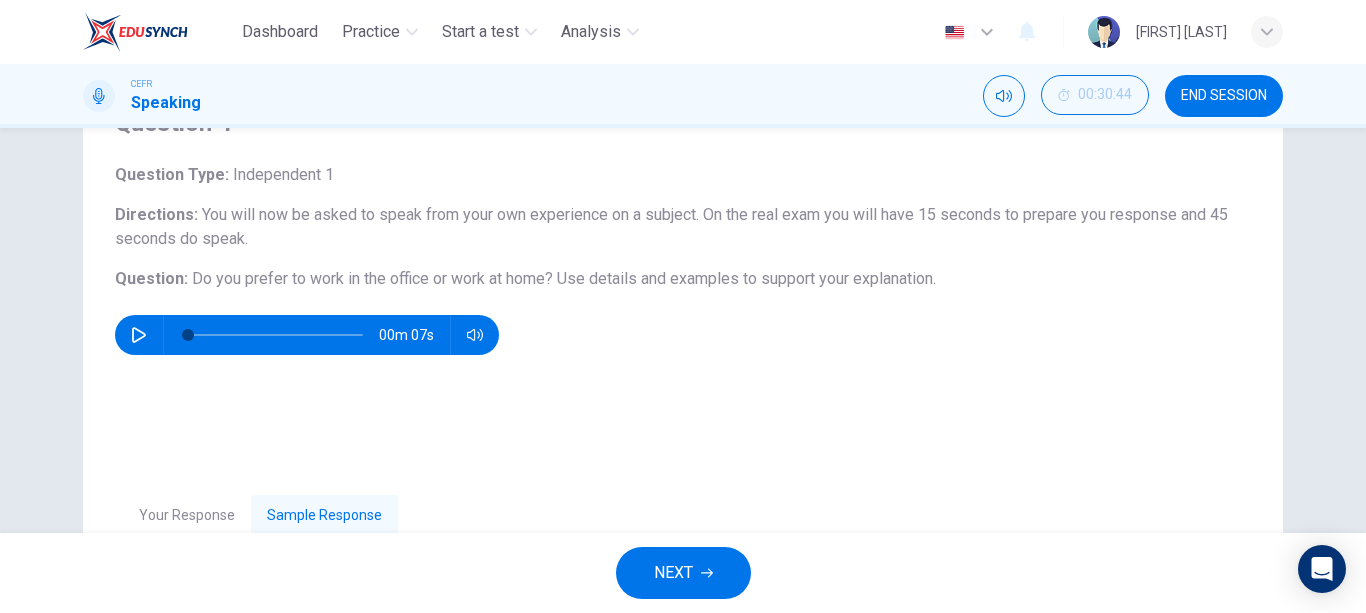 scroll, scrollTop: 98, scrollLeft: 0, axis: vertical 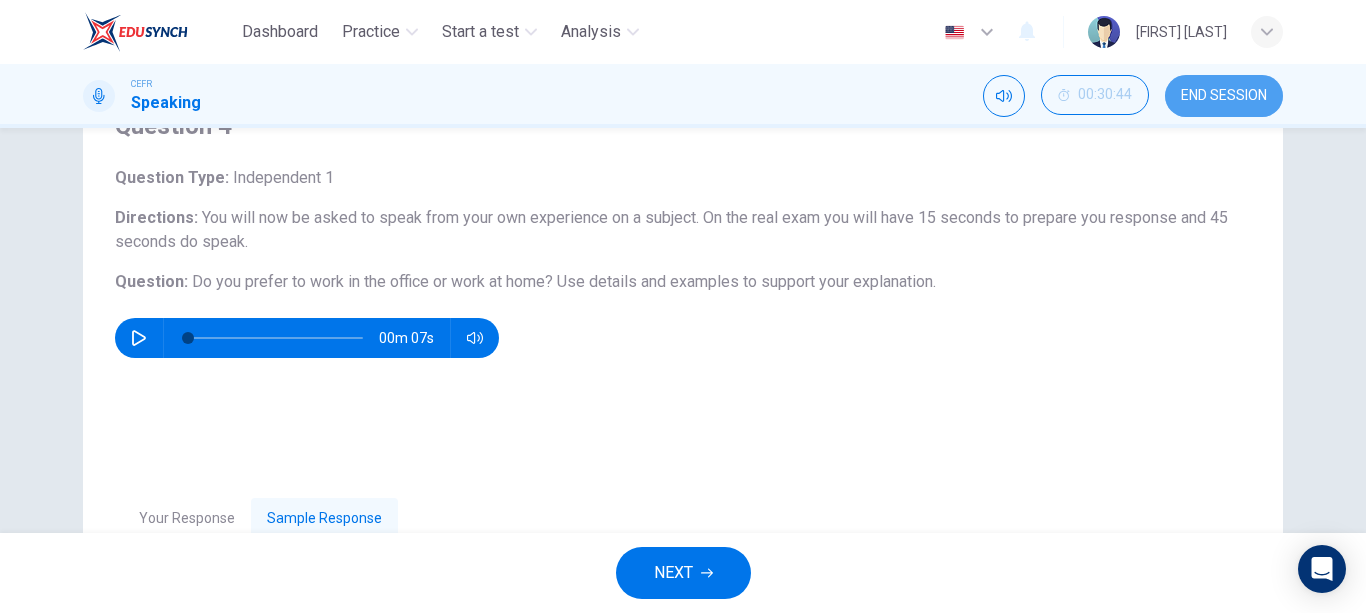 click on "END SESSION" at bounding box center (1224, 96) 